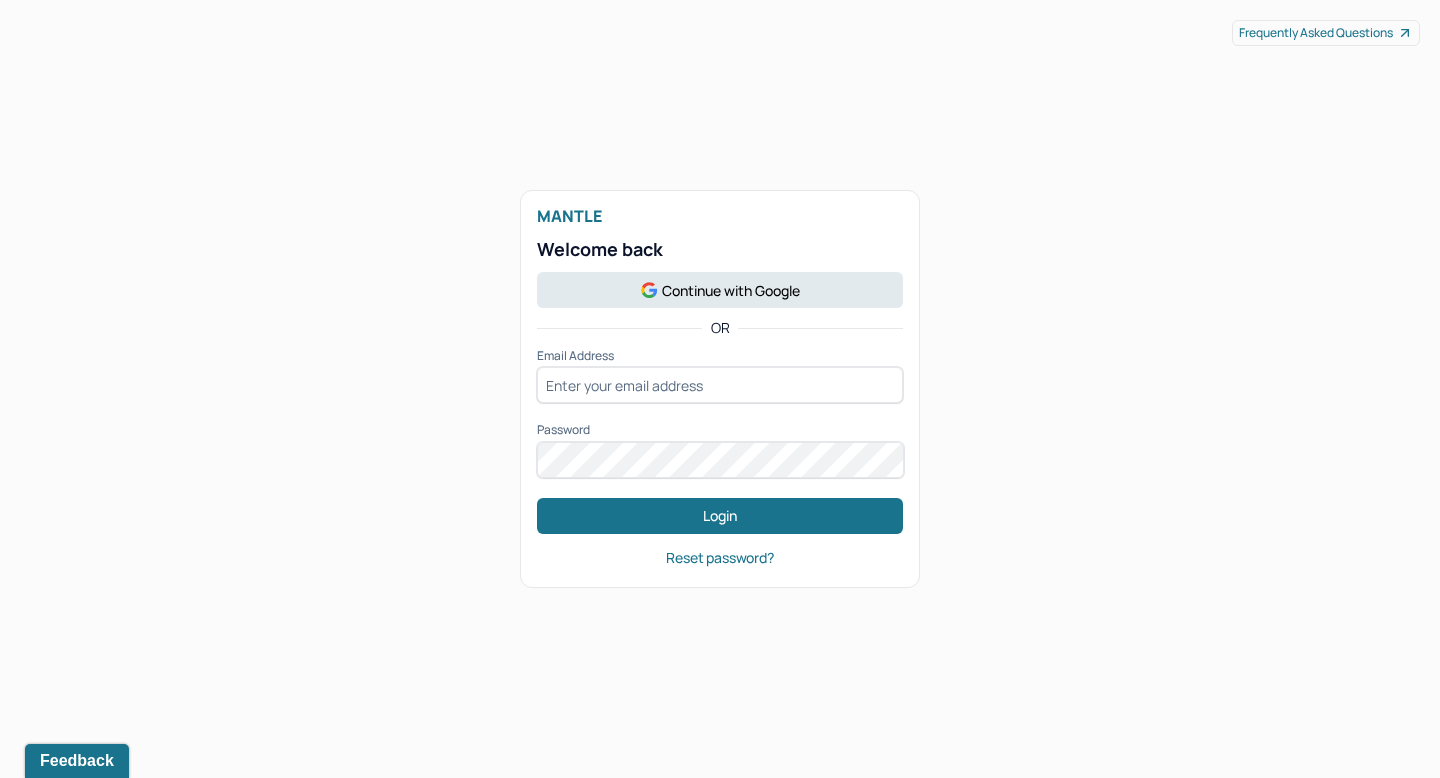 scroll, scrollTop: 0, scrollLeft: 0, axis: both 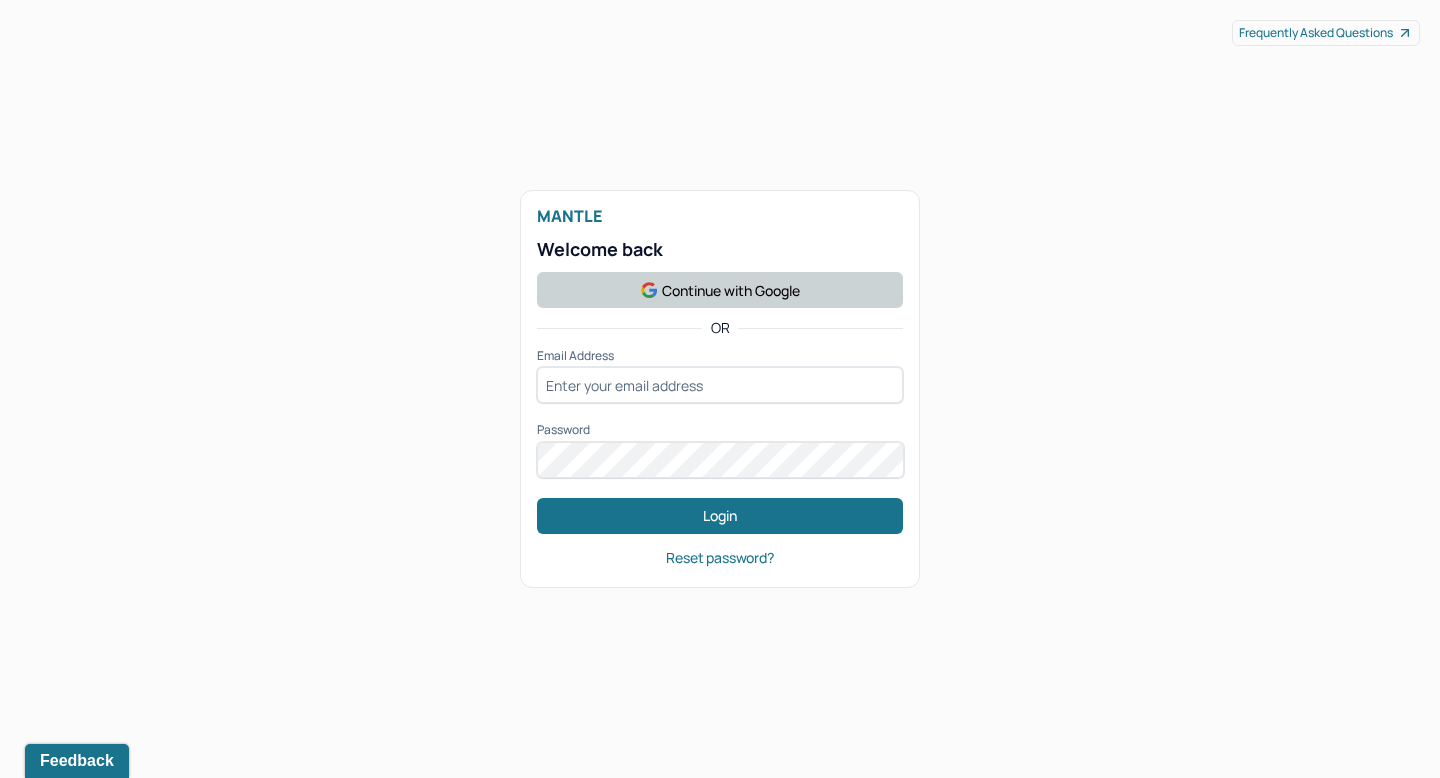 click on "Continue with Google" at bounding box center [720, 290] 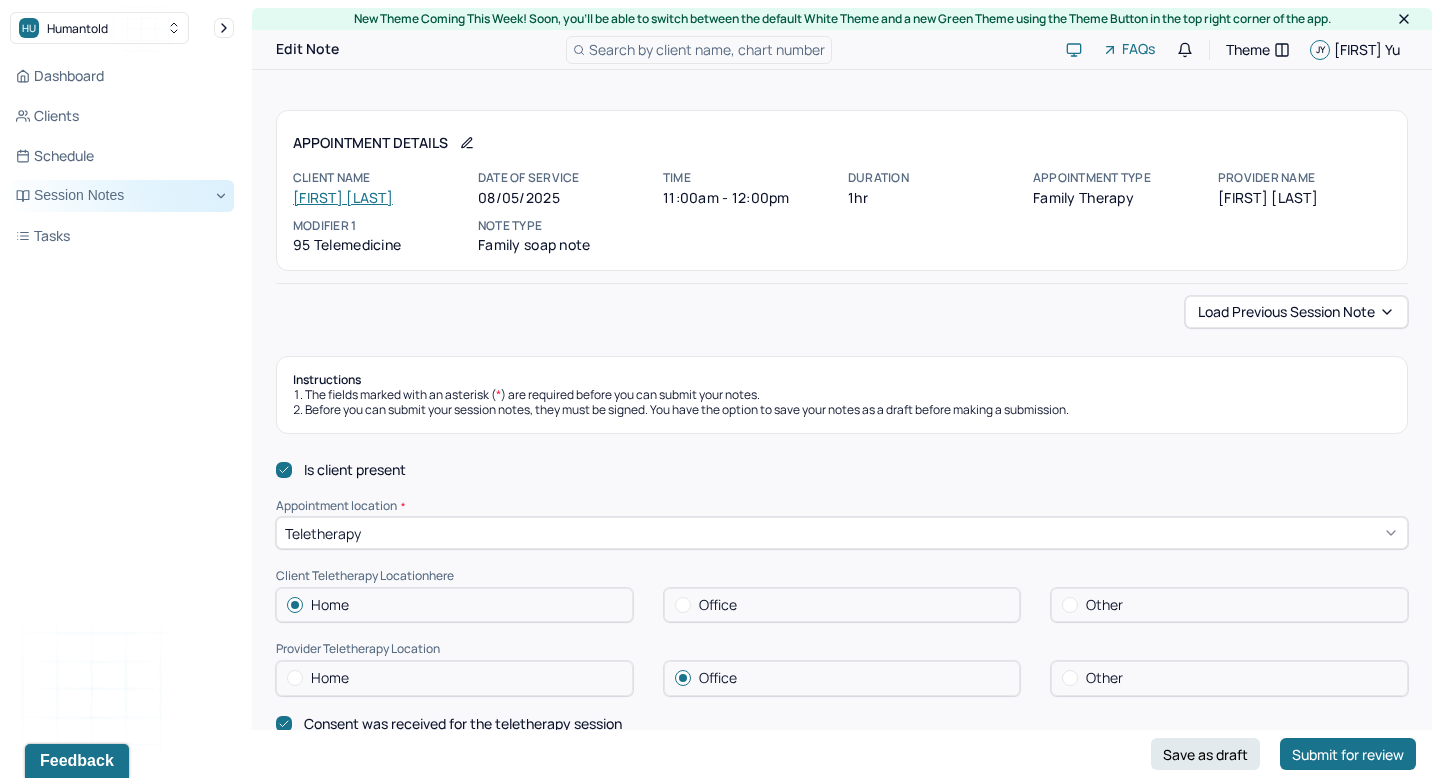 click 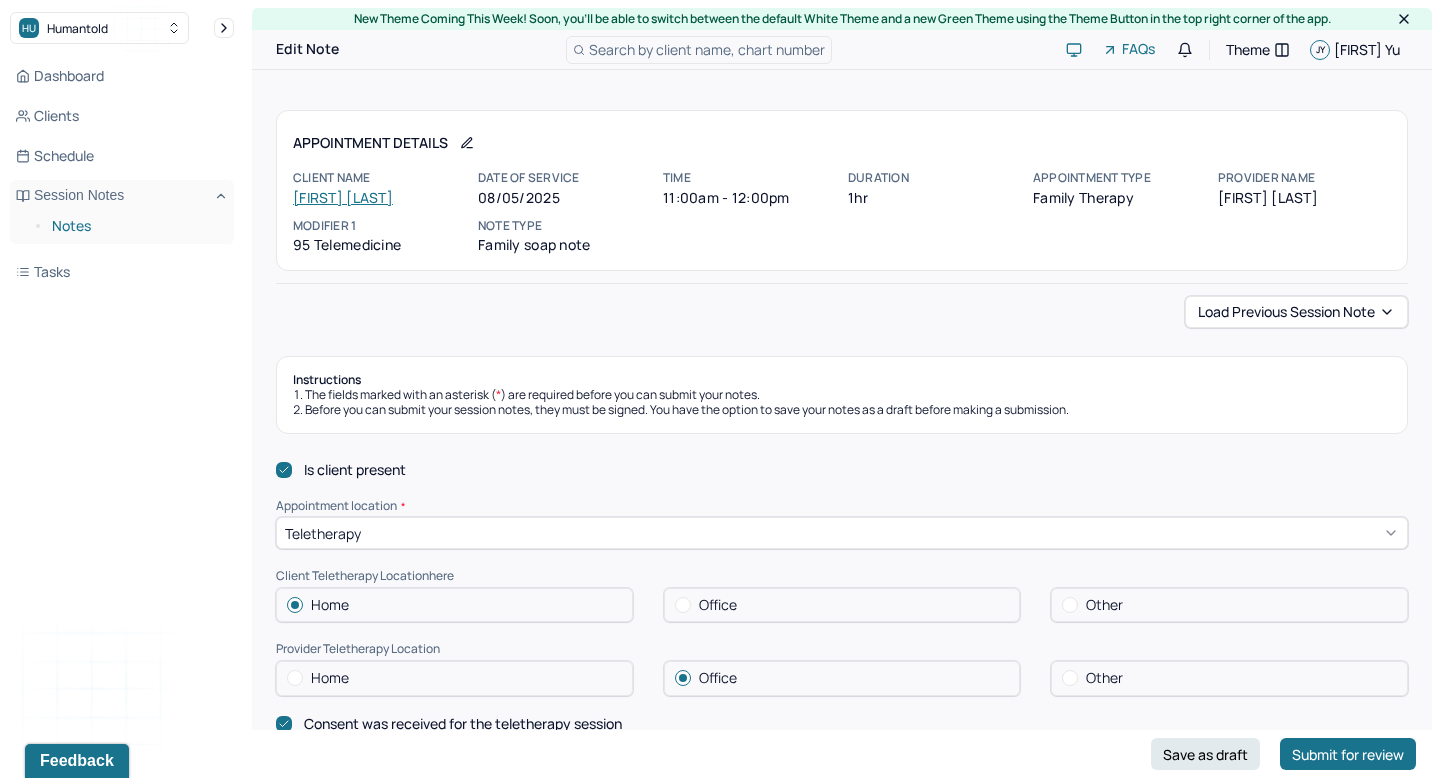 click on "Notes" at bounding box center (135, 226) 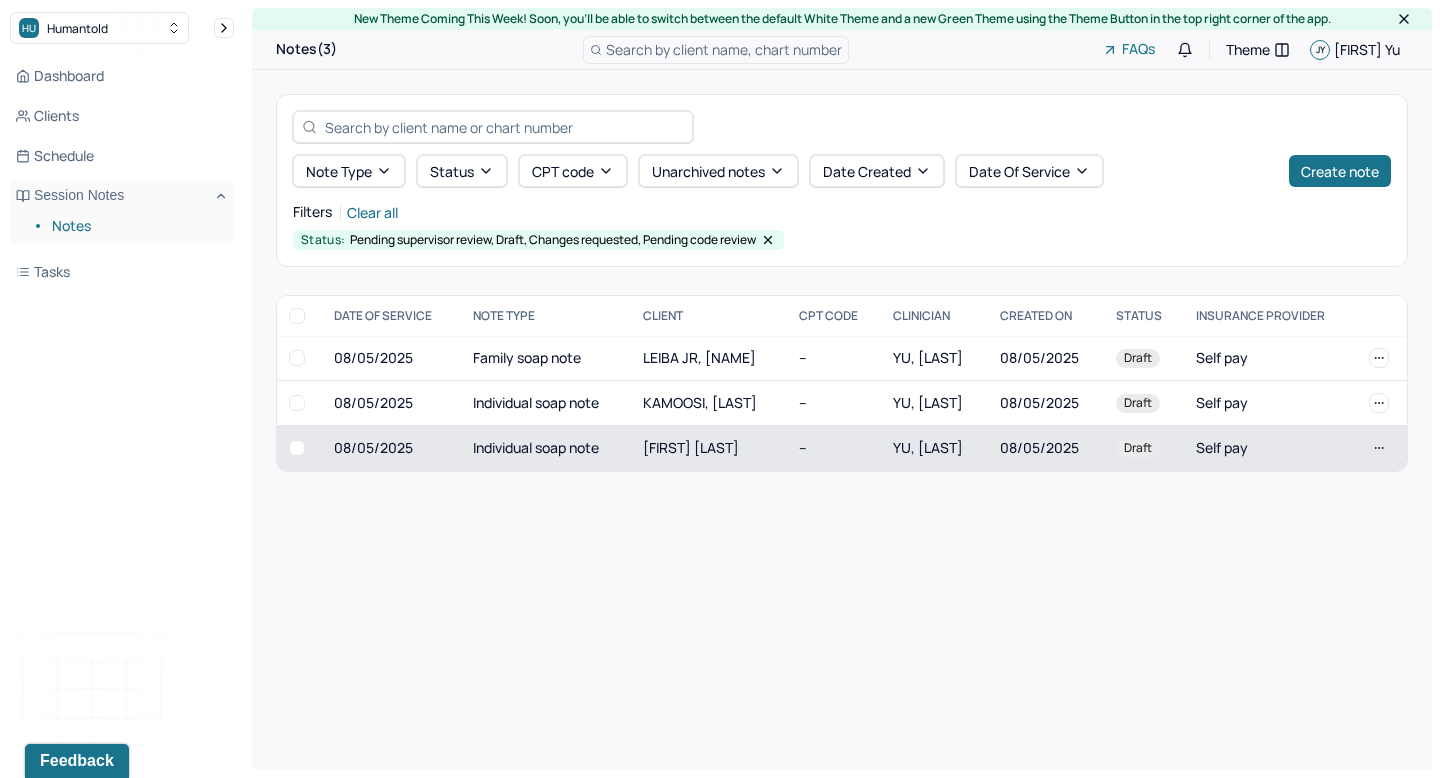 click on "[FIRST] [LAST]" at bounding box center (709, 448) 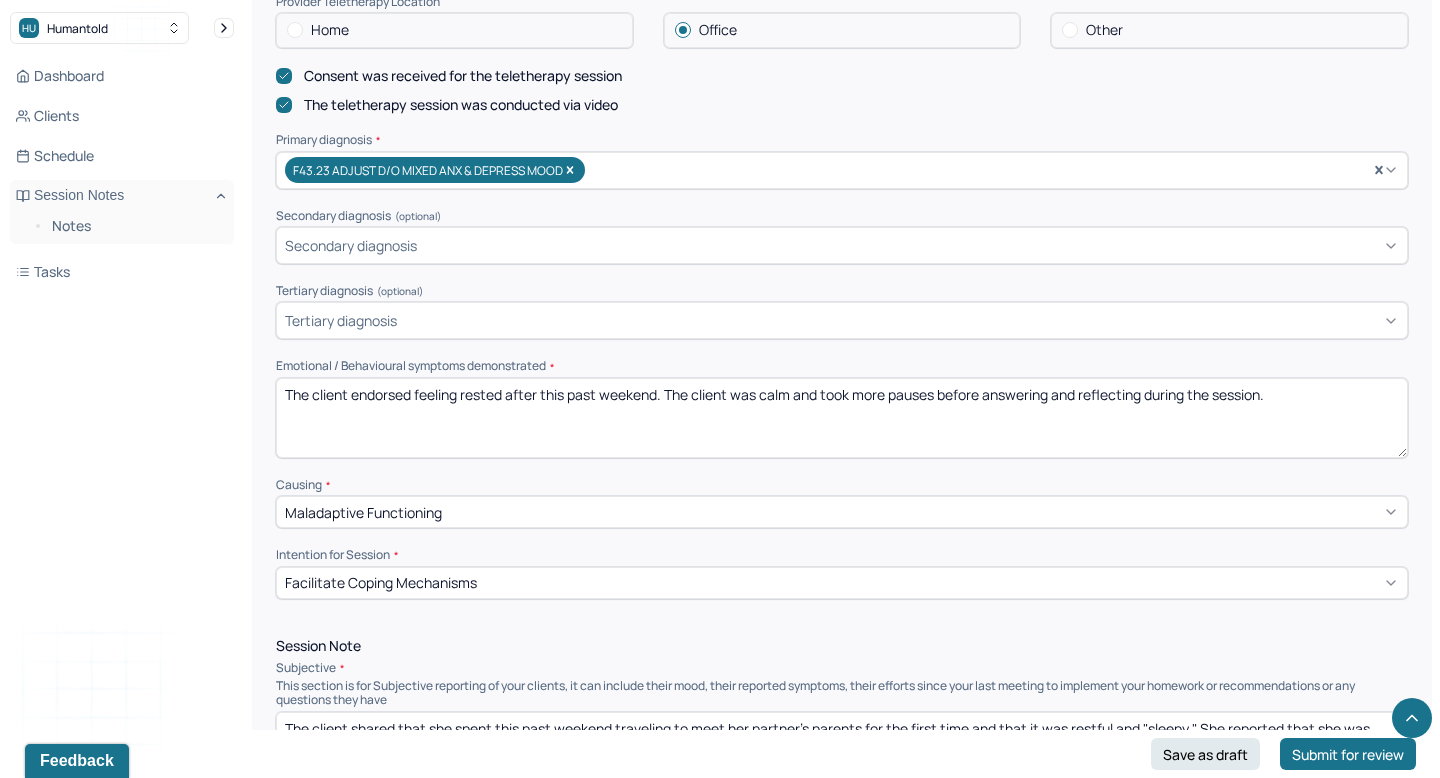 scroll, scrollTop: 630, scrollLeft: 0, axis: vertical 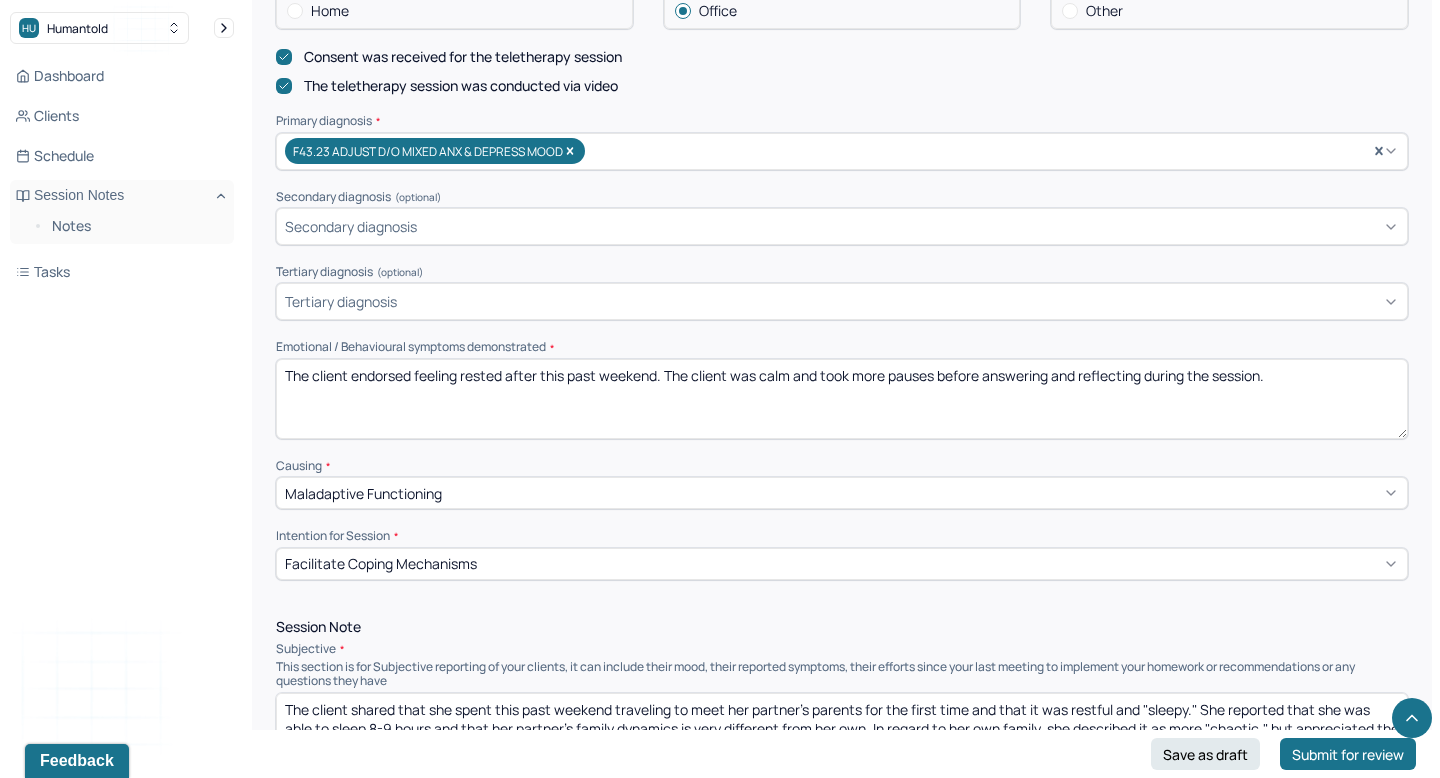 click on "The client endorsed feeling rested after this past weekend. The client was calm and took more pauses before answering and reflecting during the session." at bounding box center [842, 399] 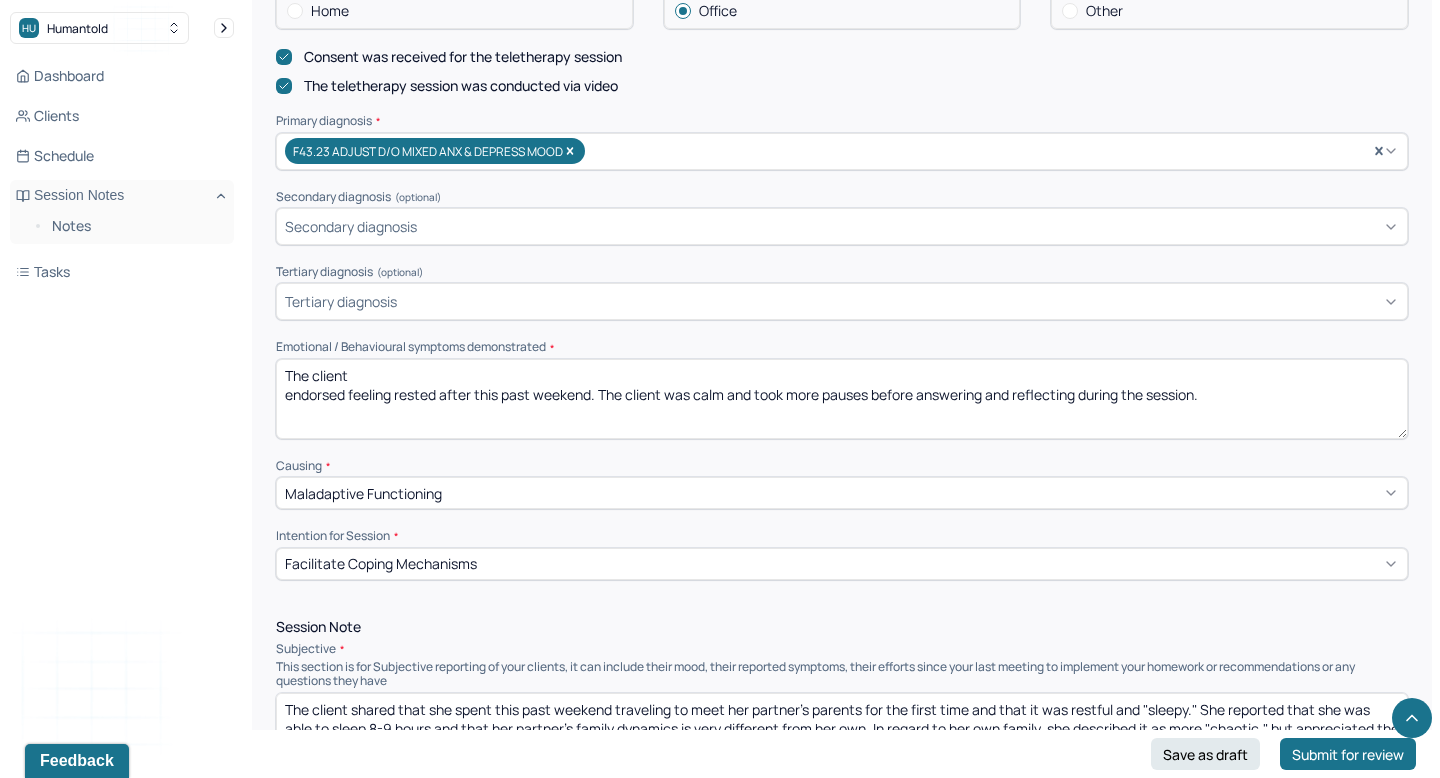 click on "The client endorsed feeling rested after this past weekend. The client was calm and took more pauses before answering and reflecting during the session." at bounding box center [842, 399] 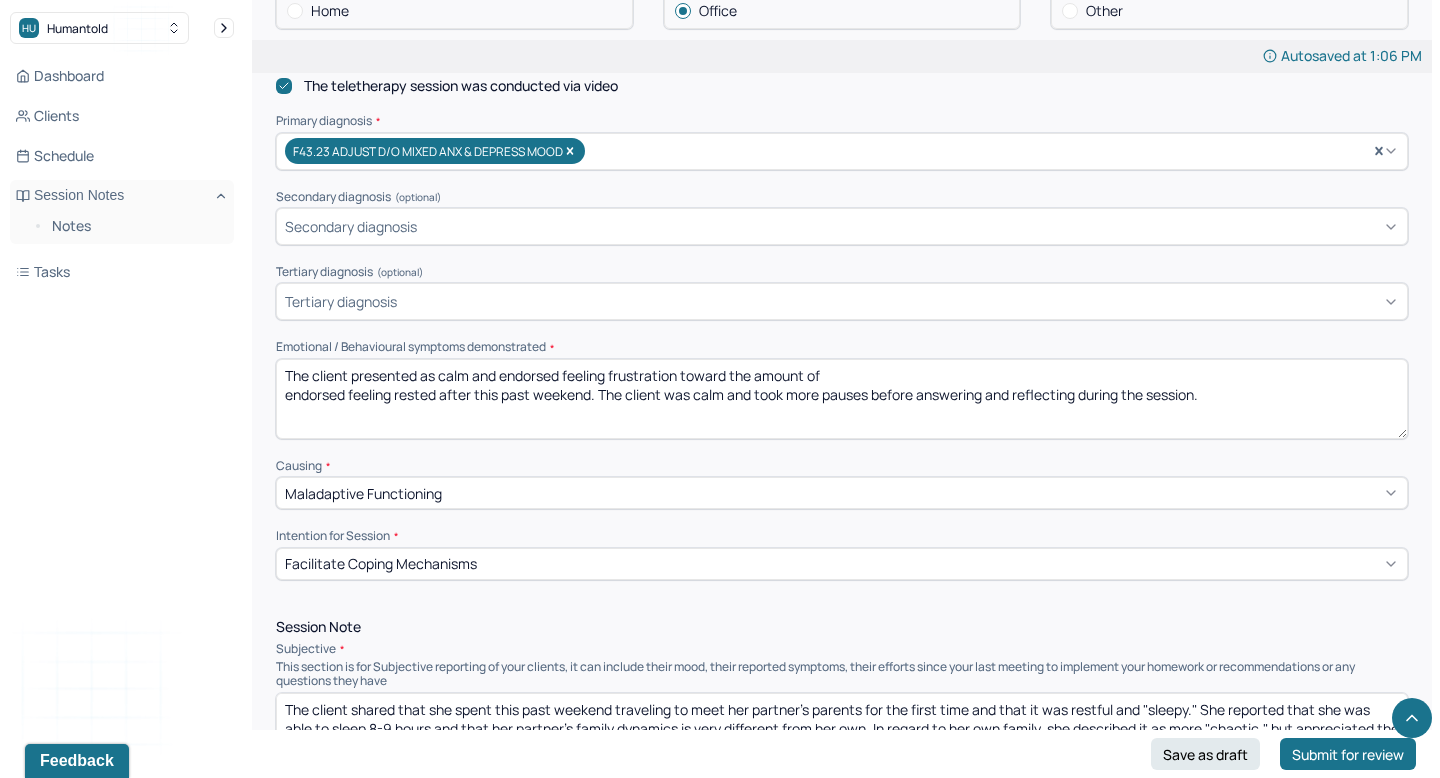 drag, startPoint x: 682, startPoint y: 367, endPoint x: 871, endPoint y: 369, distance: 189.01057 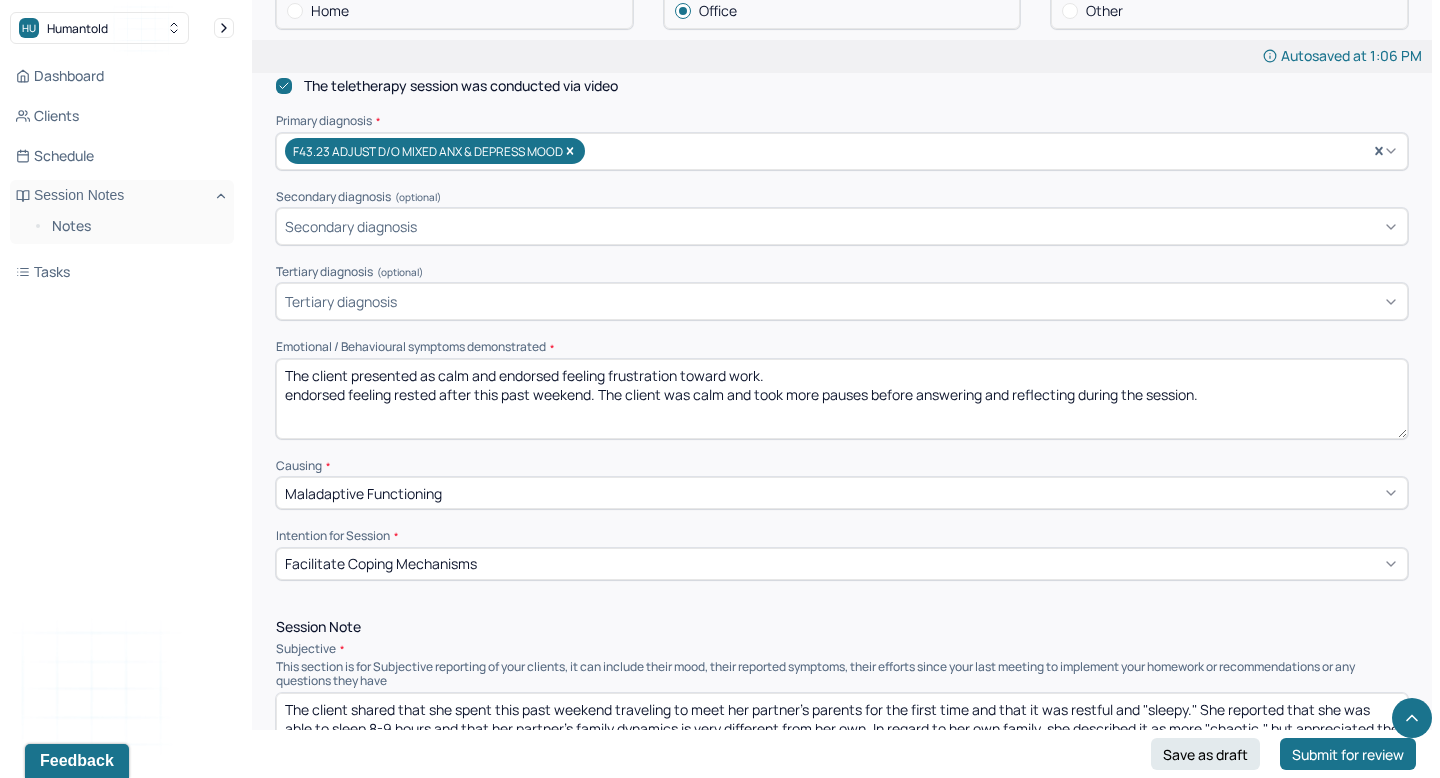 drag, startPoint x: 1231, startPoint y: 389, endPoint x: 1049, endPoint y: 362, distance: 183.99185 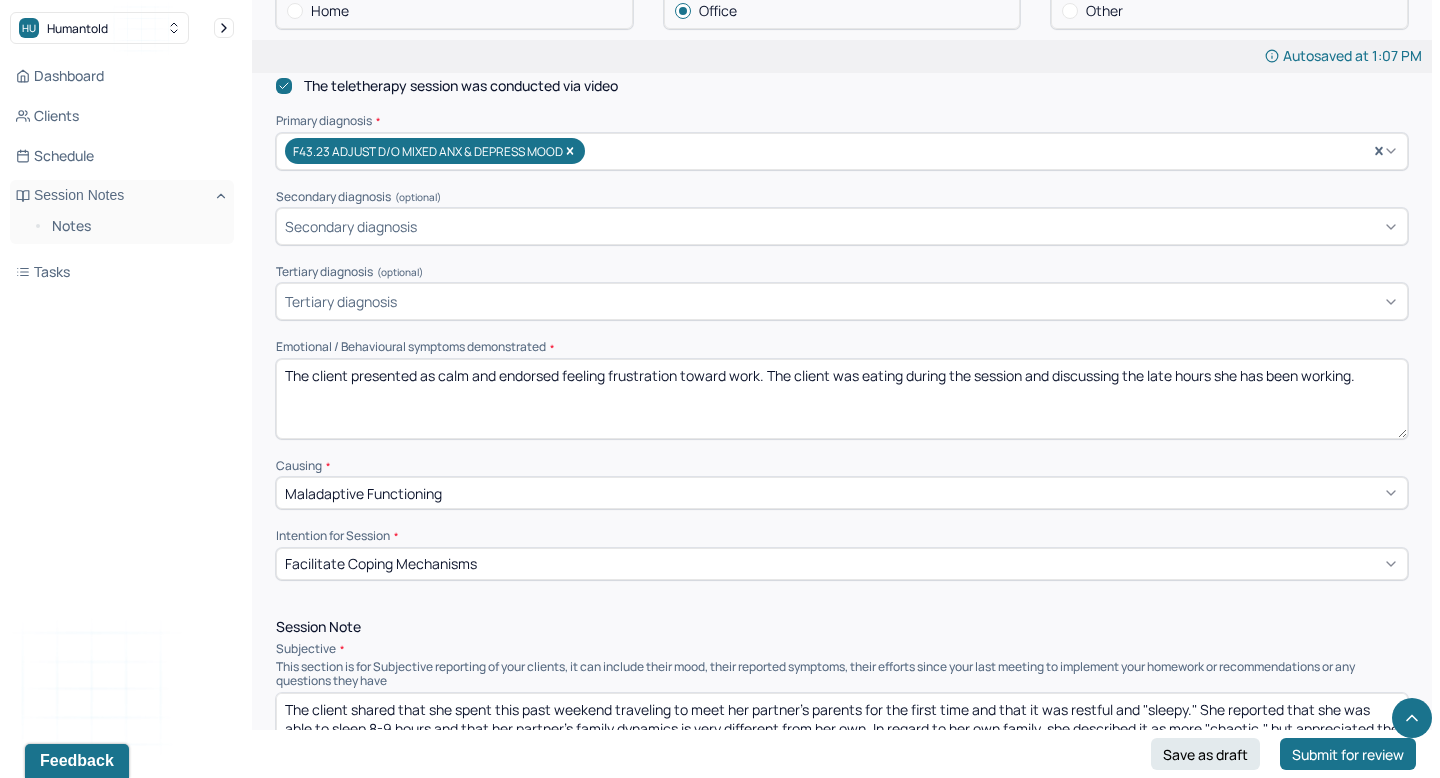 drag, startPoint x: 1055, startPoint y: 372, endPoint x: 1345, endPoint y: 391, distance: 290.62173 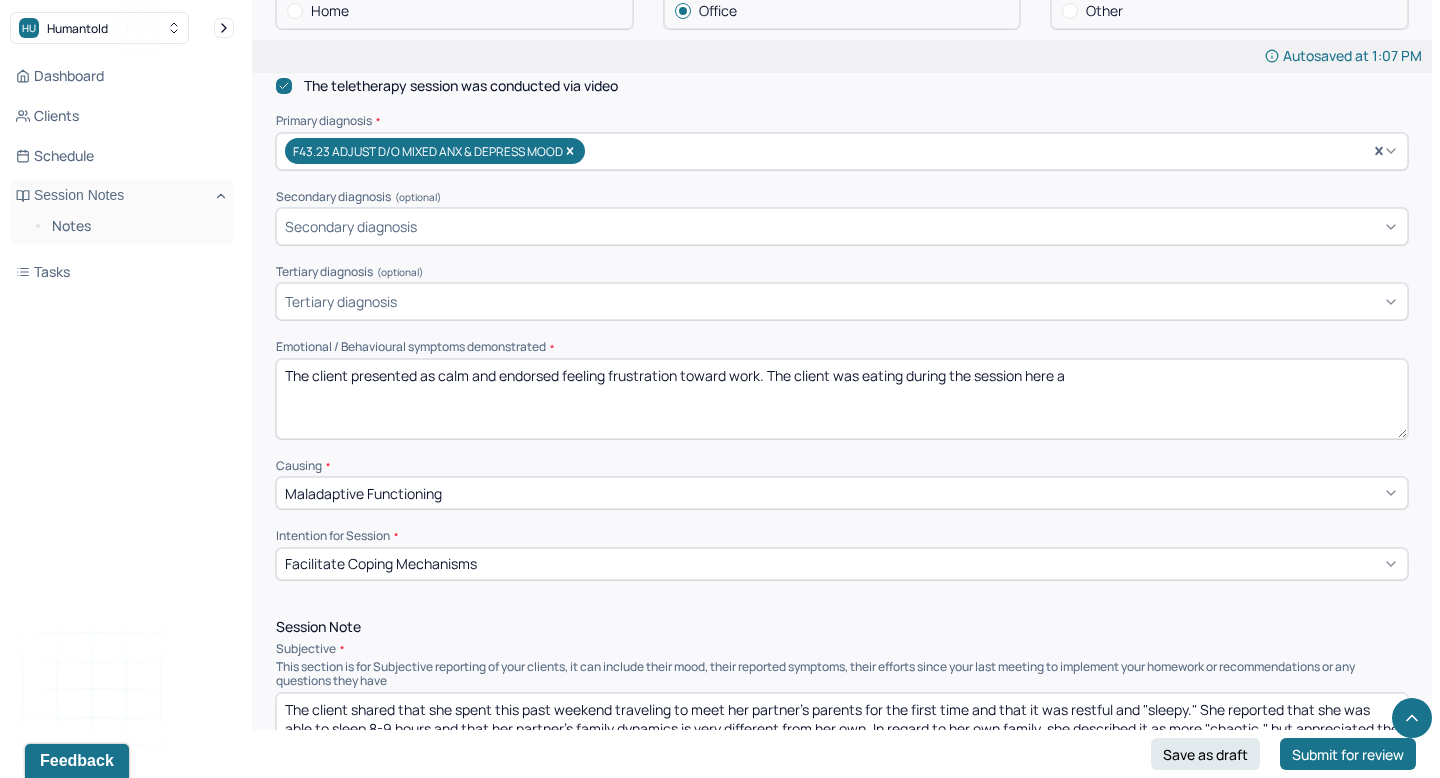 drag, startPoint x: 1115, startPoint y: 380, endPoint x: 1028, endPoint y: 369, distance: 87.69264 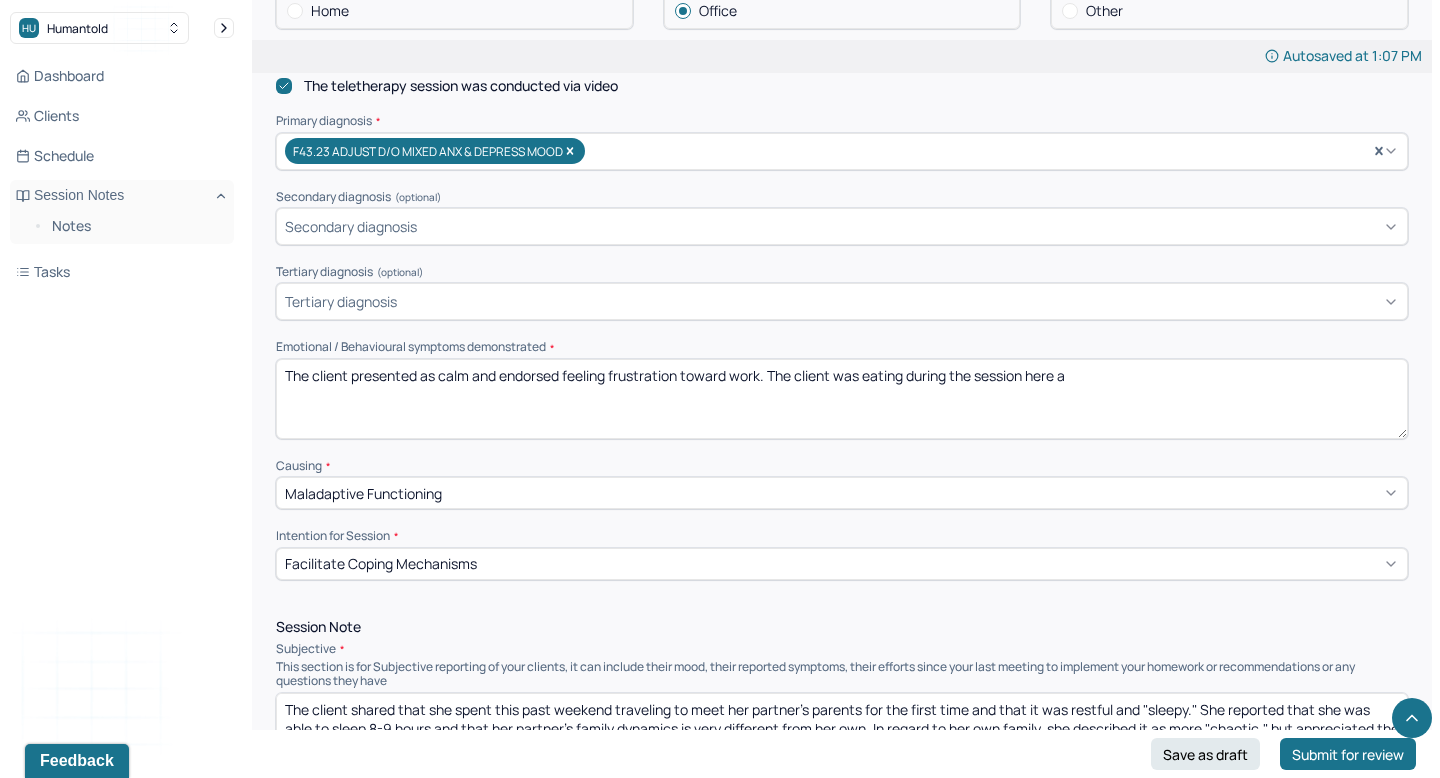 click on "The client presented as calm and endorsed feeling frustration toward work. The client was eating during the session here a" at bounding box center (842, 399) 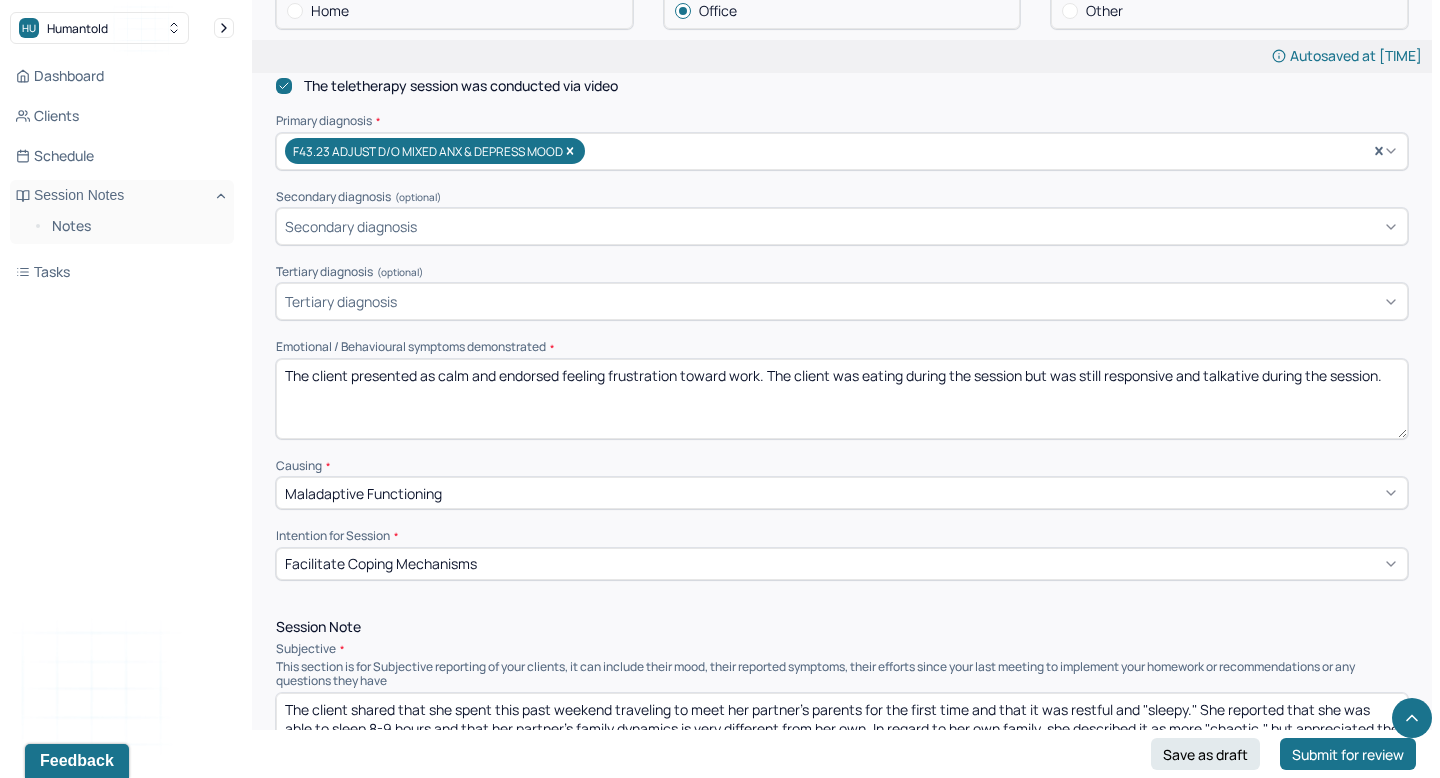 drag, startPoint x: 1024, startPoint y: 365, endPoint x: 907, endPoint y: 365, distance: 117 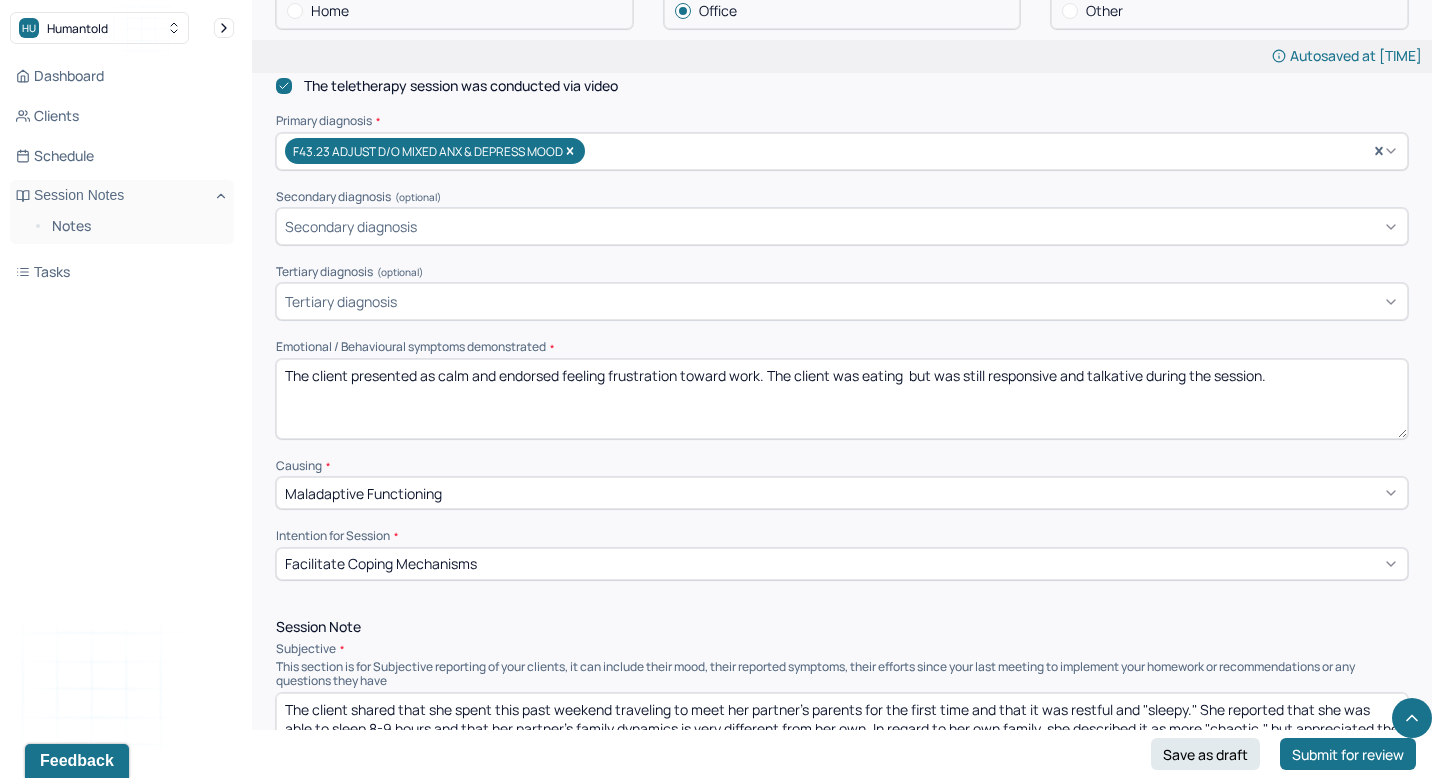 type on "The client presented as calm and endorsed feeling frustration toward work. The client was eating  but was still responsive and talkative during the session." 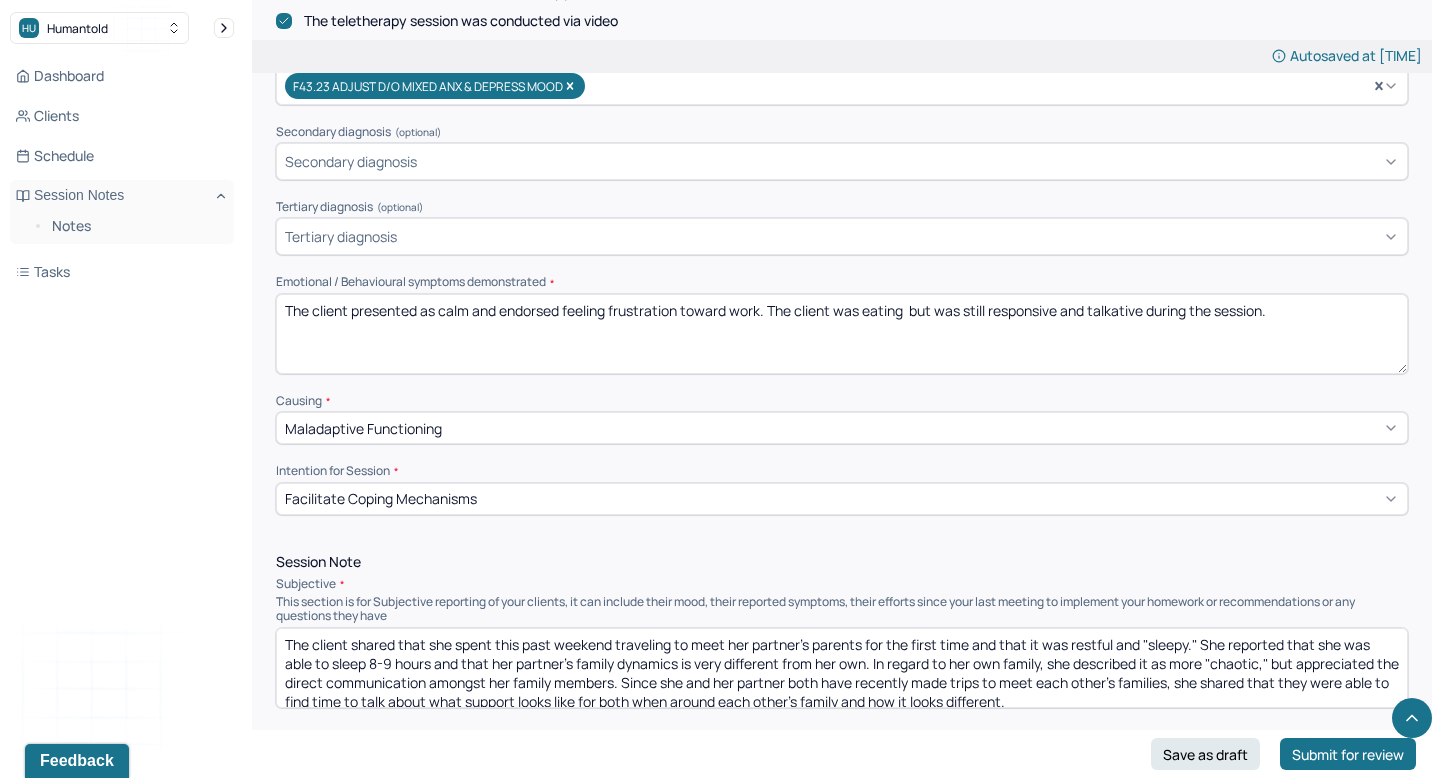 scroll, scrollTop: 698, scrollLeft: 0, axis: vertical 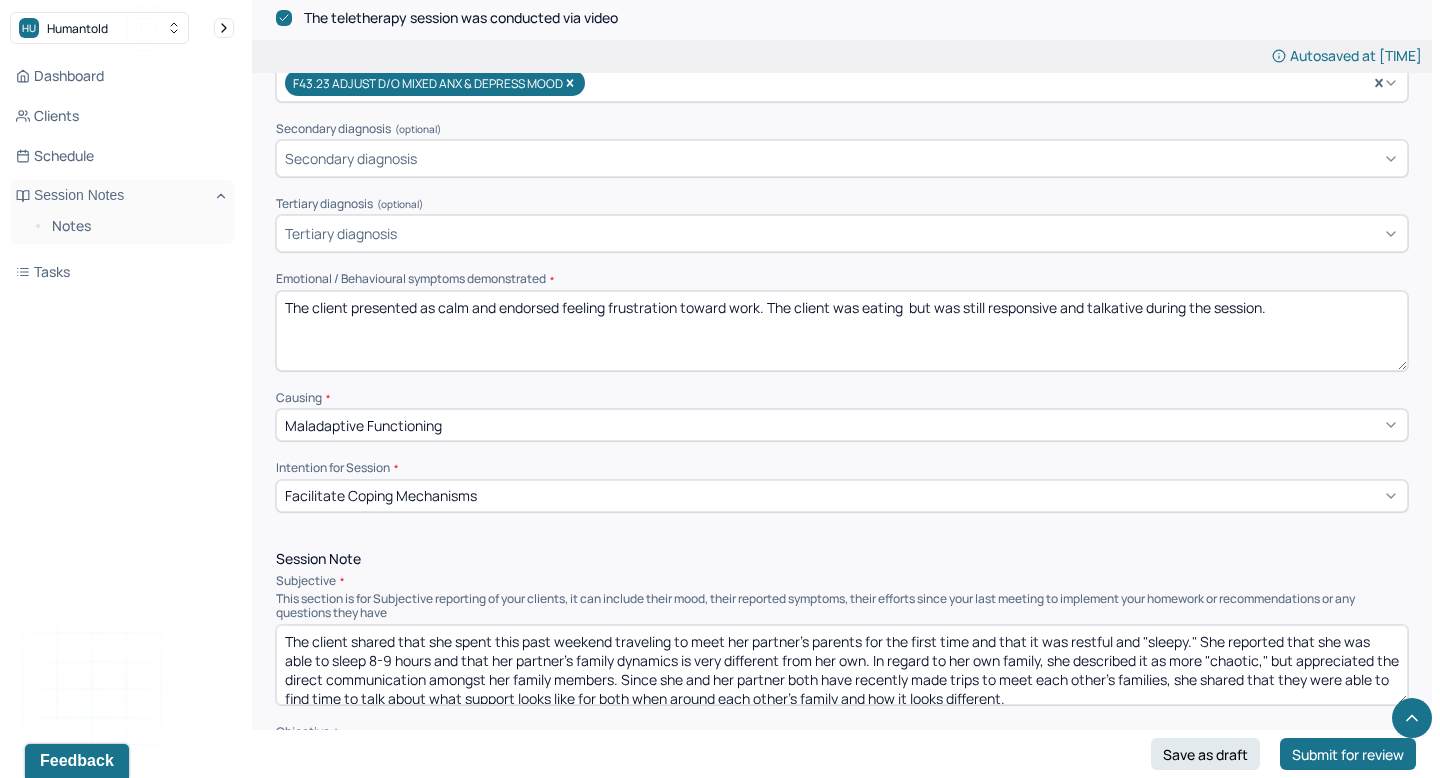 click on "Facilitate coping mechanisms" at bounding box center (842, 496) 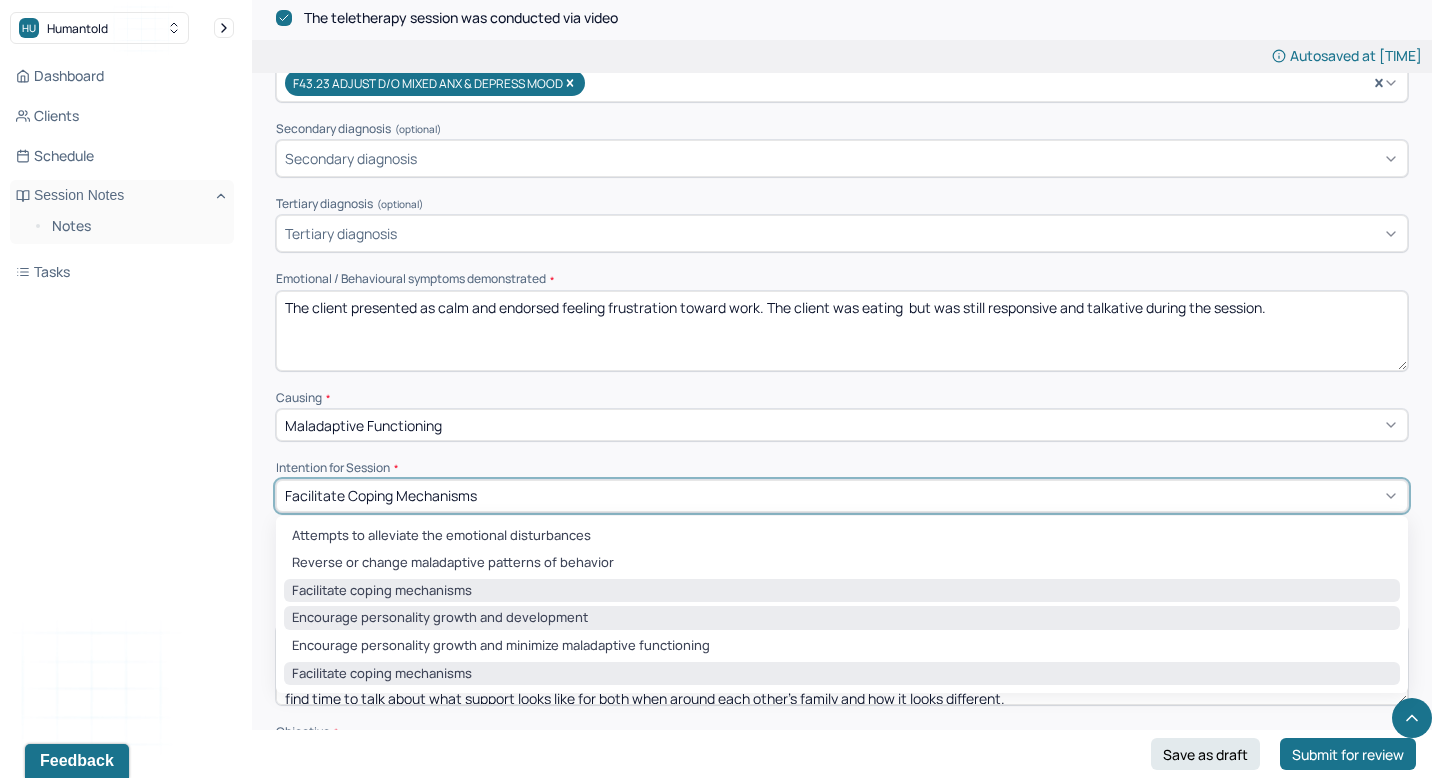 click on "Encourage personality growth and development" at bounding box center (842, 618) 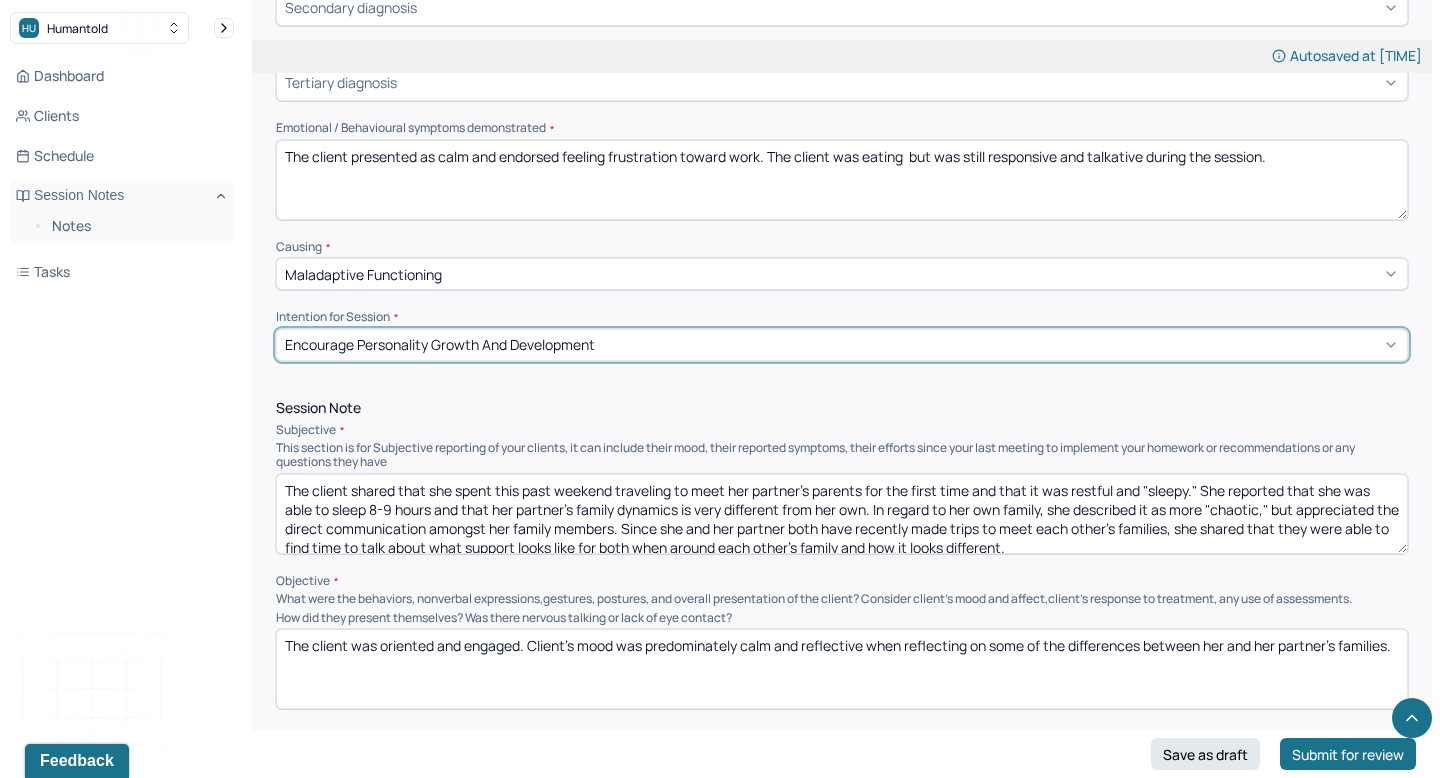 scroll, scrollTop: 876, scrollLeft: 0, axis: vertical 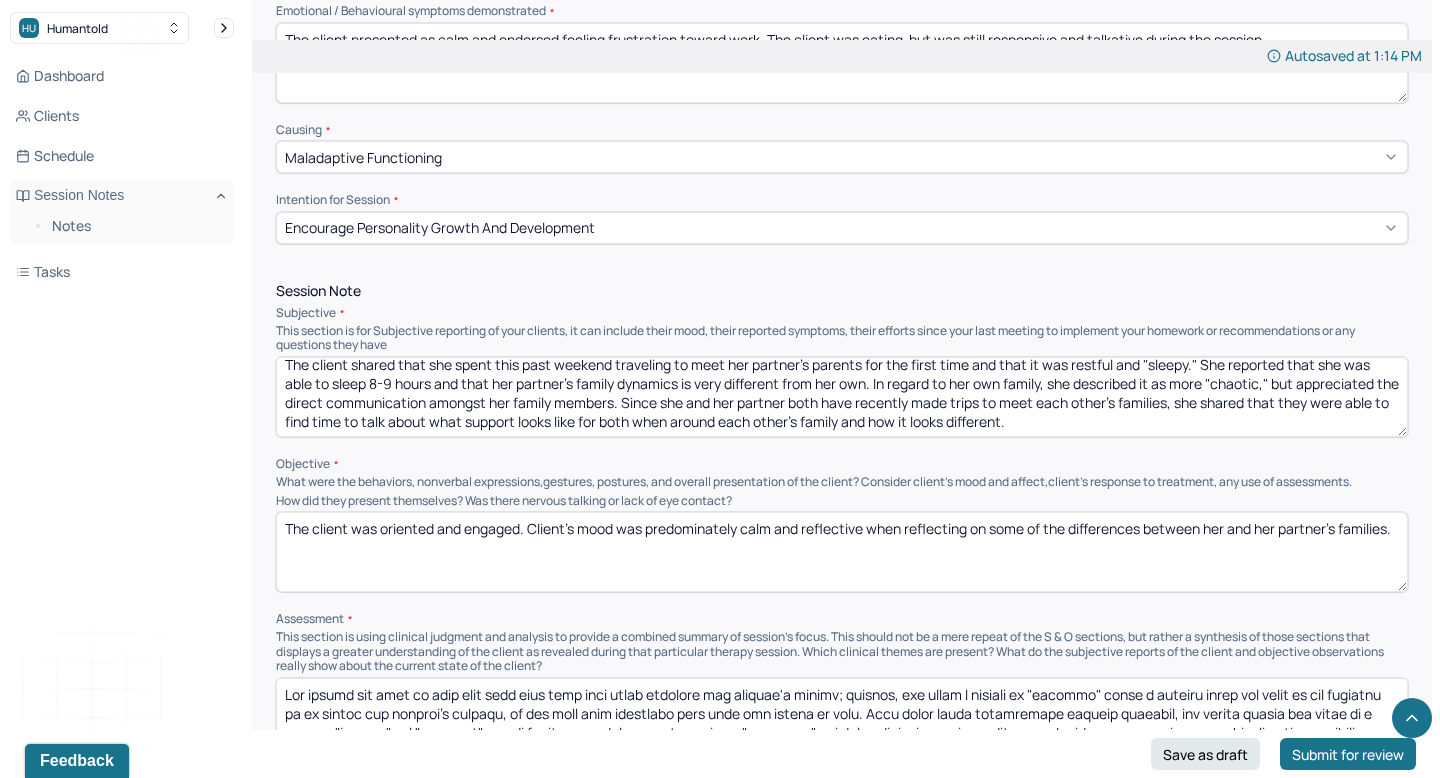 drag, startPoint x: 349, startPoint y: 364, endPoint x: 997, endPoint y: 434, distance: 651.7699 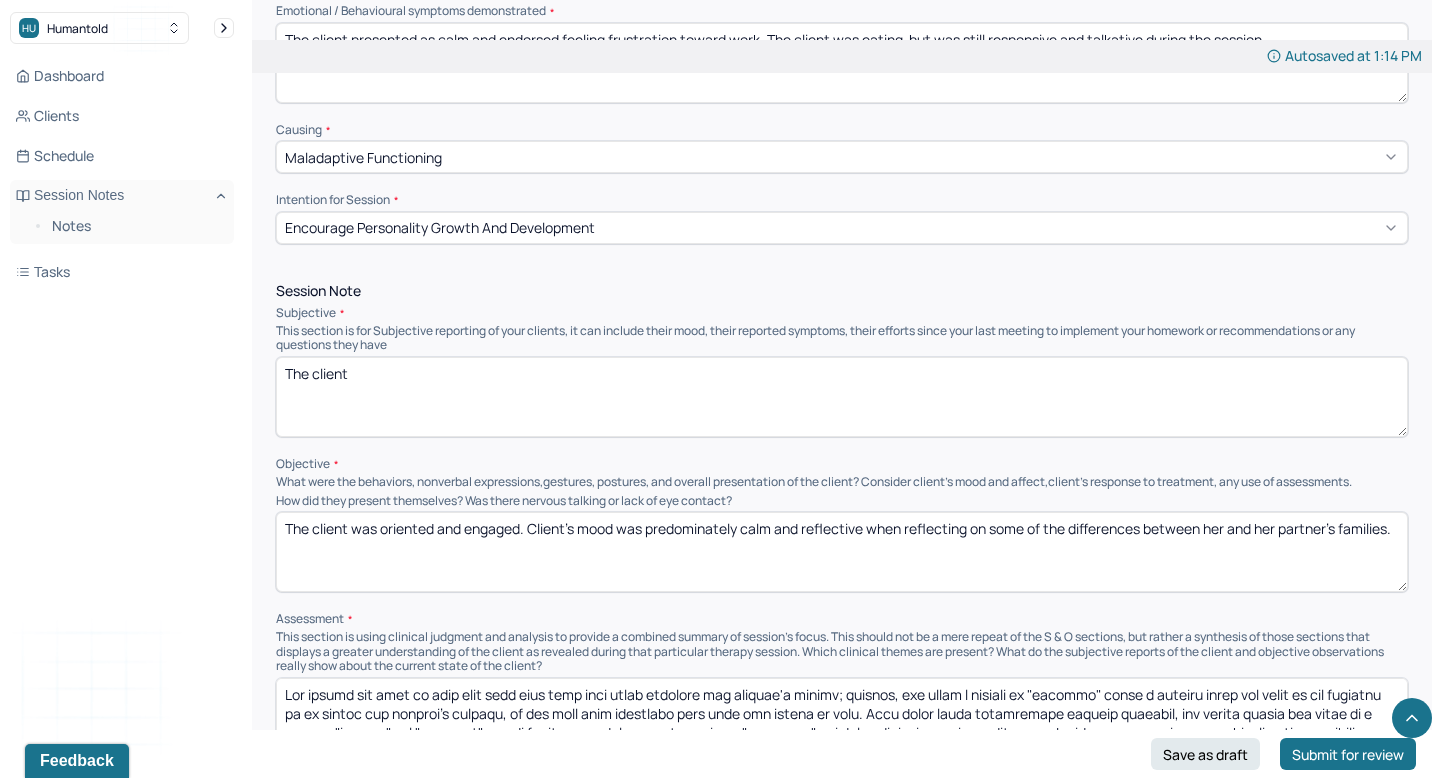 scroll, scrollTop: 0, scrollLeft: 0, axis: both 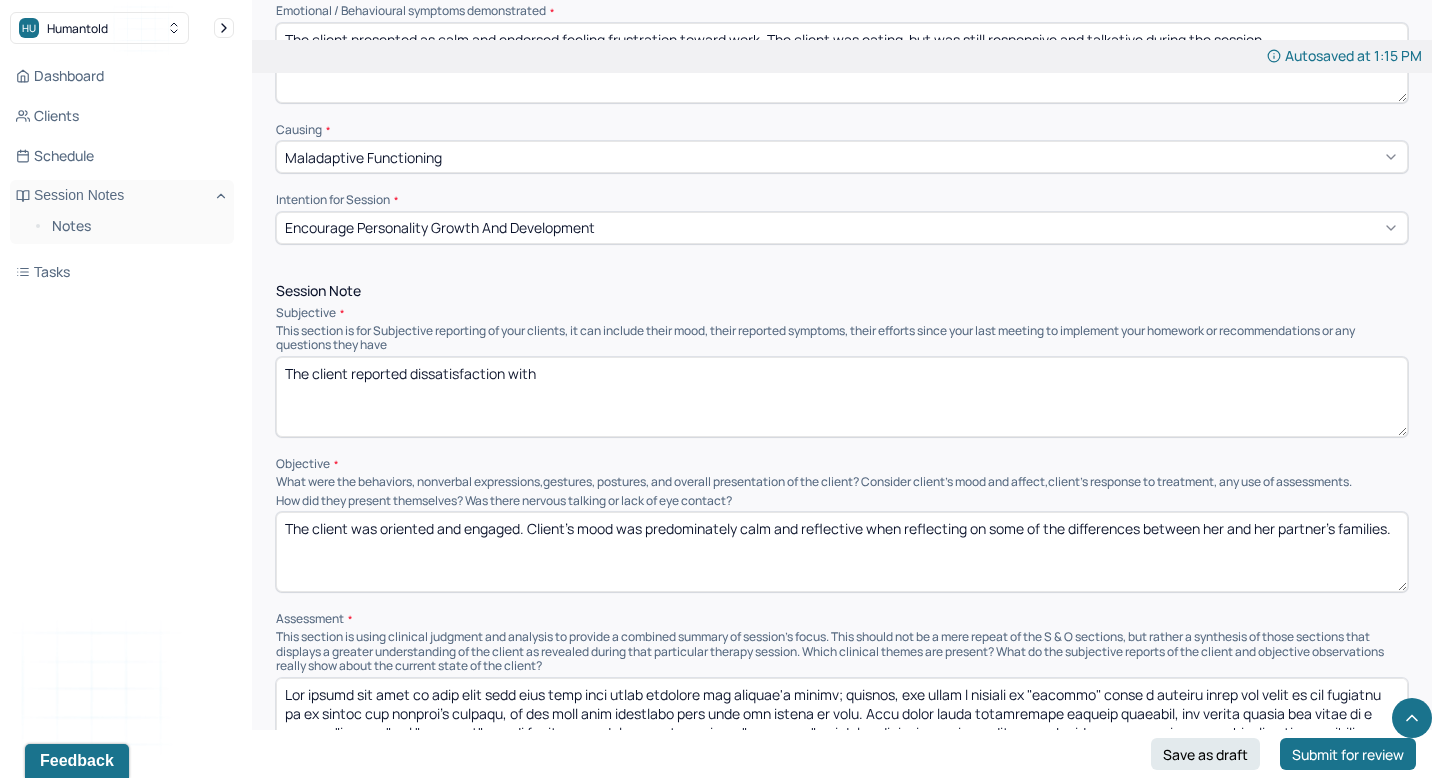 drag, startPoint x: 552, startPoint y: 368, endPoint x: 409, endPoint y: 371, distance: 143.03146 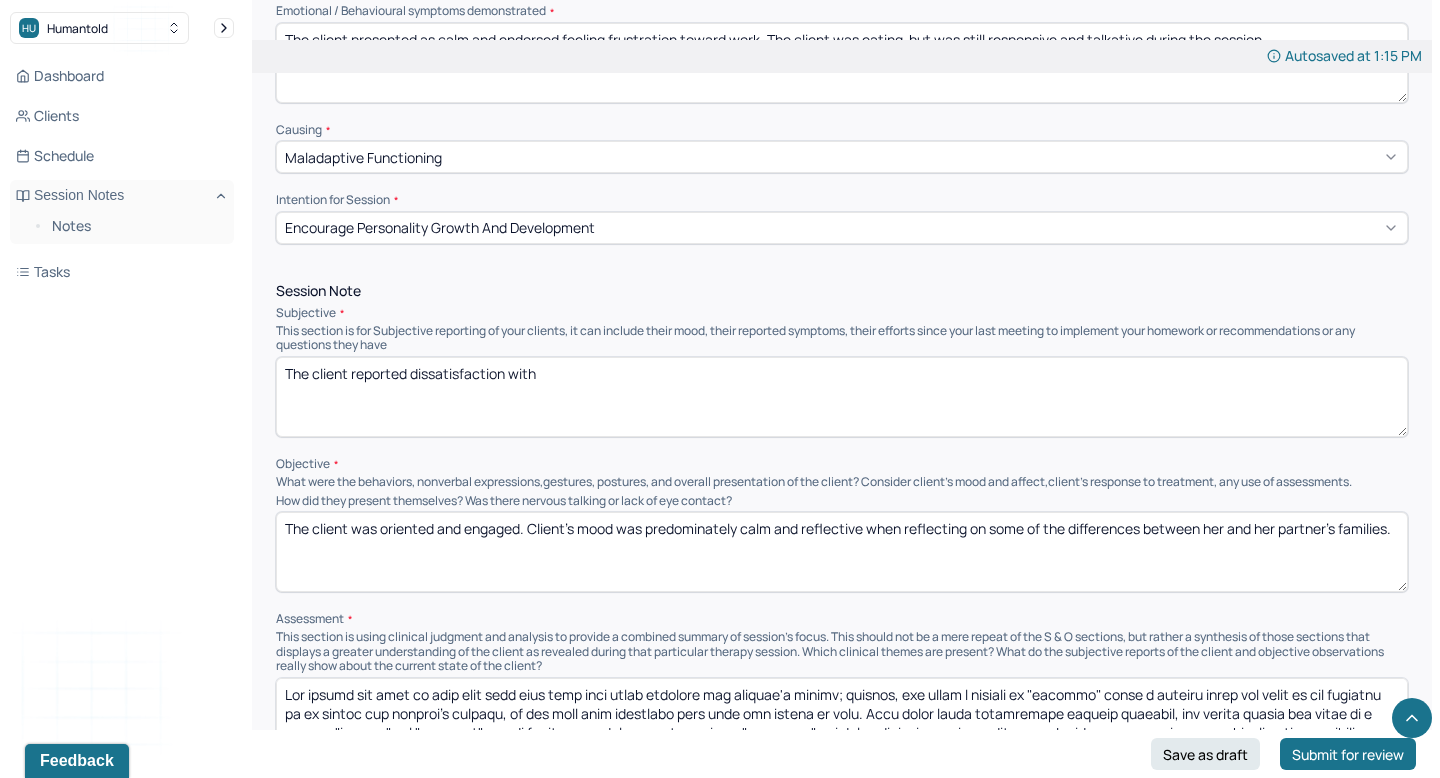 click on "The client reported dissatisfaction with" at bounding box center (842, 397) 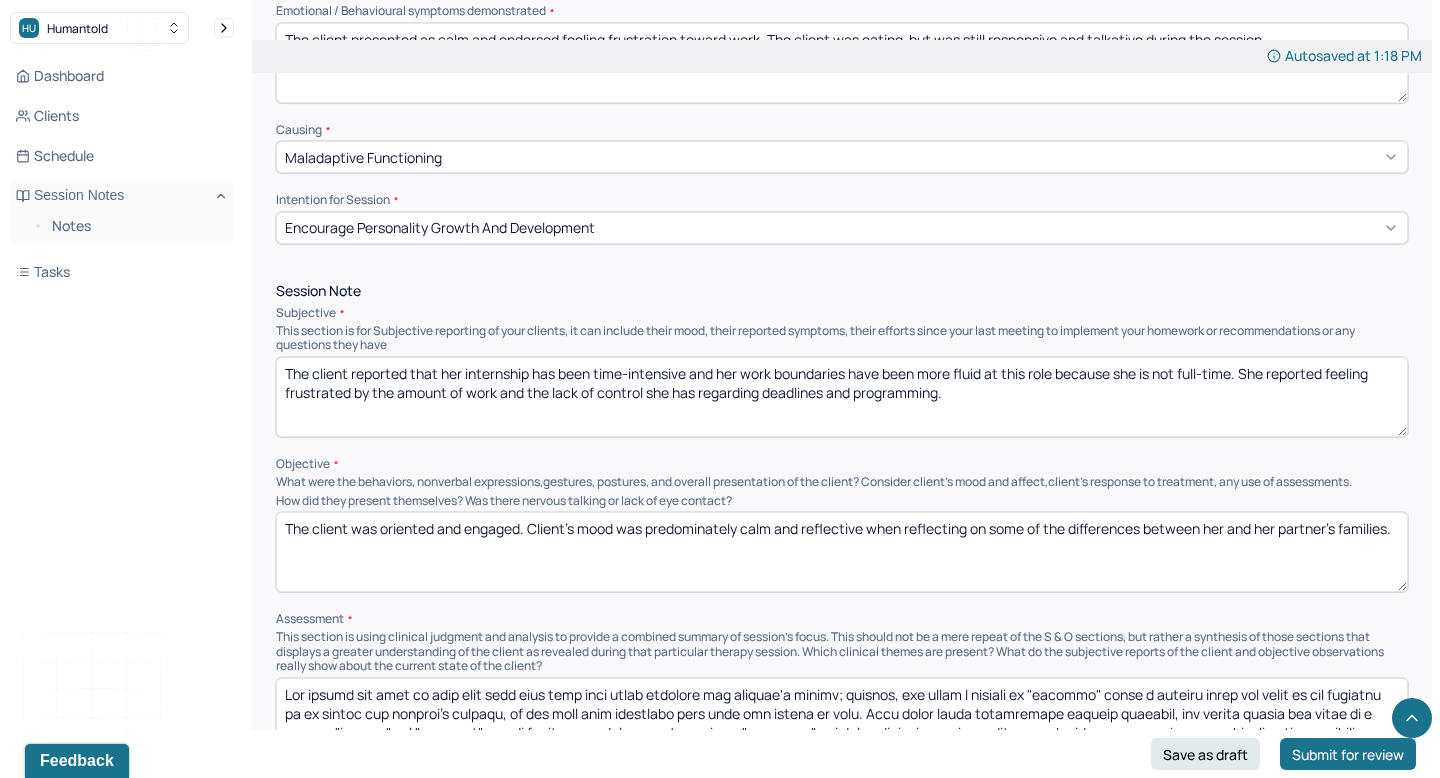 drag, startPoint x: 462, startPoint y: 387, endPoint x: 390, endPoint y: 391, distance: 72.11102 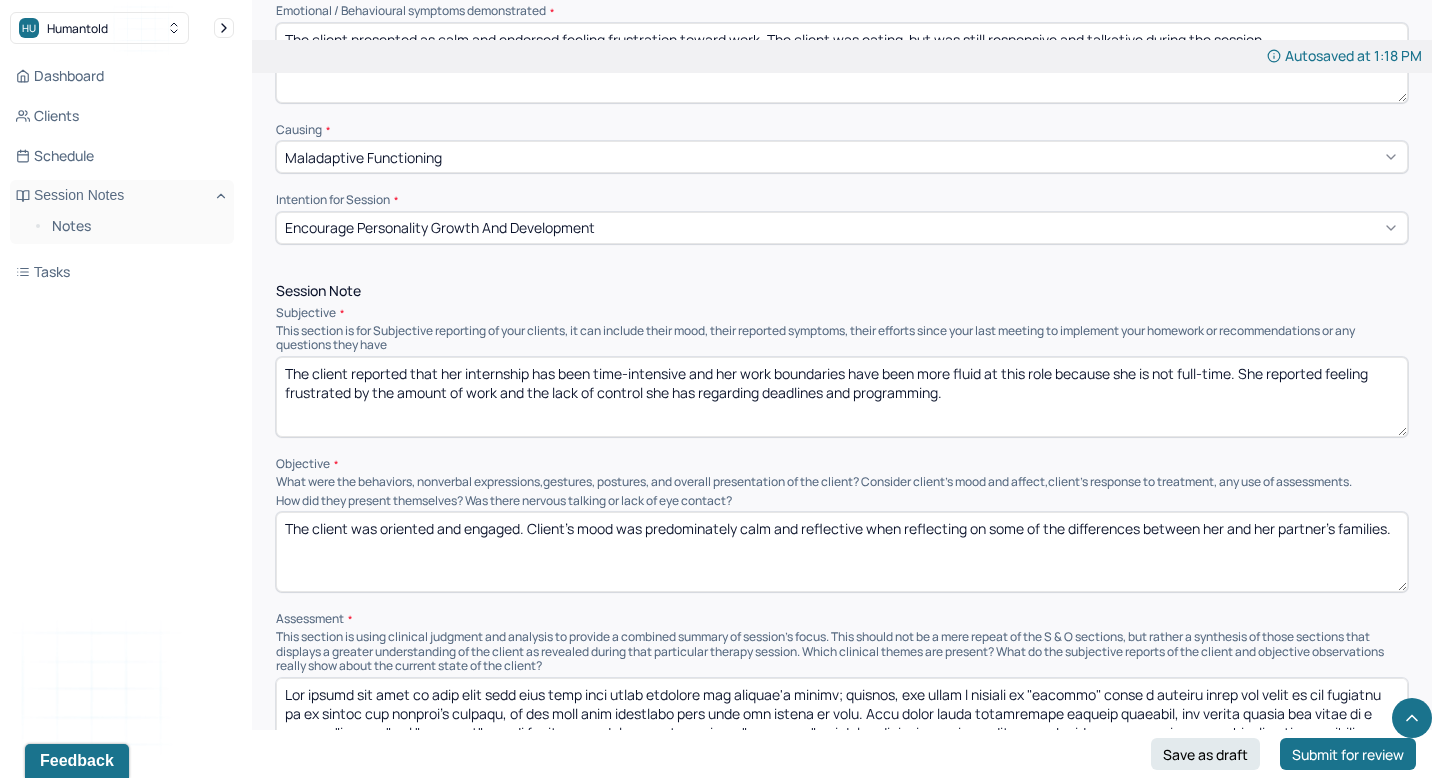 click on "The client reported that her internship has been time-intensive and her work boundaries have been more fluid at this role because she is not full-time. She reported feeling frustrated by the amount of work and the lack of control she has regarding deadlines and programming." at bounding box center (842, 397) 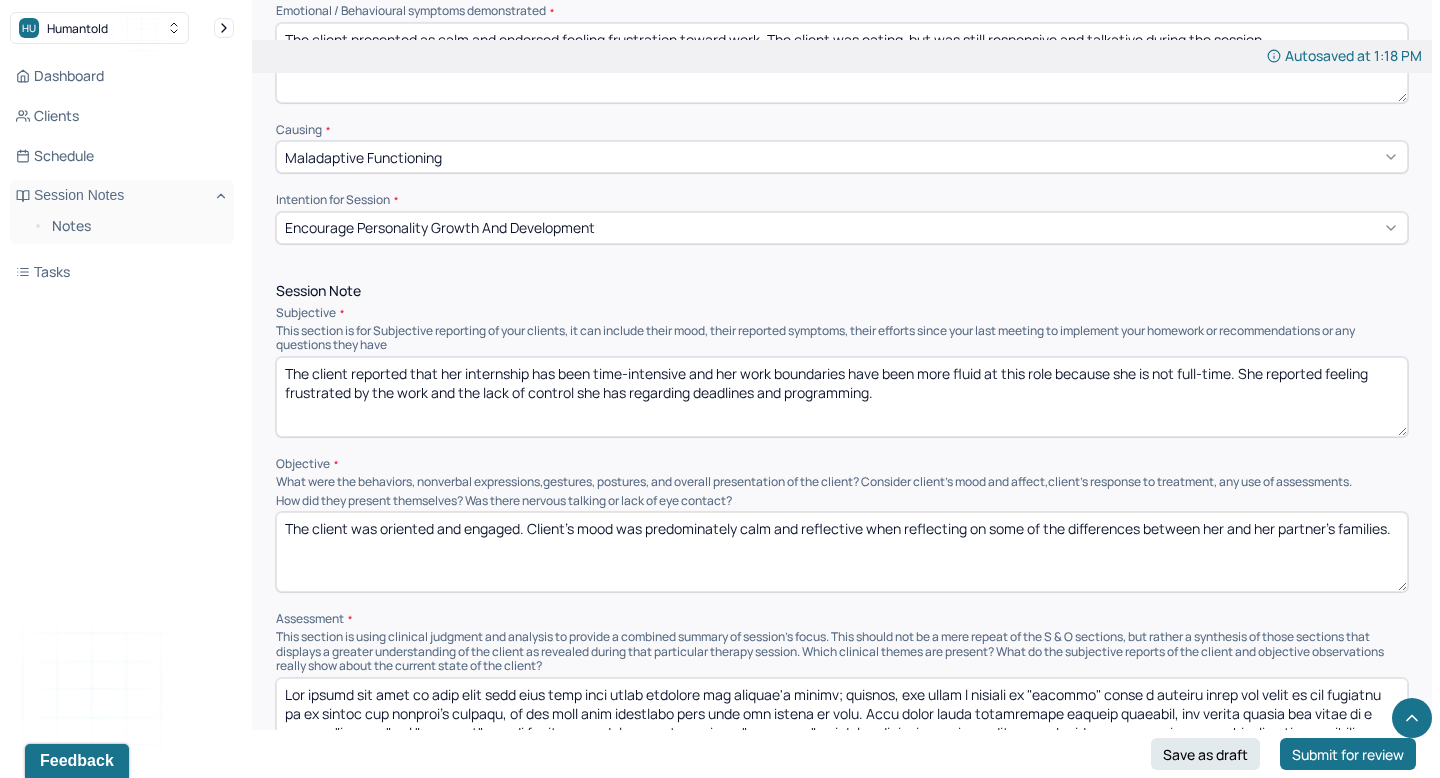 drag, startPoint x: 888, startPoint y: 387, endPoint x: 528, endPoint y: 390, distance: 360.0125 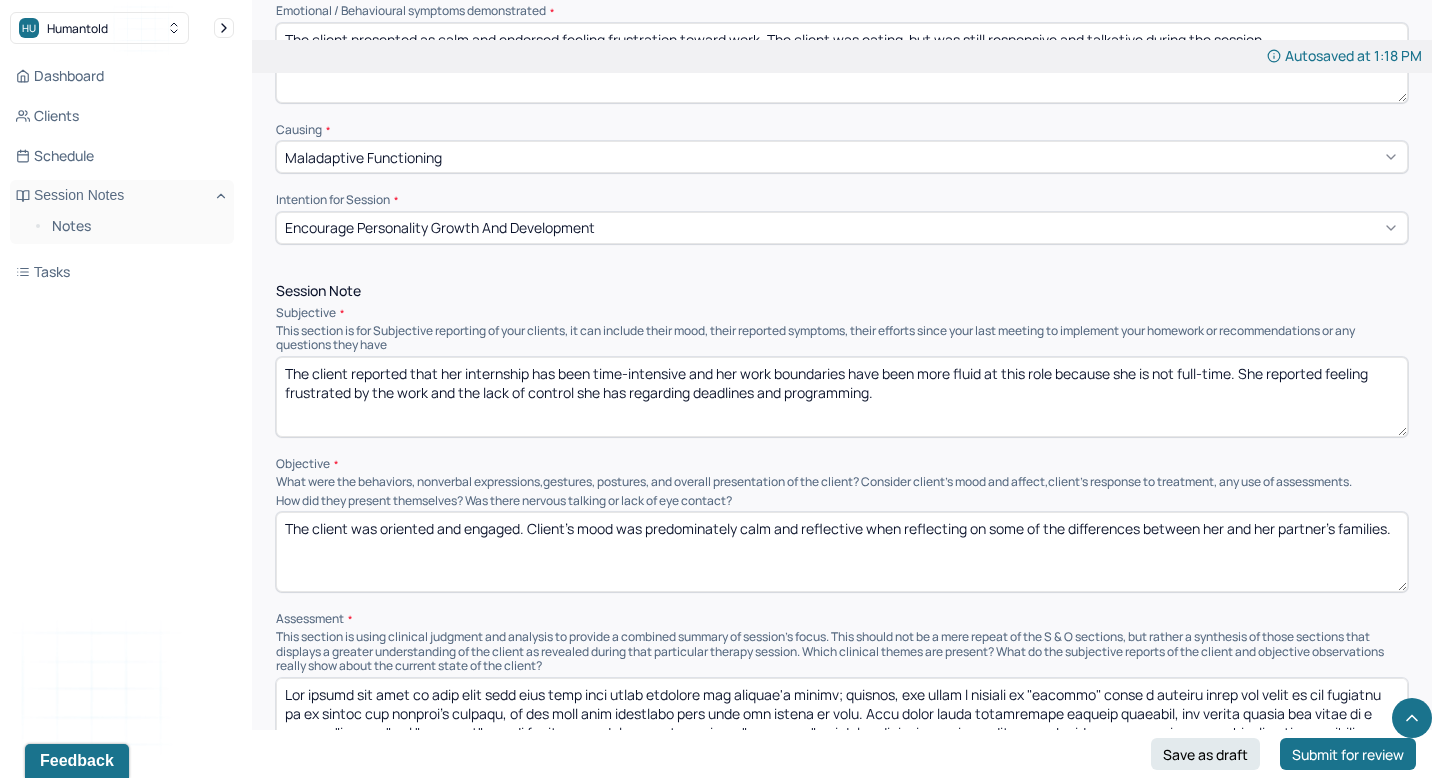 click on "The client reported that her internship has been time-intensive and her work boundaries have been more fluid at this role because she is not full-time. She reported feeling frustrated by the work and the lack of control she has regarding deadlines and programming." at bounding box center (842, 397) 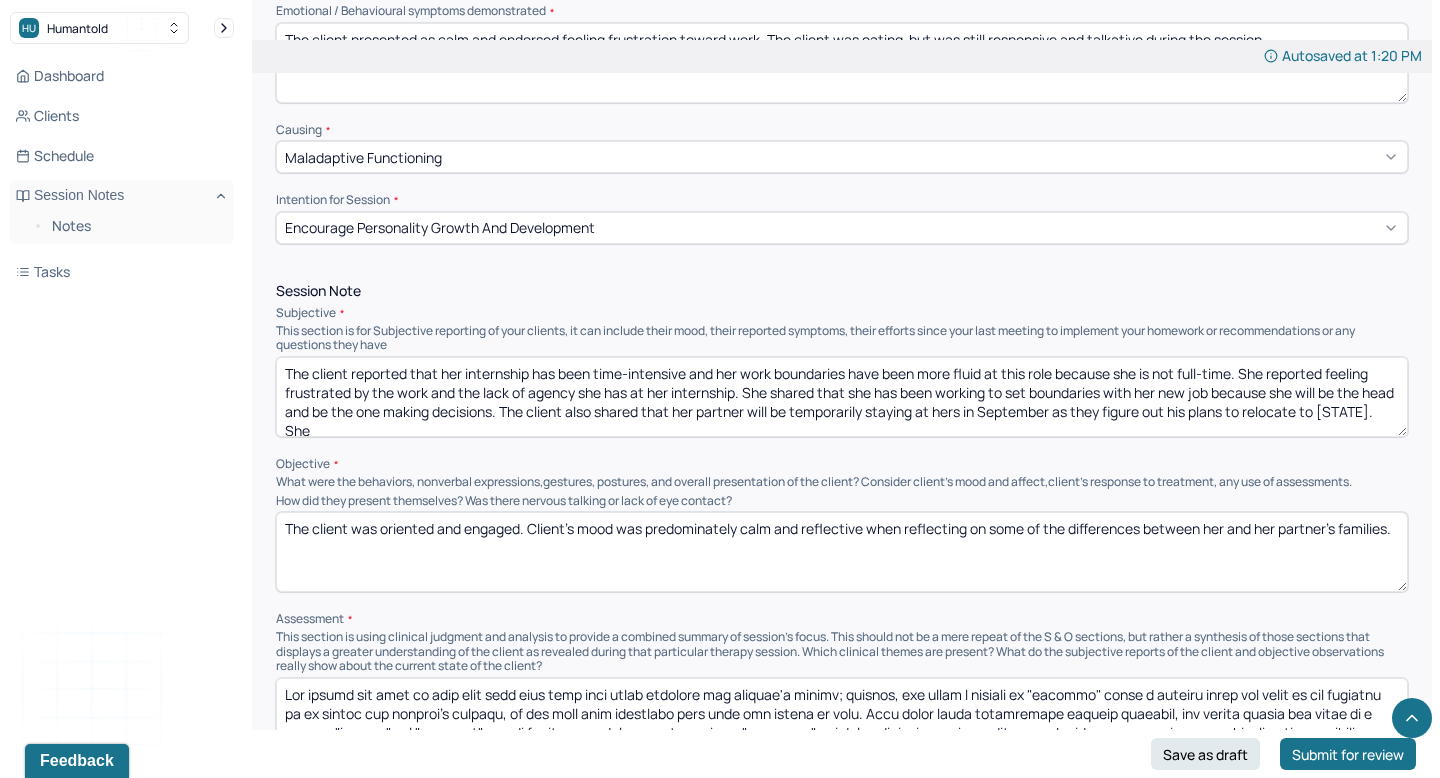 scroll, scrollTop: 3, scrollLeft: 0, axis: vertical 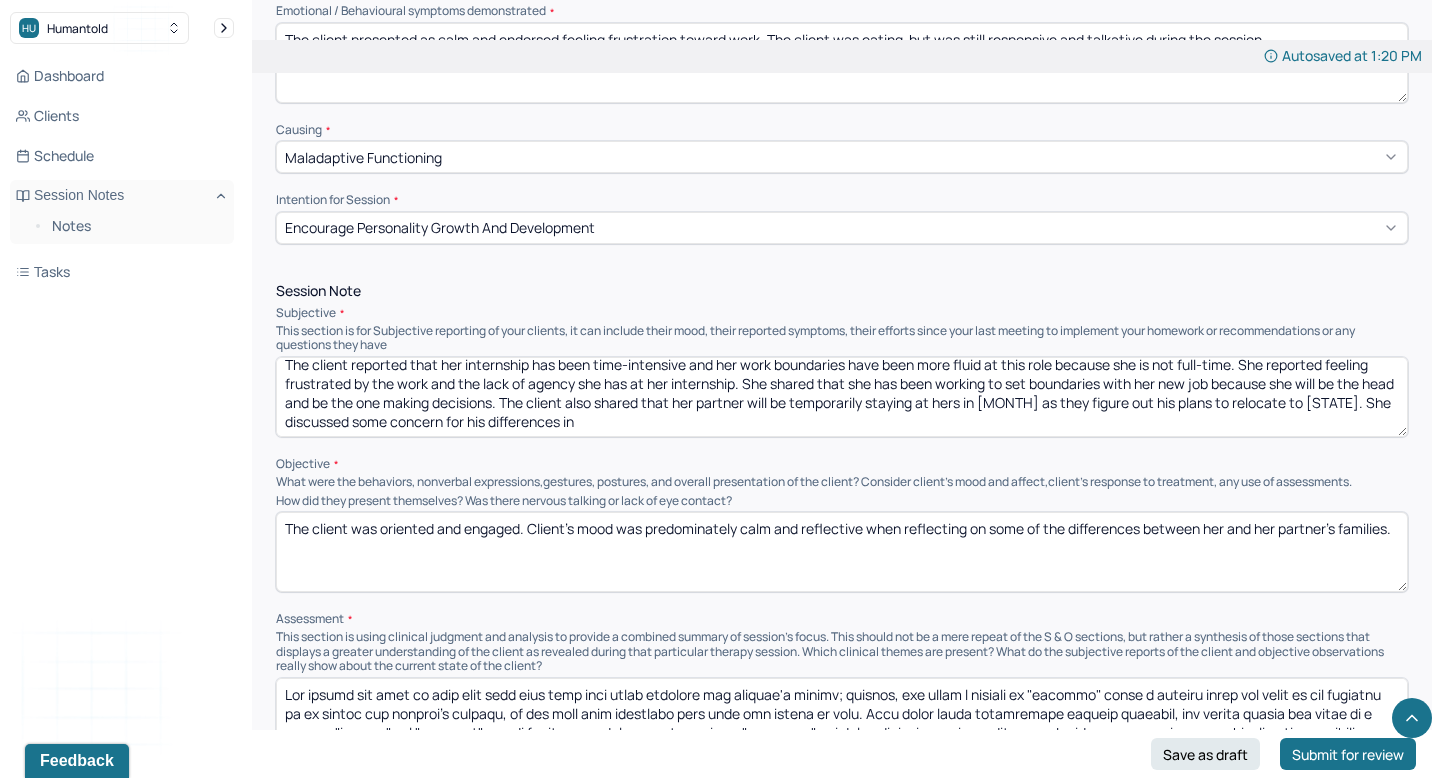 drag, startPoint x: 611, startPoint y: 415, endPoint x: 497, endPoint y: 417, distance: 114.01754 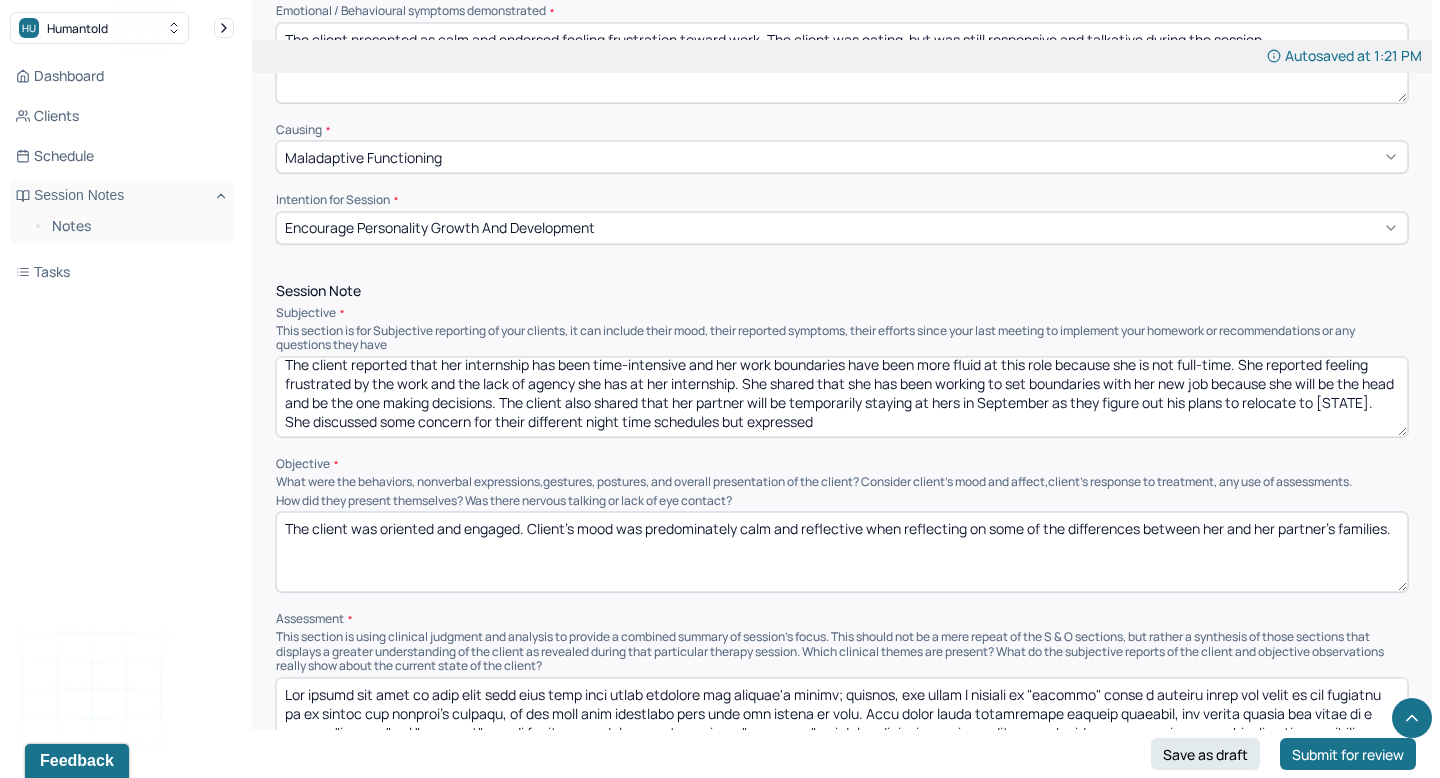 click on "The client reported that her internship has been time-intensive and her work boundaries have been more fluid at this role because she is not full-time. She reported feeling frustrated by the work and the lack of agency she has at her internship. She shared that she has been working to set boundaries with her new job because she will be the head and be the one making decisions. The client also shared that her partner will be temporarily staying at hers in September as they figure out his plans to relocate to [STATE]. She discussed some concern for their different night time schedules but expressed" at bounding box center [842, 397] 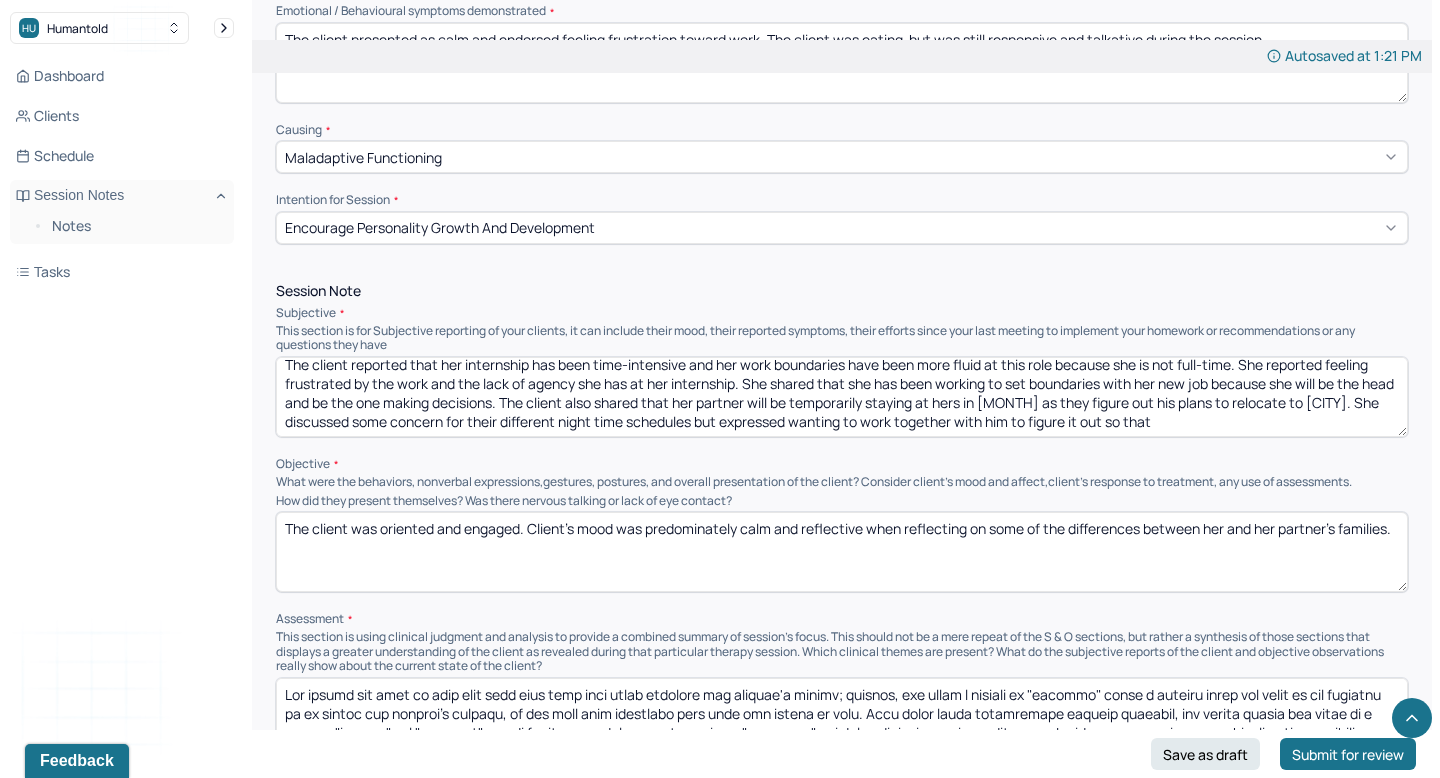 drag, startPoint x: 1206, startPoint y: 415, endPoint x: 847, endPoint y: 420, distance: 359.03482 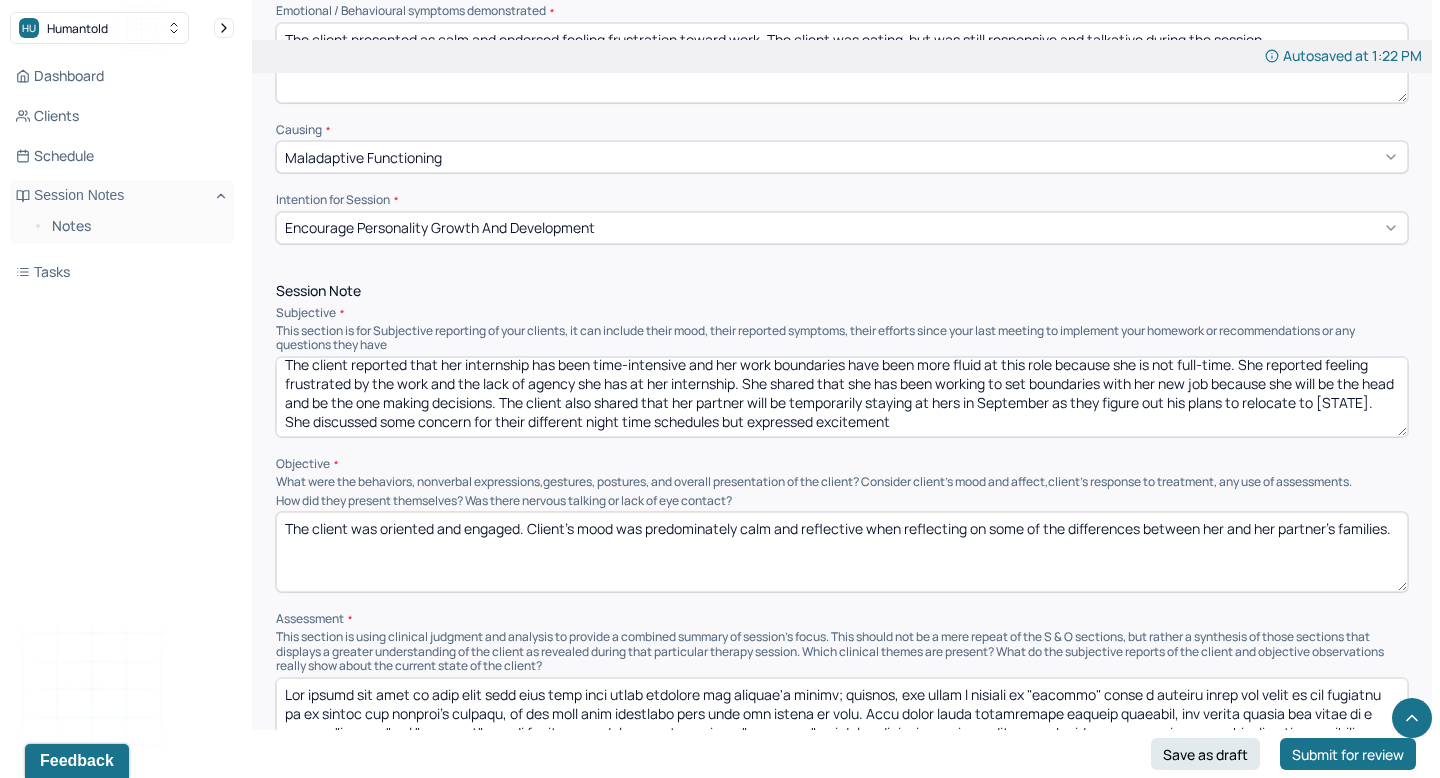 click on "The client reported that her internship has been time-intensive and her work boundaries have been more fluid at this role because she is not full-time. She reported feeling frustrated by the work and the lack of agency she has at her internship. She shared that she has been working to set boundaries with her new job because she will be the head and be the one making decisions. The client also shared that her partner will be temporarily staying at hers in September as they figure out his plans to relocate to [STATE]. She discussed some concern for their different night time schedules but expressed excitement" at bounding box center [842, 397] 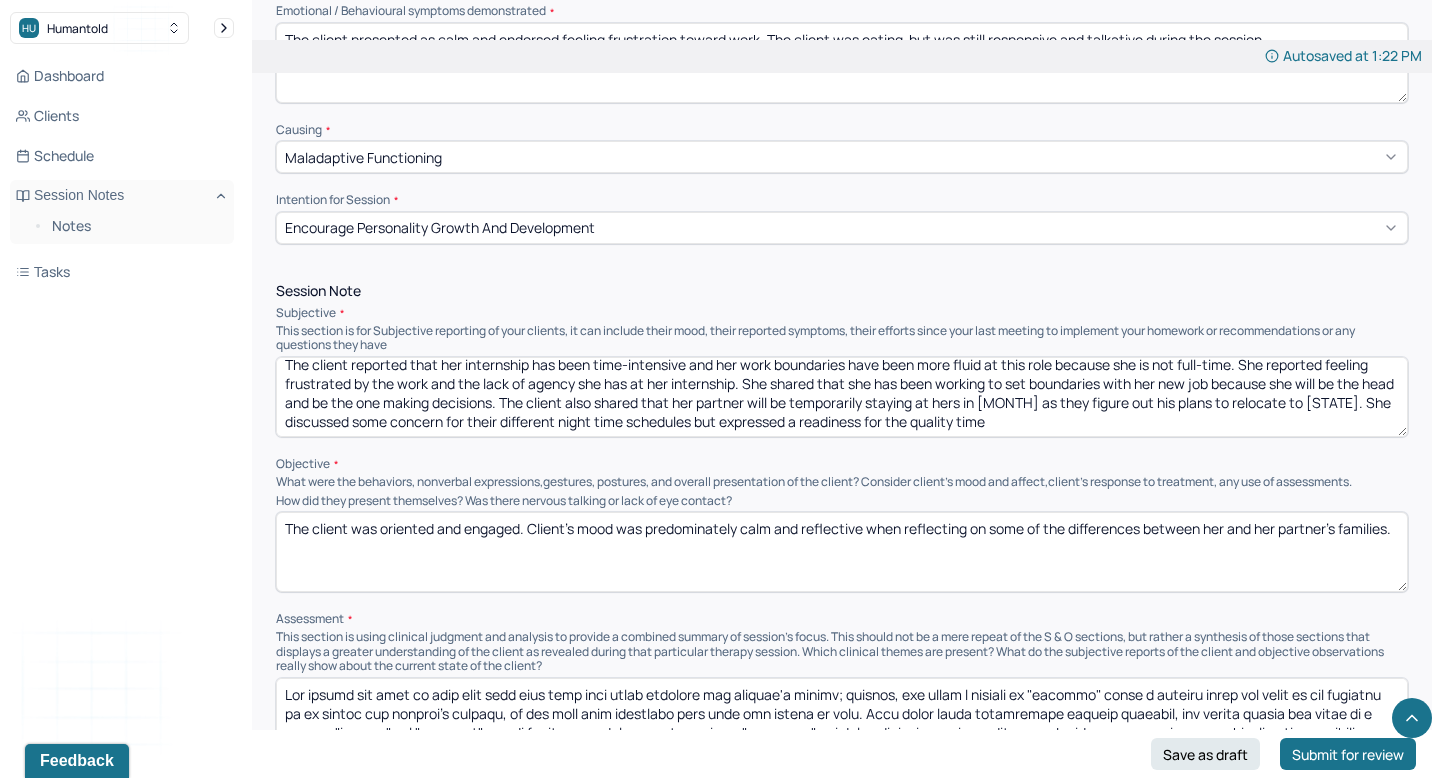 drag, startPoint x: 1055, startPoint y: 410, endPoint x: 825, endPoint y: 408, distance: 230.0087 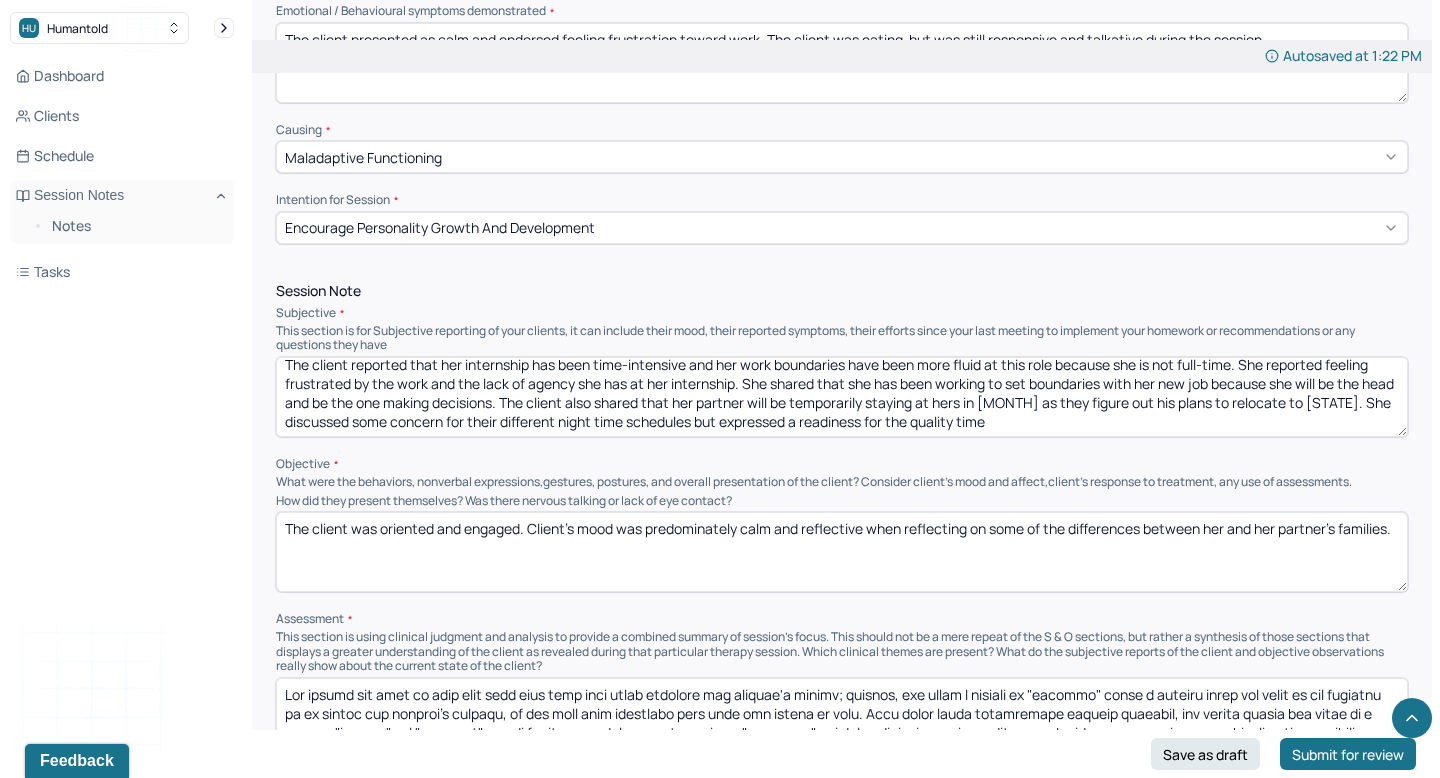 click on "The client reported that her internship has been time-intensive and her work boundaries have been more fluid at this role because she is not full-time. She reported feeling frustrated by the work and the lack of agency she has at her internship. She shared that she has been working to set boundaries with her new job because she will be the head and be the one making decisions. The client also shared that her partner will be temporarily staying at hers in [MONTH] as they figure out his plans to relocate to [STATE]. She discussed some concern for their different night time schedules but expressed a readiness for the quality time" at bounding box center (842, 397) 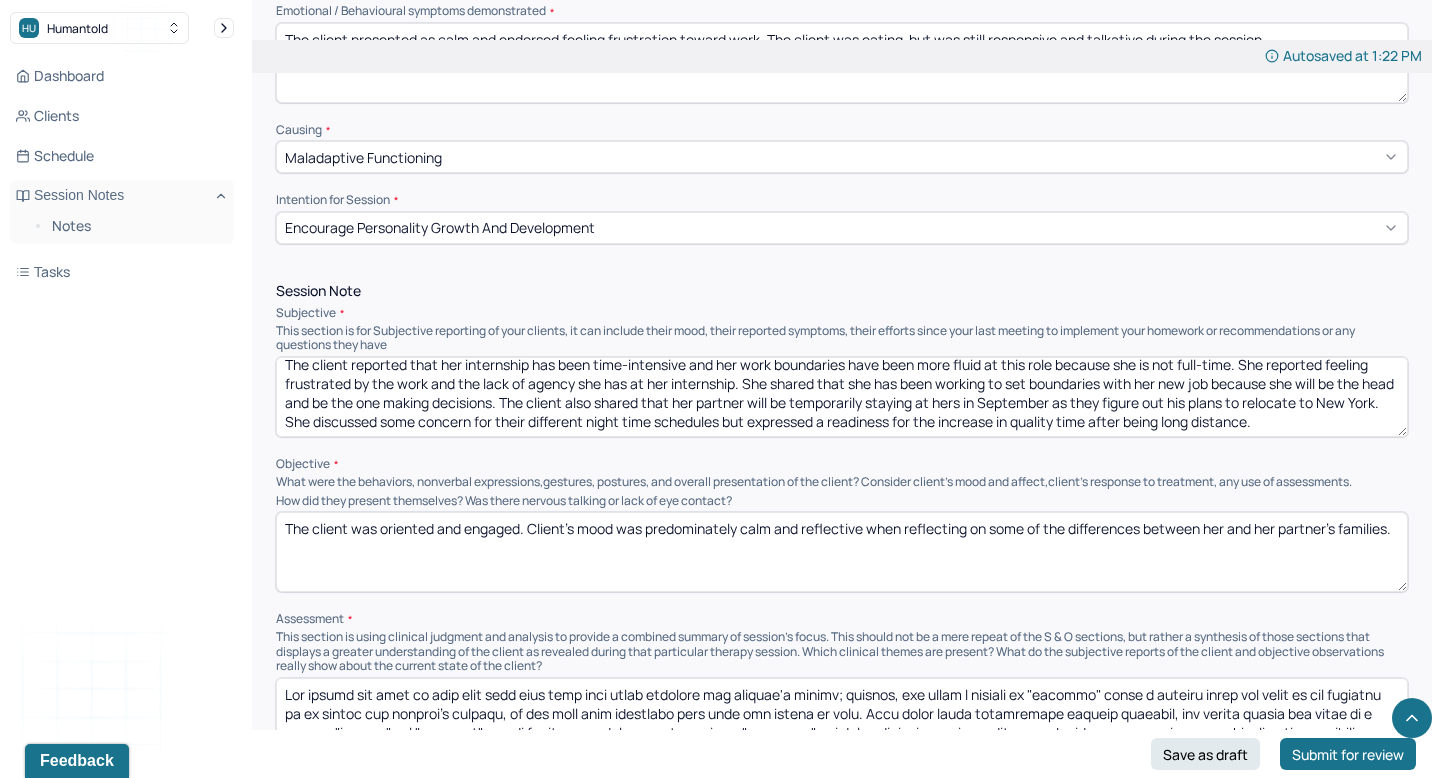 drag, startPoint x: 821, startPoint y: 359, endPoint x: 845, endPoint y: 400, distance: 47.507893 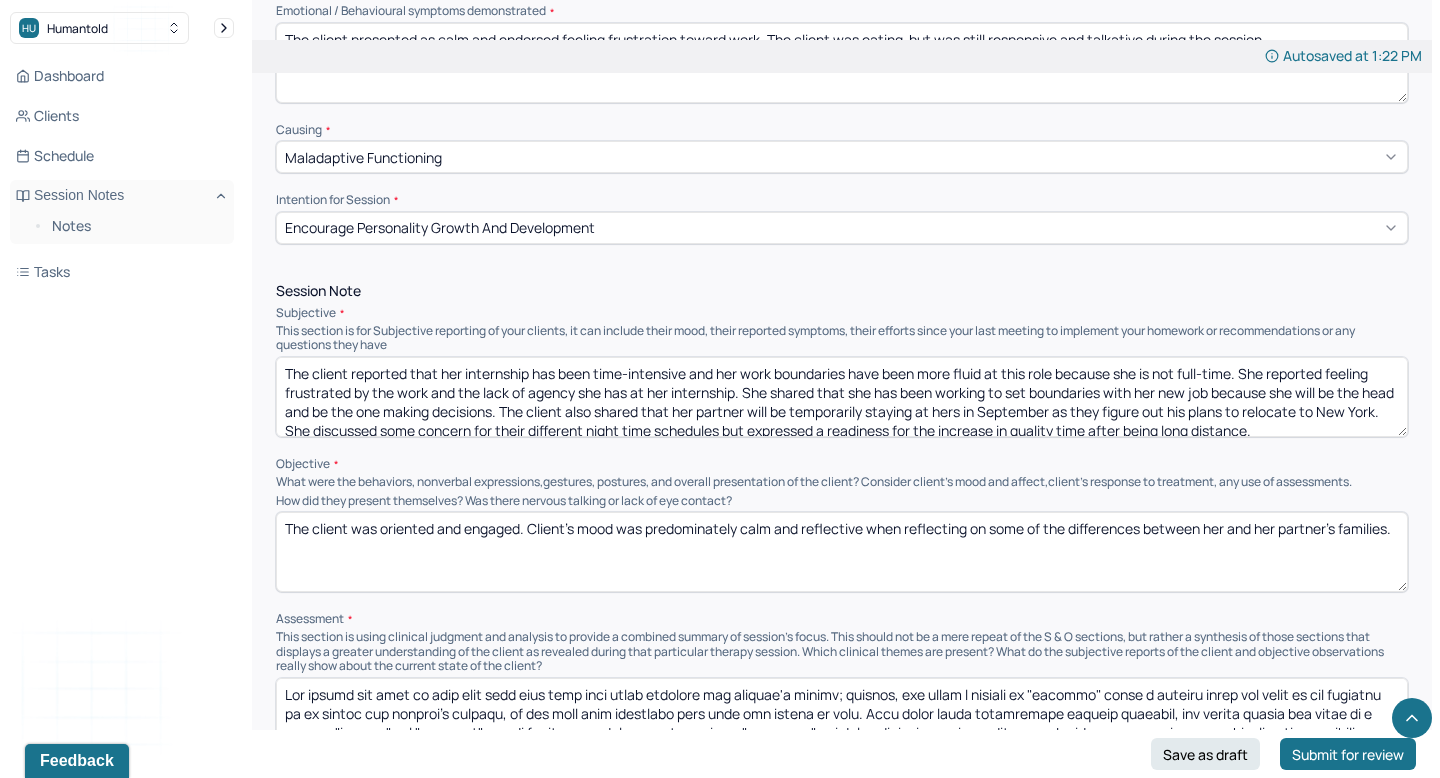 drag, startPoint x: 874, startPoint y: 402, endPoint x: 861, endPoint y: 347, distance: 56.515484 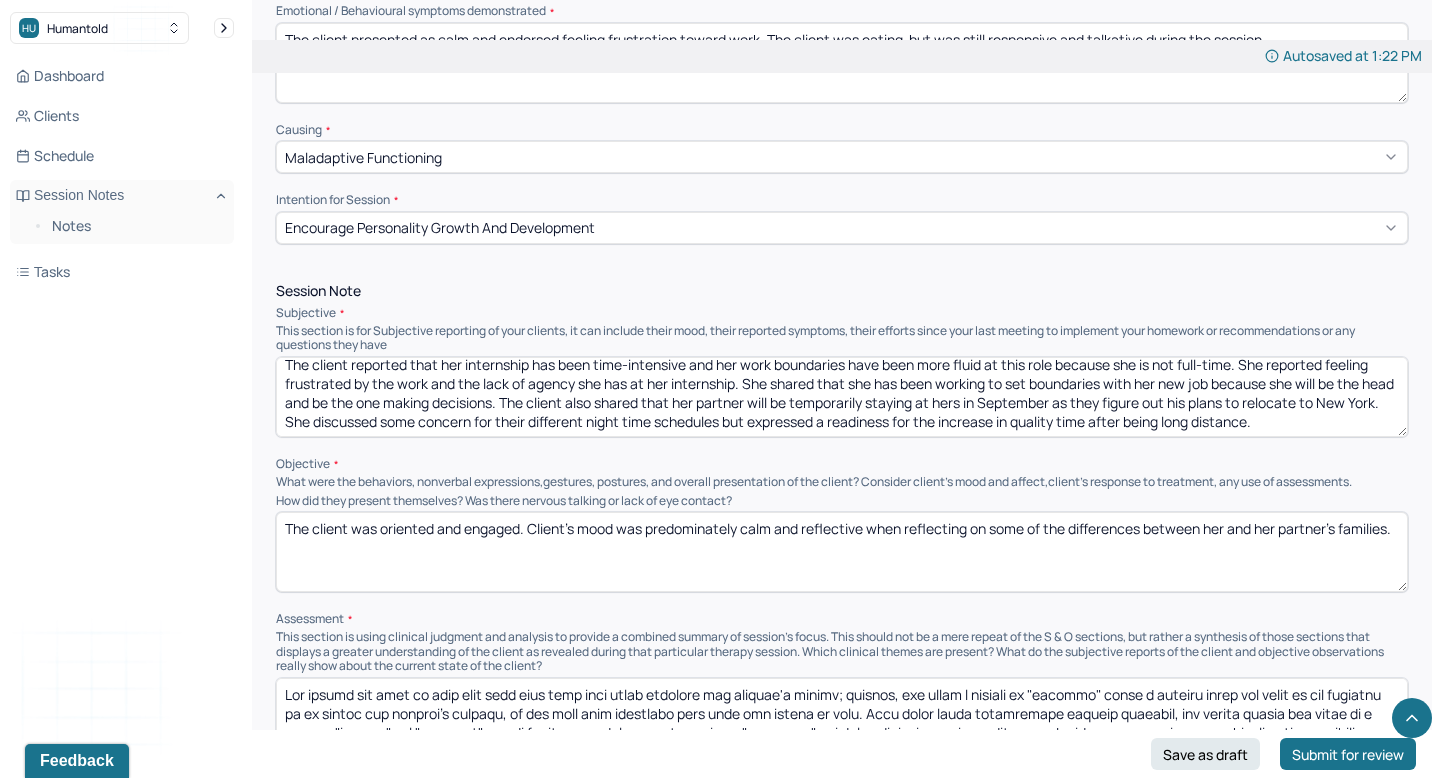 drag, startPoint x: 852, startPoint y: 382, endPoint x: 915, endPoint y: 443, distance: 87.69264 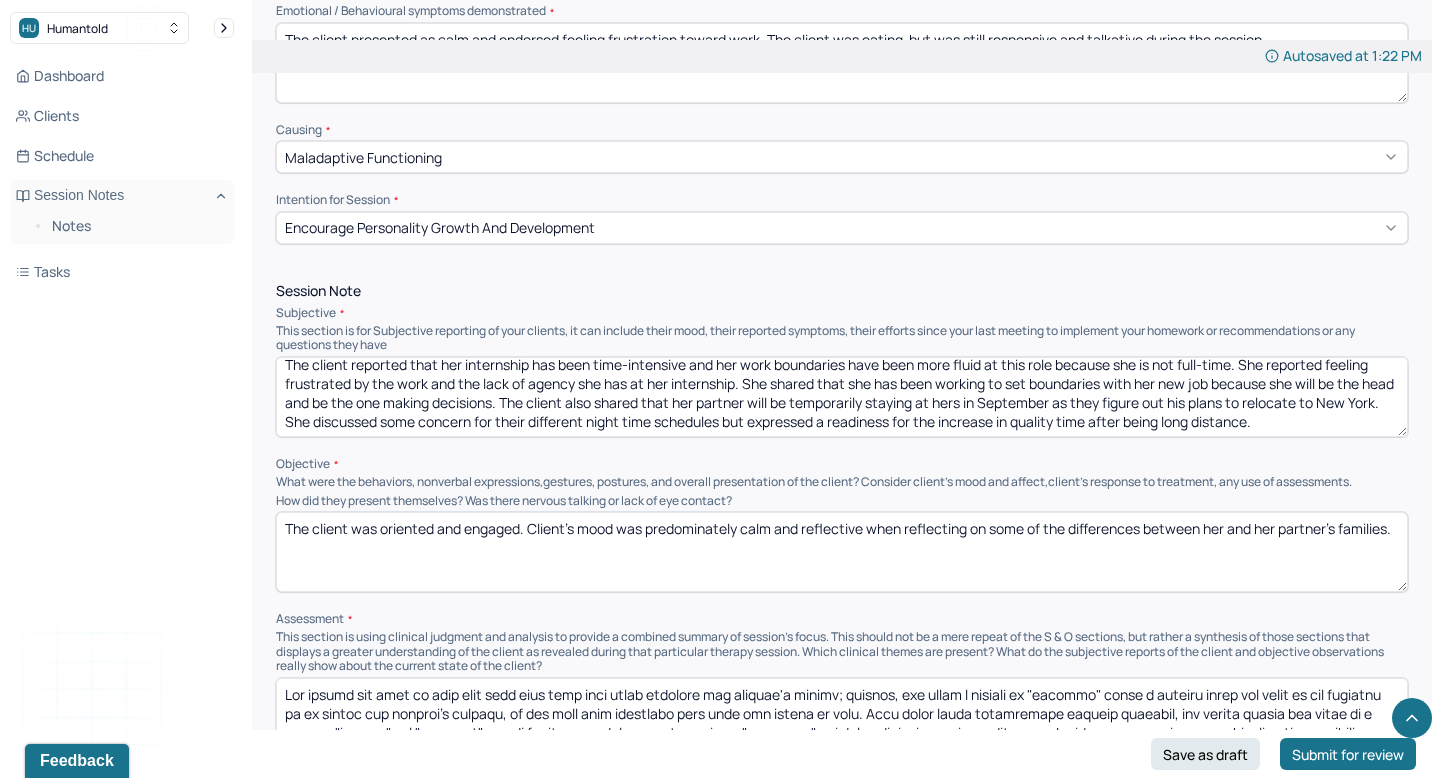 drag, startPoint x: 1273, startPoint y: 415, endPoint x: 922, endPoint y: 415, distance: 351 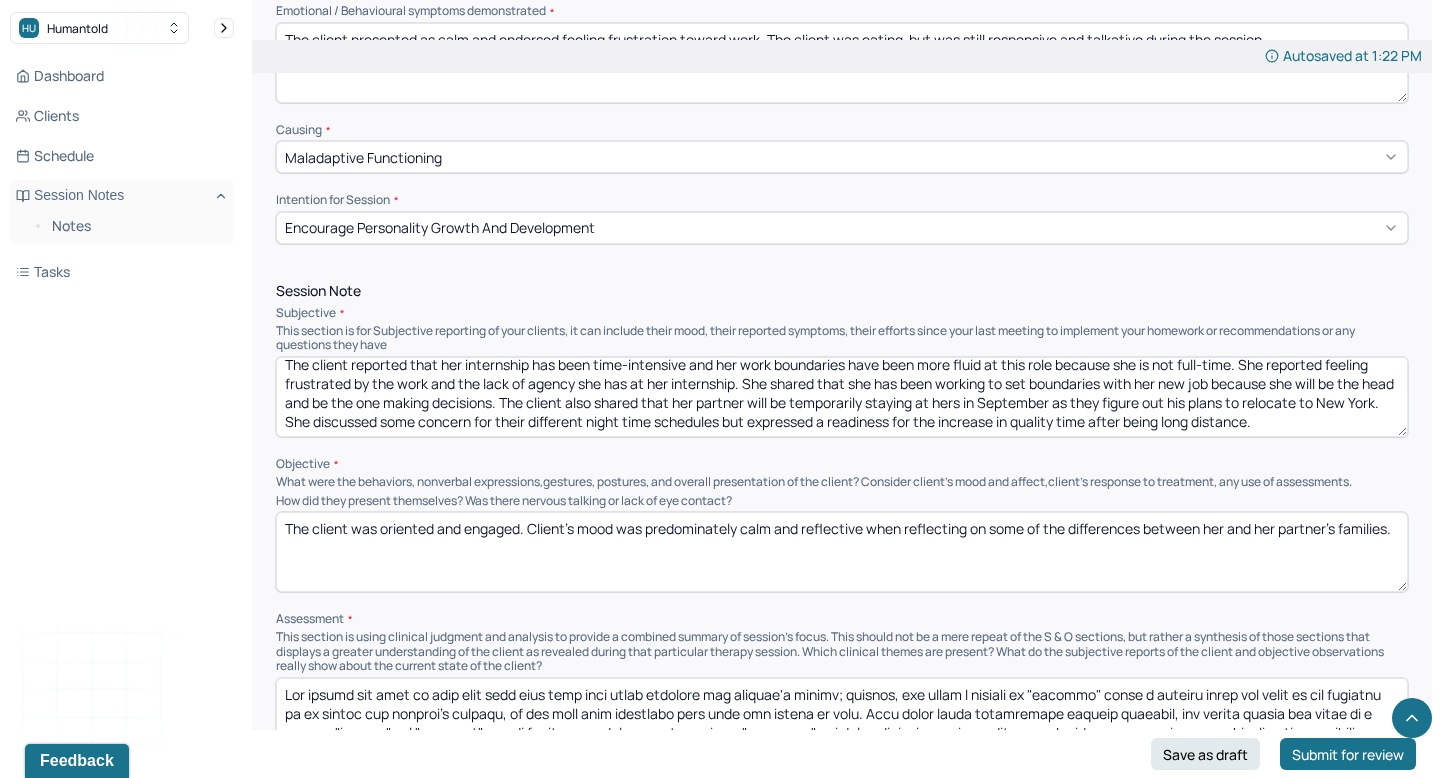 click on "The client reported that her internship has been time-intensive and her work boundaries have been more fluid at this role because she is not full-time. She reported feeling frustrated by the work and the lack of agency she has at her internship. She shared that she has been working to set boundaries with her new job because she will be the head and be the one making decisions. The client also shared that her partner will be temporarily staying at hers in September as they figure out his plans to relocate to New York. She discussed some concern for their different night time schedules but expressed a readiness for the increase in quality time after being long distance." at bounding box center [842, 397] 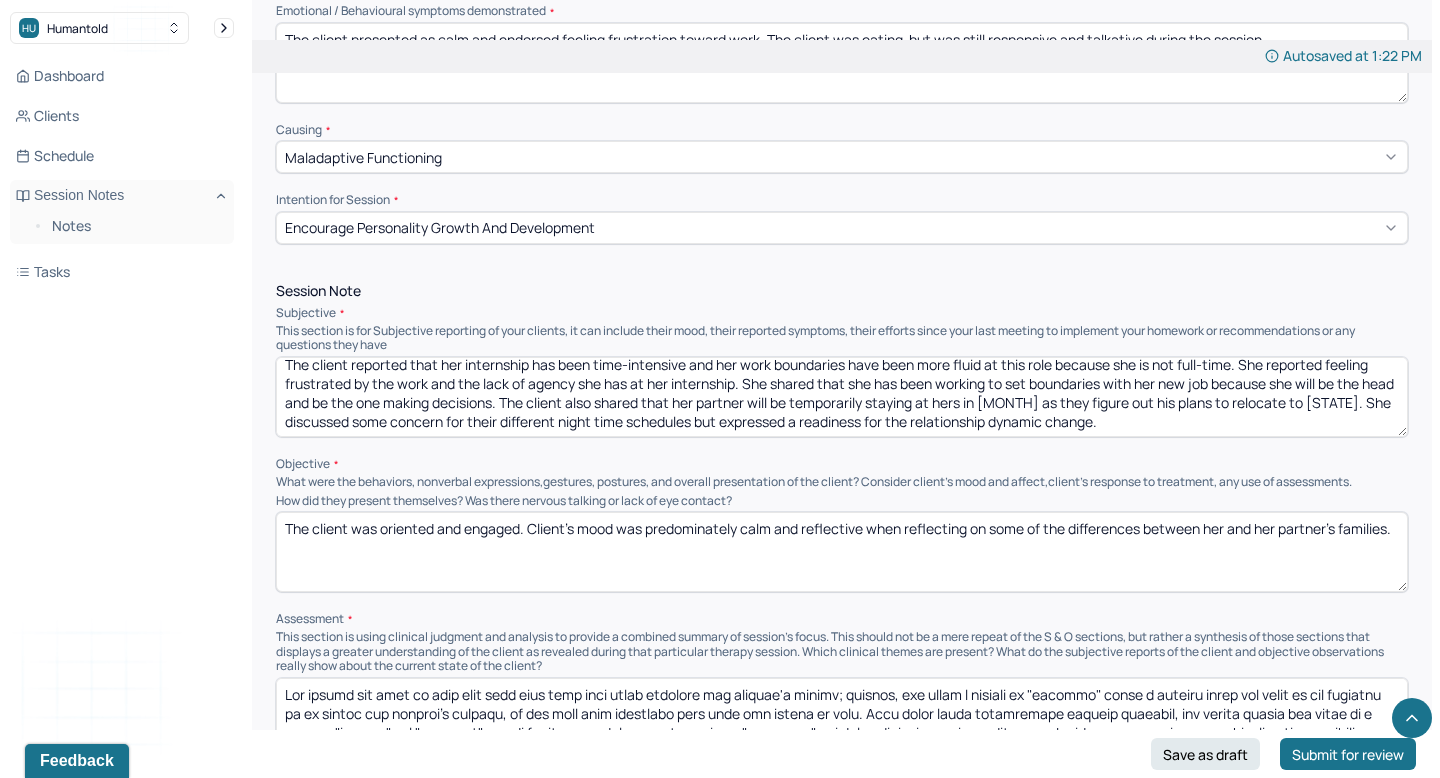 scroll, scrollTop: 0, scrollLeft: 0, axis: both 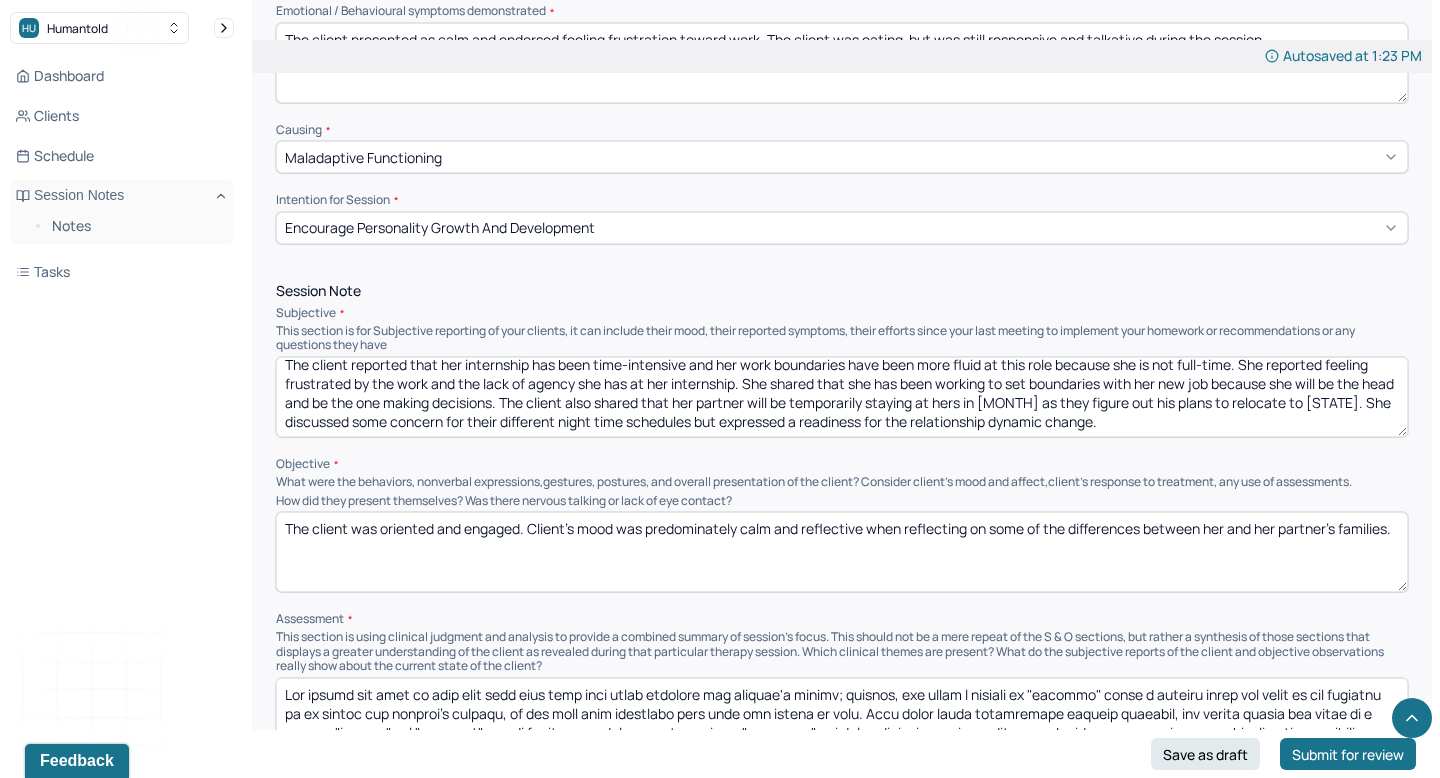 drag, startPoint x: 549, startPoint y: 380, endPoint x: 575, endPoint y: 416, distance: 44.407207 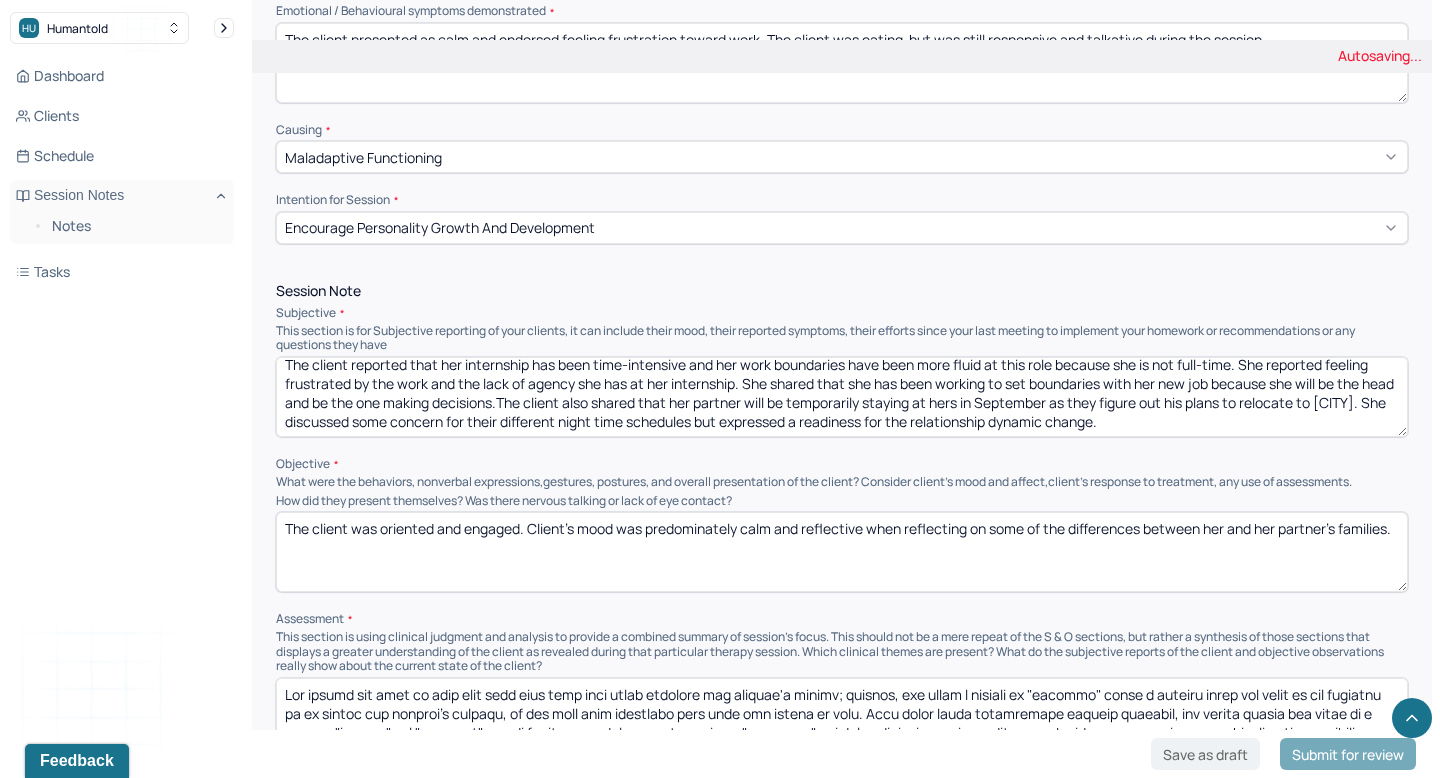click on "The client reported that her internship has been time-intensive and her work boundaries have been more fluid at this role because she is not full-time. She reported feeling frustrated by the work and the lack of agency she has at her internship. She shared that she has been working to set boundaries with her new job because she will be the head and be the one making decisions. She The client also shared that her partner will be temporarily staying at hers in [MONTH] as they figure out his plans to relocate to New York. She discussed some concern for their different night time schedules but expressed a readiness for the relationship dynamic change." at bounding box center [842, 397] 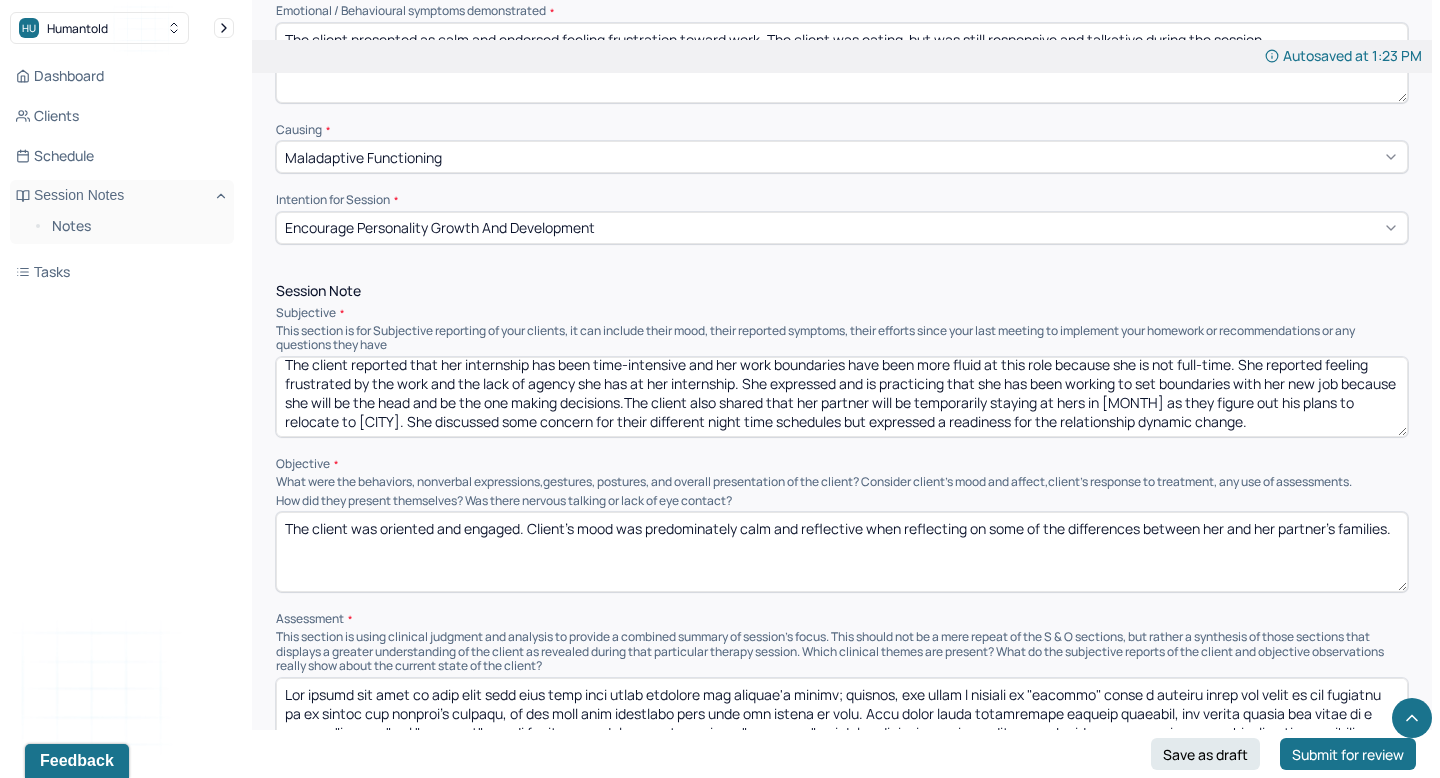 drag, startPoint x: 1160, startPoint y: 381, endPoint x: 947, endPoint y: 377, distance: 213.03755 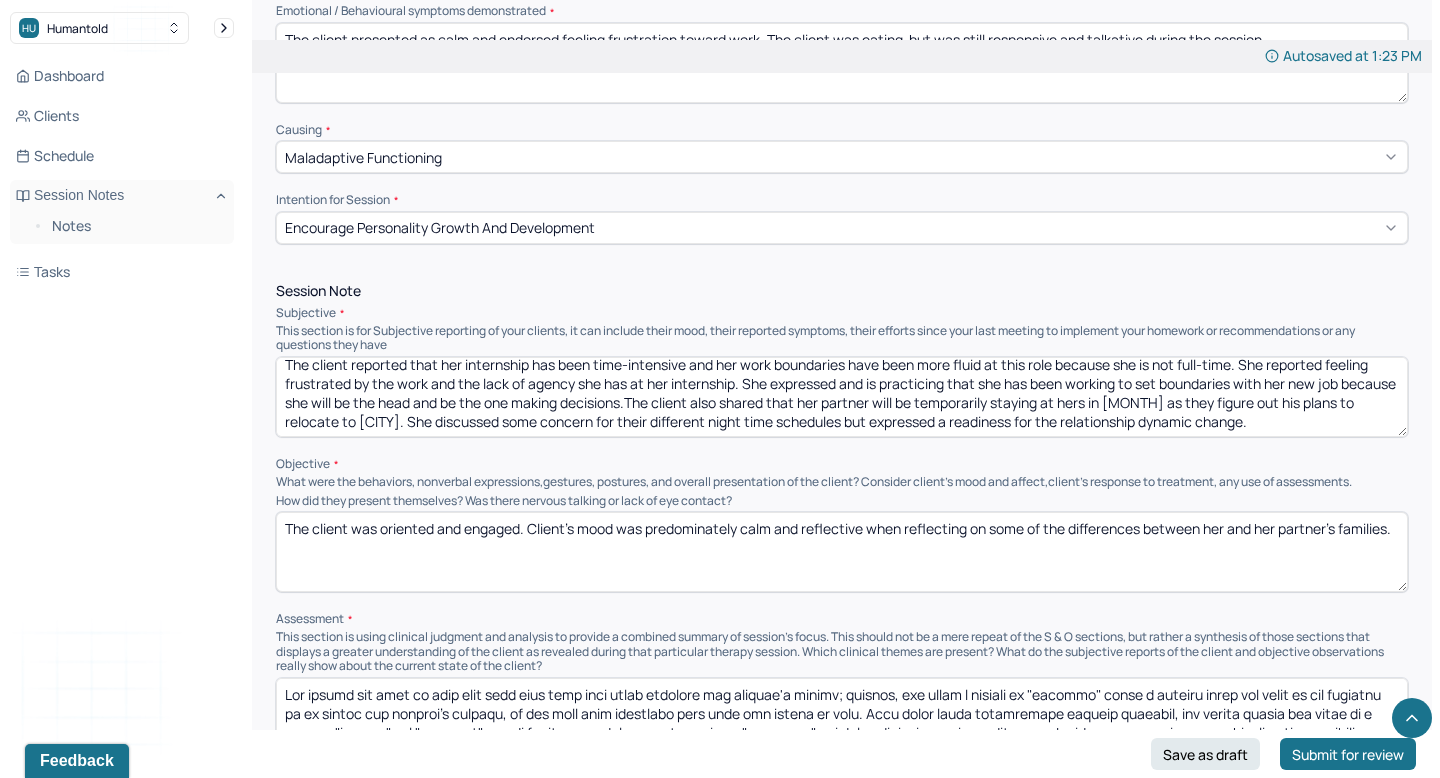 click on "The client reported that her internship has been time-intensive and her work boundaries have been more fluid at this role because she is not full-time. She reported feeling frustrated by the work and the lack of agency she has at her internship. She expressed and is practicing that she has been working to set boundaries with her new job because she will be the head and be the one making decisions.The client also shared that her partner will be temporarily staying at hers in [MONTH] as they figure out his plans to relocate to [CITY]. She discussed some concern for their different night time schedules but expressed a readiness for the relationship dynamic change." at bounding box center [842, 397] 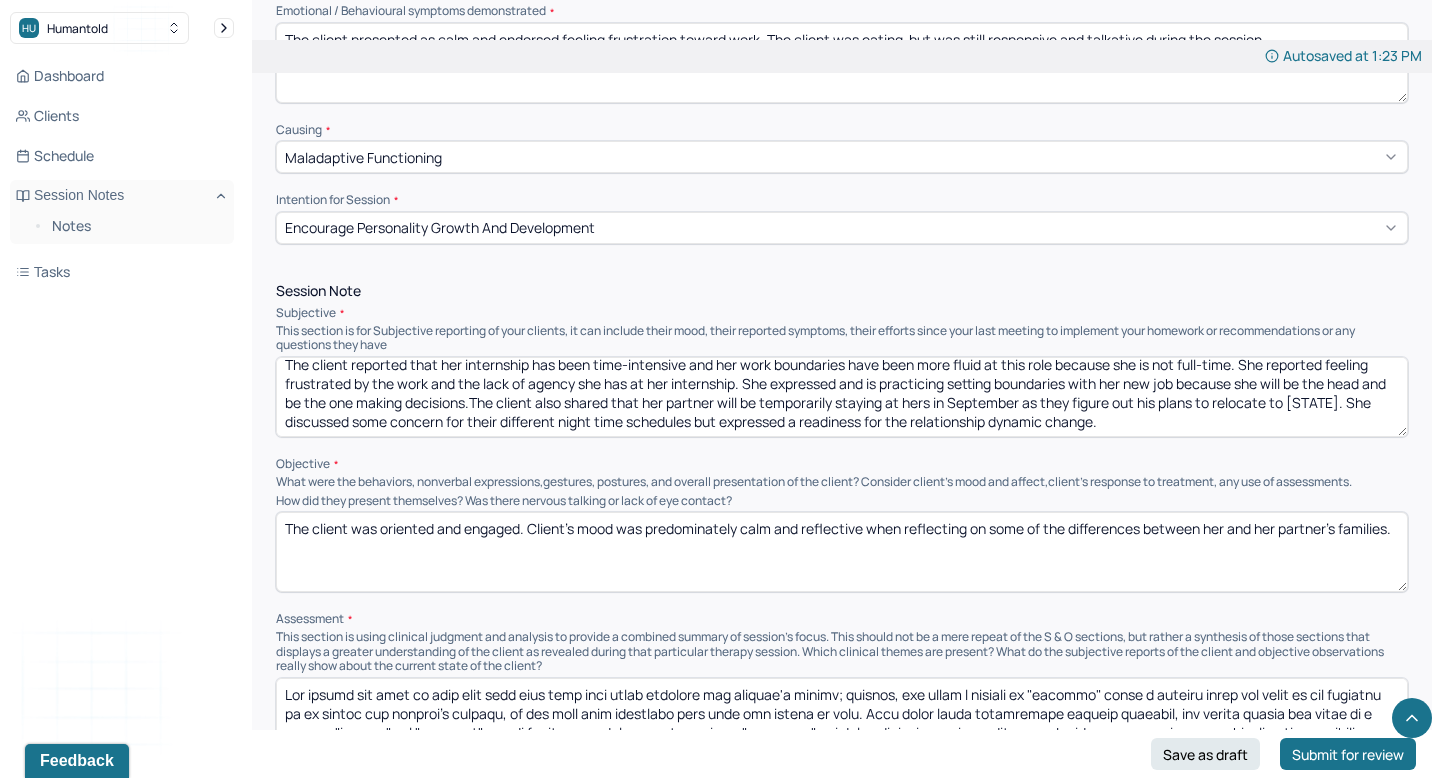 drag, startPoint x: 745, startPoint y: 386, endPoint x: 879, endPoint y: 380, distance: 134.13426 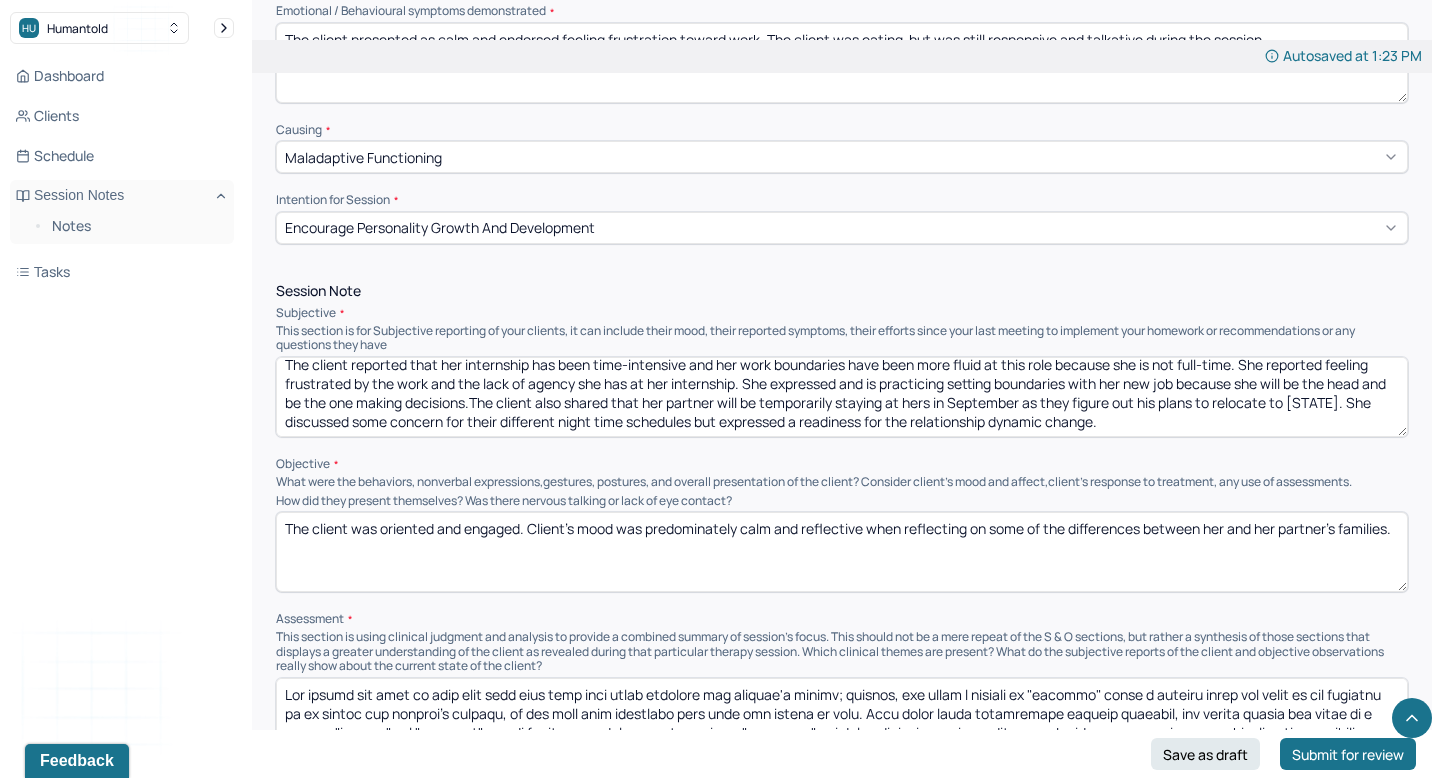 click on "The client reported that her internship has been time-intensive and her work boundaries have been more fluid at this role because she is not full-time. She reported feeling frustrated by the work and the lack of agency she has at her internship. She expressed and is practicing setting boundaries with her new job because she will be the head and be the one making decisions.The client also shared that her partner will be temporarily staying at hers in September as they figure out his plans to relocate to [STATE]. She discussed some concern for their different night time schedules but expressed a readiness for the relationship dynamic change." at bounding box center (842, 397) 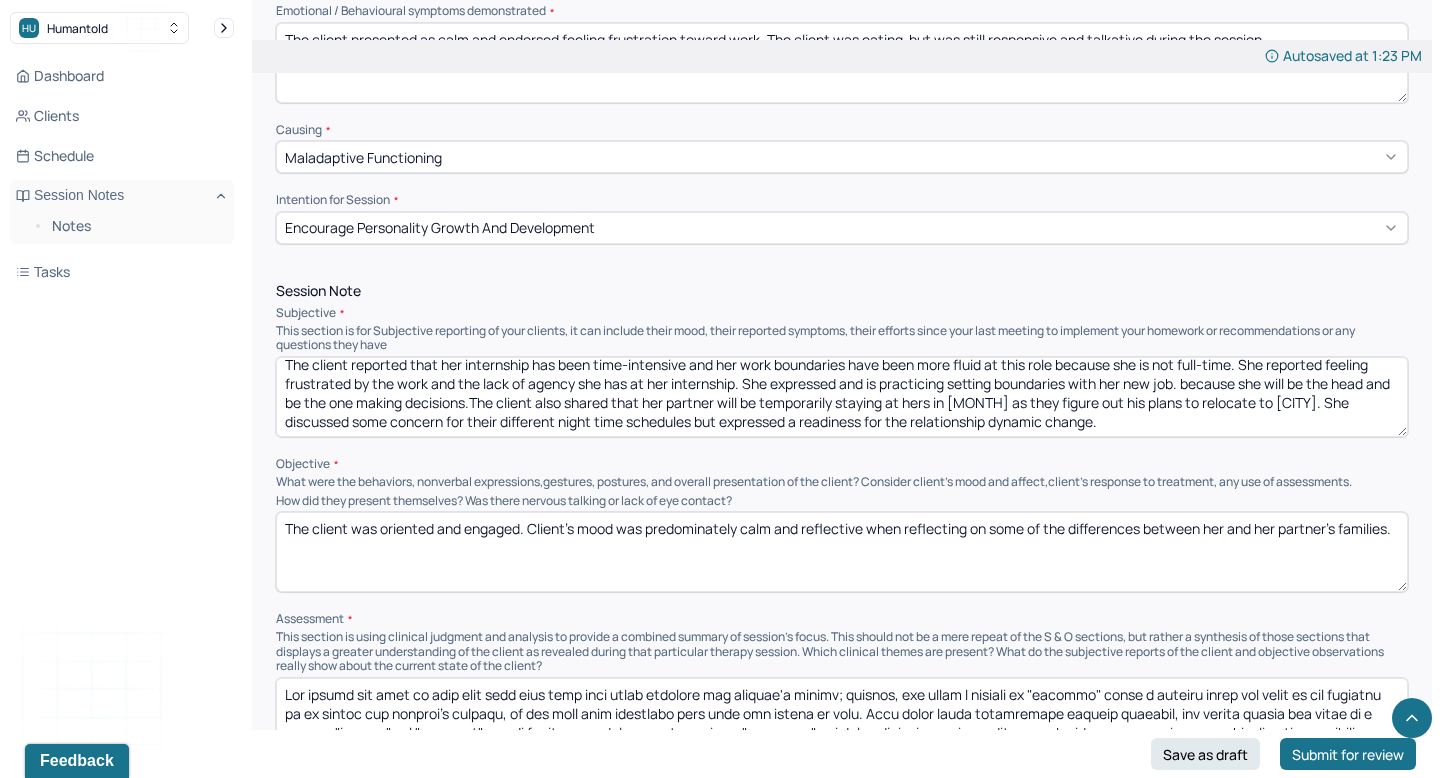 drag, startPoint x: 1185, startPoint y: 372, endPoint x: 471, endPoint y: 394, distance: 714.33887 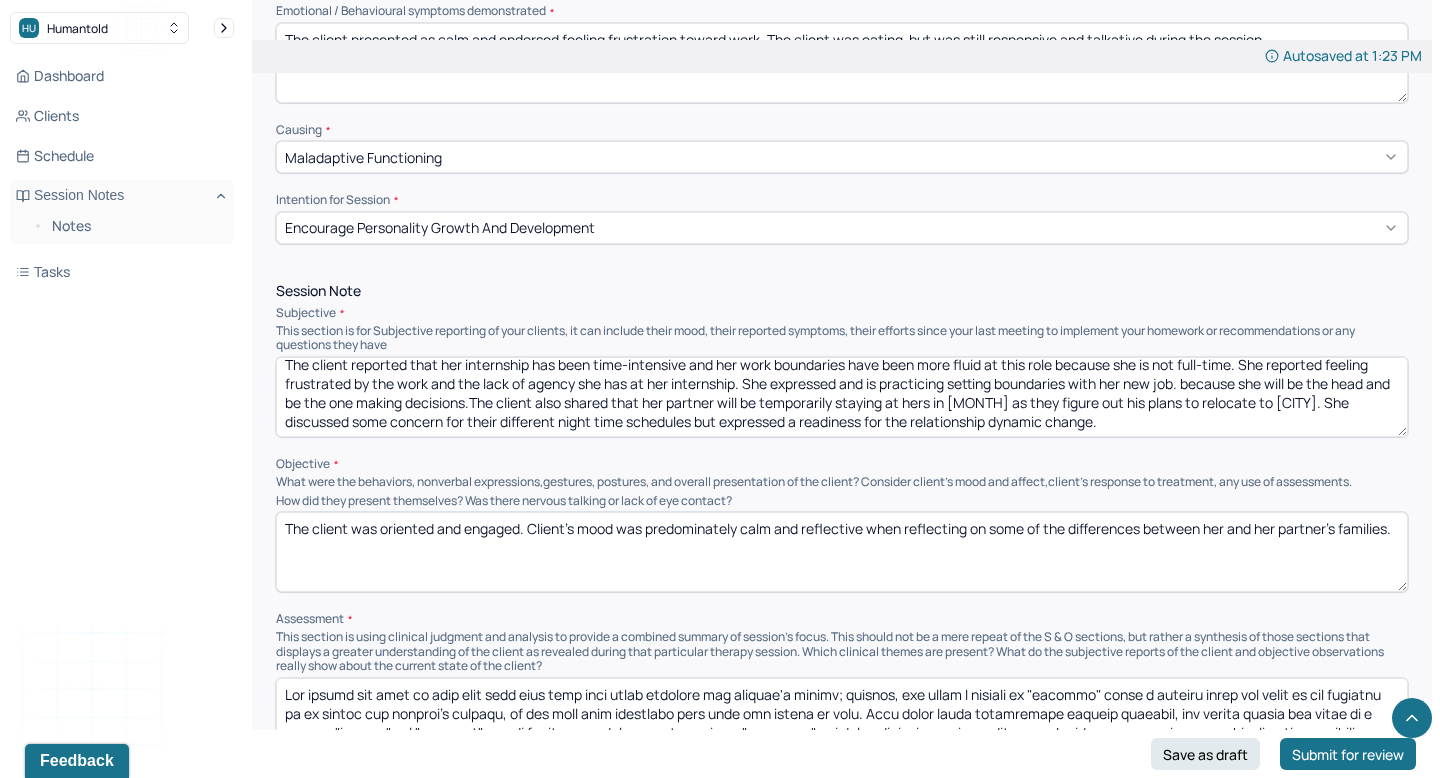click on "The client reported that her internship has been time-intensive and her work boundaries have been more fluid at this role because she is not full-time. She reported feeling frustrated by the work and the lack of agency she has at her internship. She expressed and is practicing setting boundaries with her new job. because she will be the head and be the one making decisions.The client also shared that her partner will be temporarily staying at hers in [MONTH] as they figure out his plans to relocate to [CITY]. She discussed some concern for their different night time schedules but expressed a readiness for the relationship dynamic change." at bounding box center (842, 397) 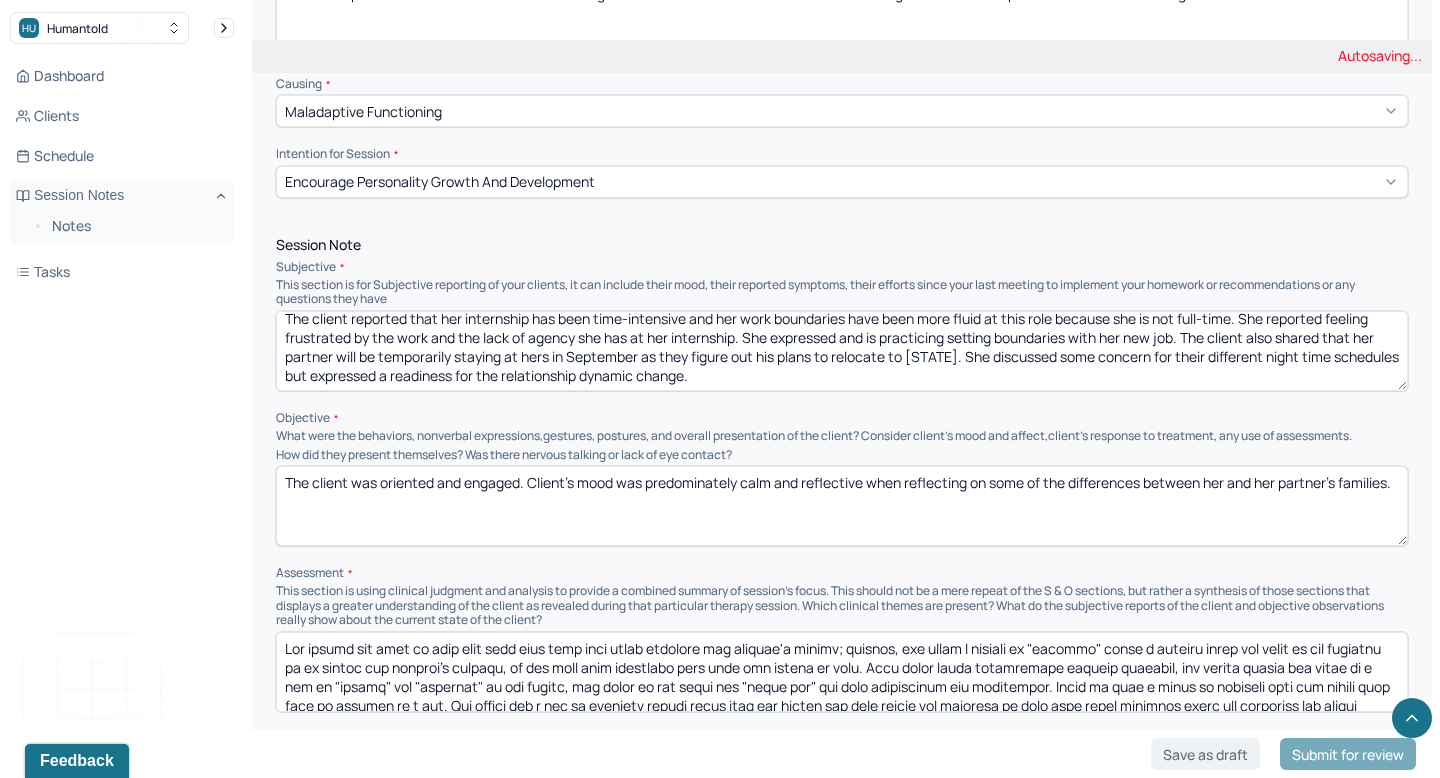 scroll, scrollTop: 1015, scrollLeft: 0, axis: vertical 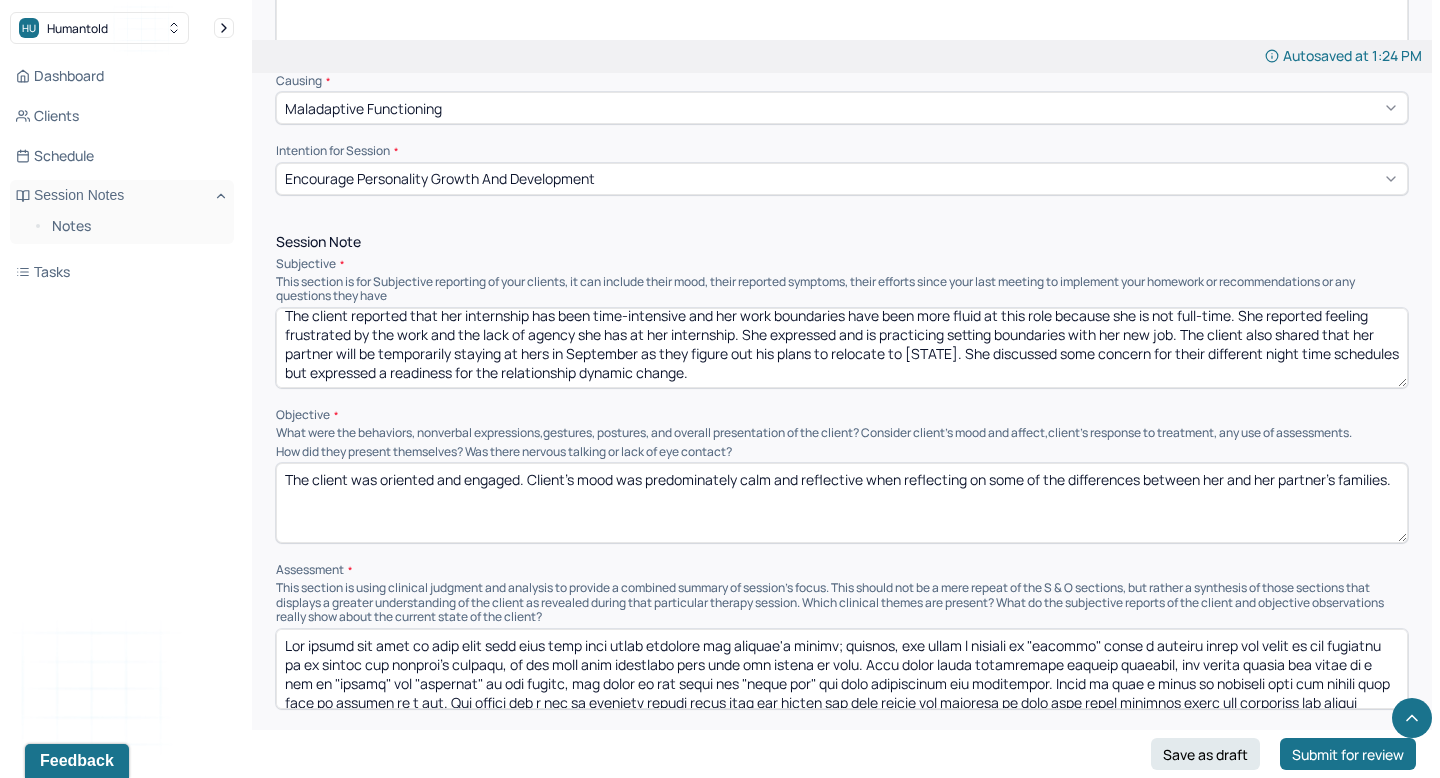type on "The client reported that her internship has been time-intensive and her work boundaries have been more fluid at this role because she is not full-time. She reported feeling frustrated by the work and the lack of agency she has at her internship. She expressed and is practicing setting boundaries with her new job. The client also shared that her partner will be temporarily staying at hers in September as they figure out his plans to relocate to [STATE]. She discussed some concern for their different night time schedules but expressed a readiness for the relationship dynamic change." 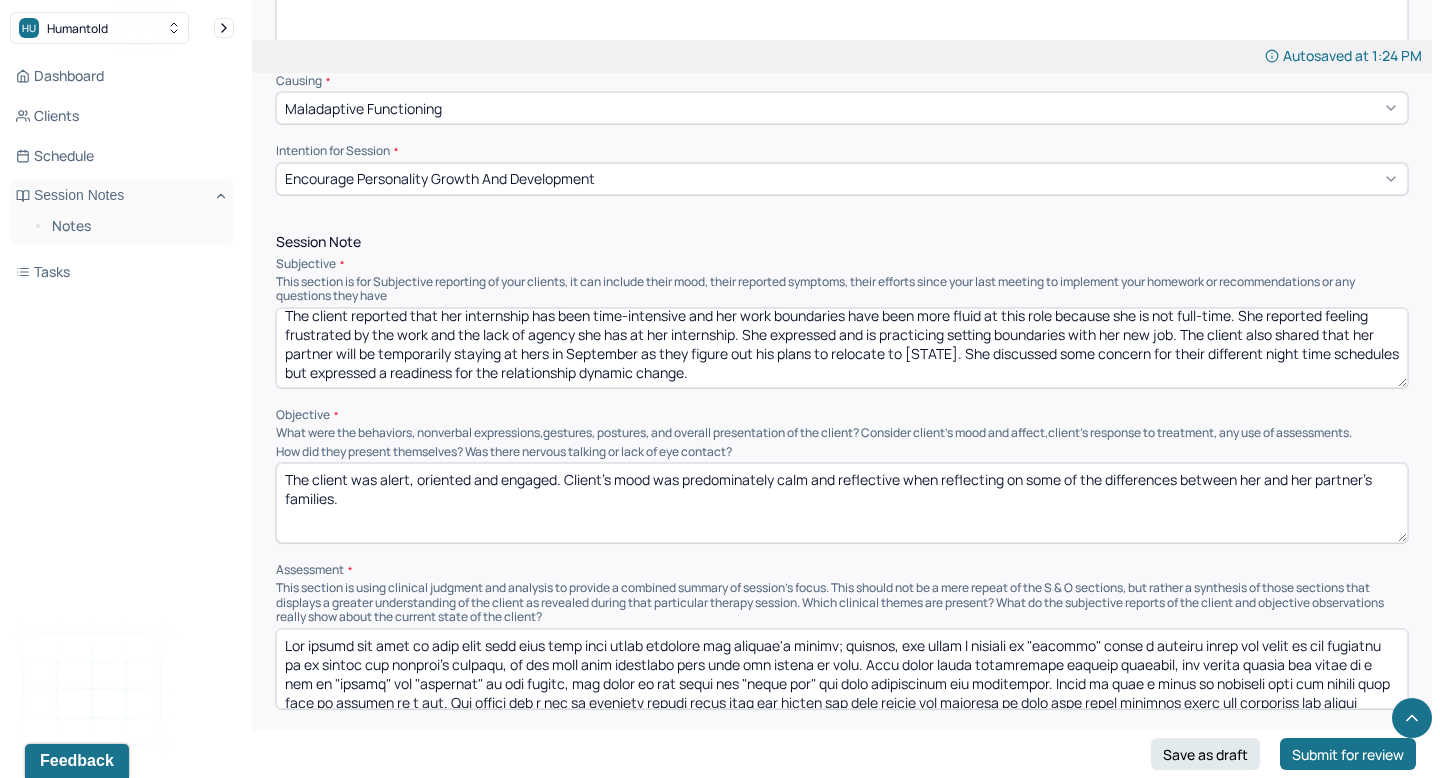 click on "The client was alert, oriented and engaged. Client's mood was predominately calm and reflective when reflecting on some of the differences between her and her partner's families." at bounding box center (842, 503) 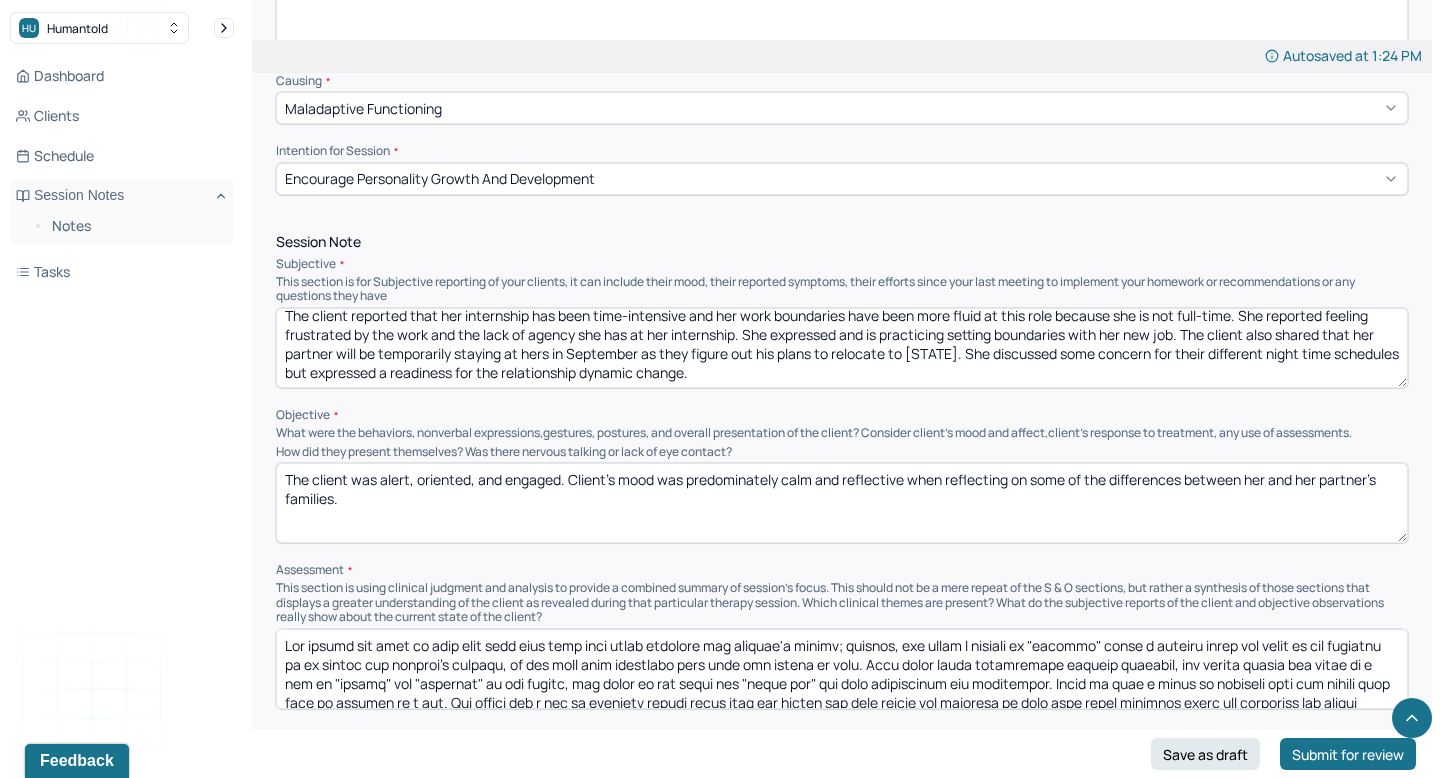 click on "The client was alert, oriented, and engaged. Client's mood was predominately calm and reflective when reflecting on some of the differences between her and her partner's families." at bounding box center [842, 503] 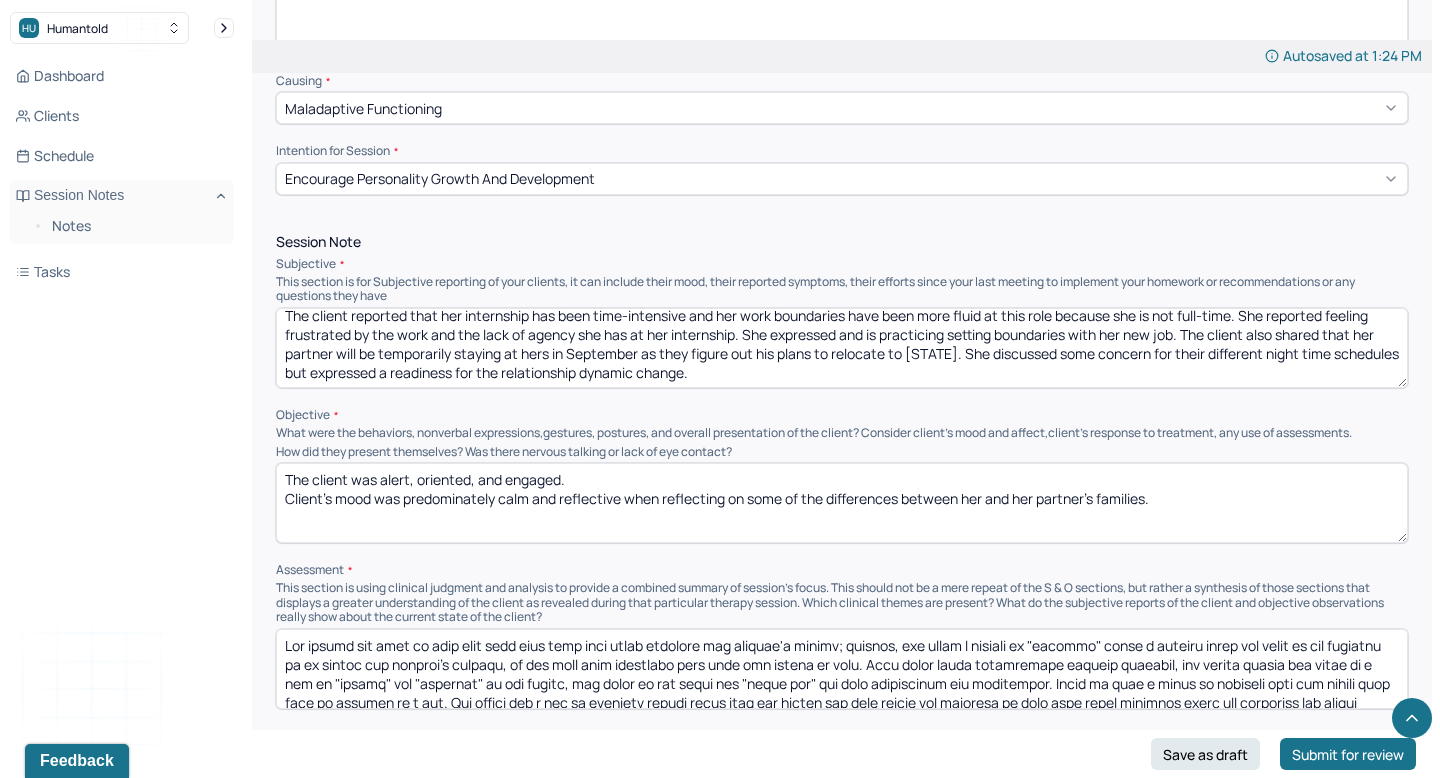 click on "The client was alert, oriented, and engaged. Client's mood was predominately calm and reflective when reflecting on some of the differences between her and her partner's families." at bounding box center [842, 503] 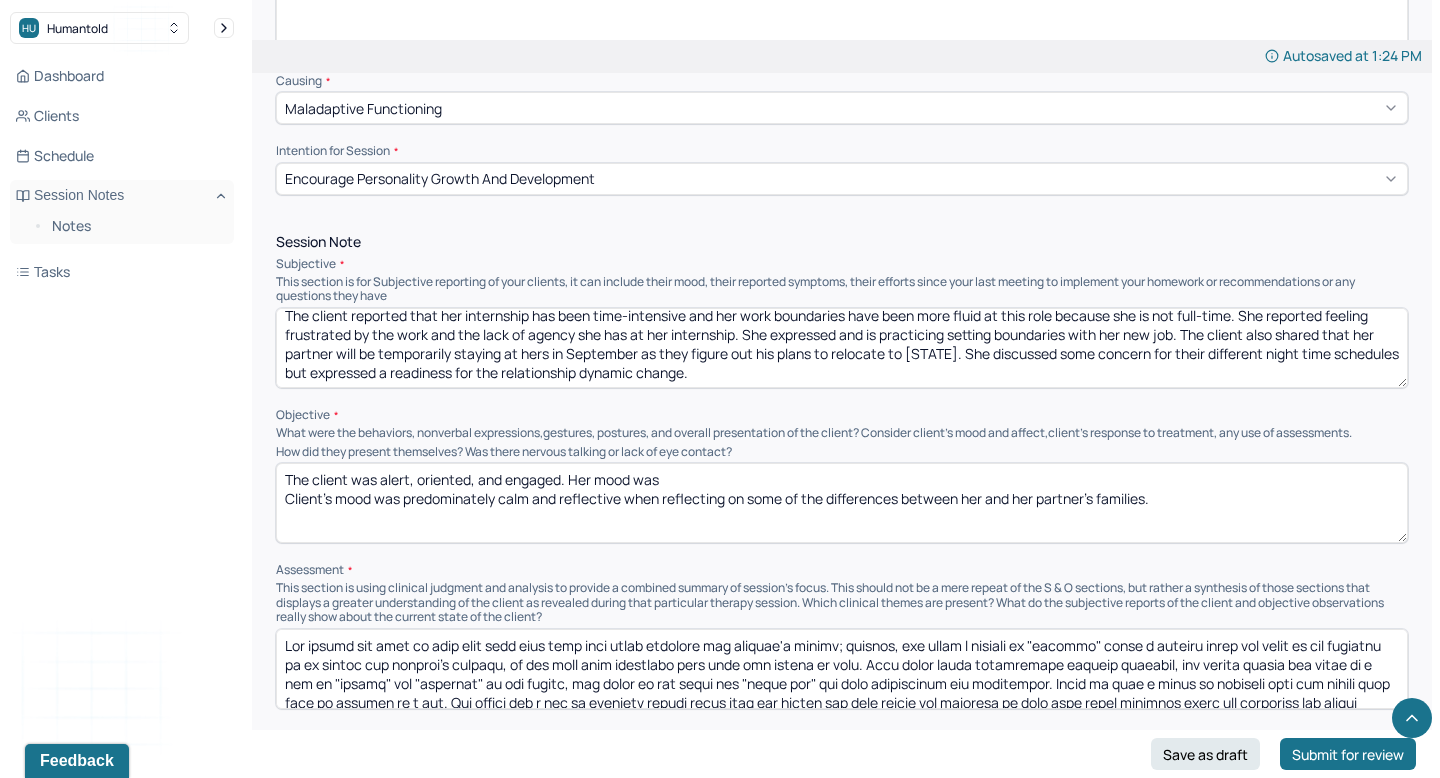 drag, startPoint x: 683, startPoint y: 470, endPoint x: 355, endPoint y: 471, distance: 328.00153 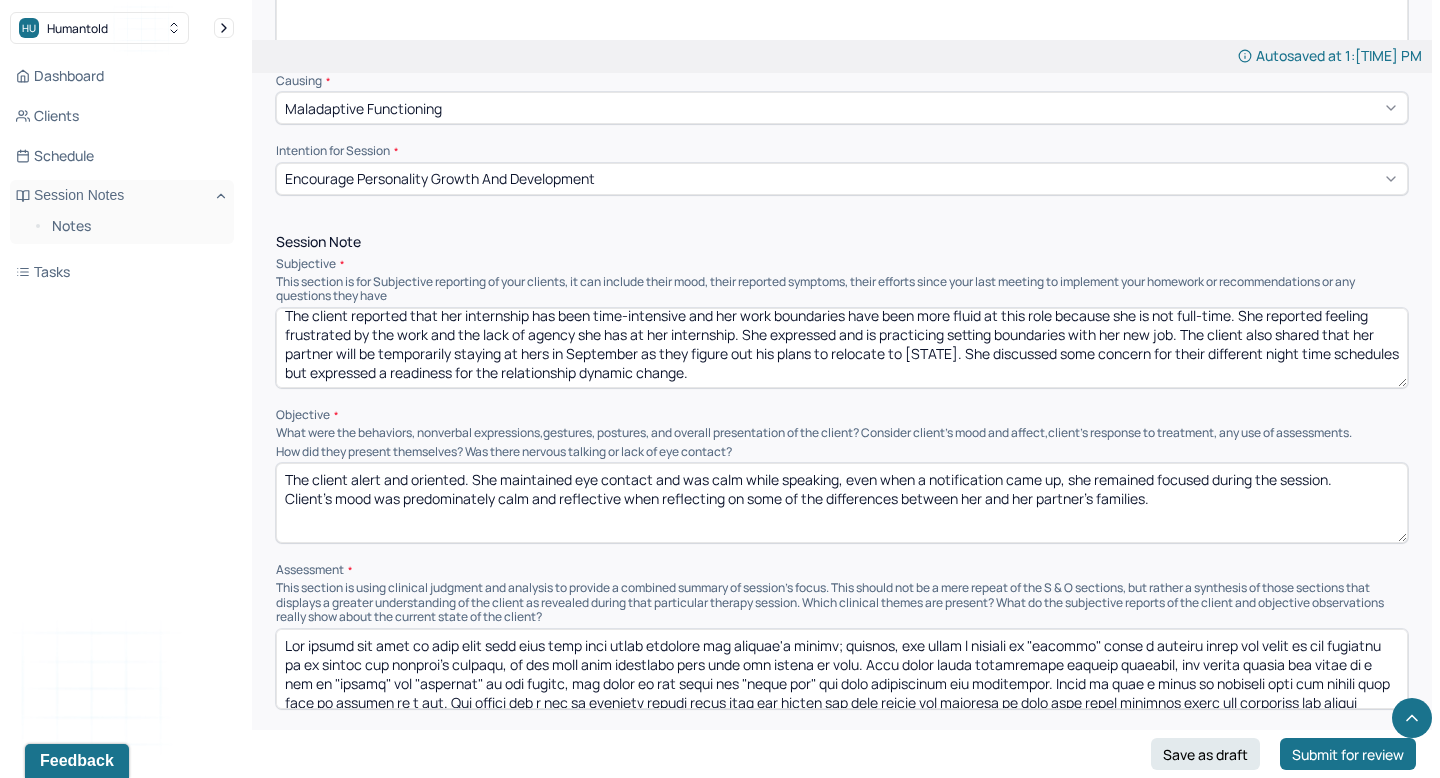 scroll, scrollTop: 0, scrollLeft: 0, axis: both 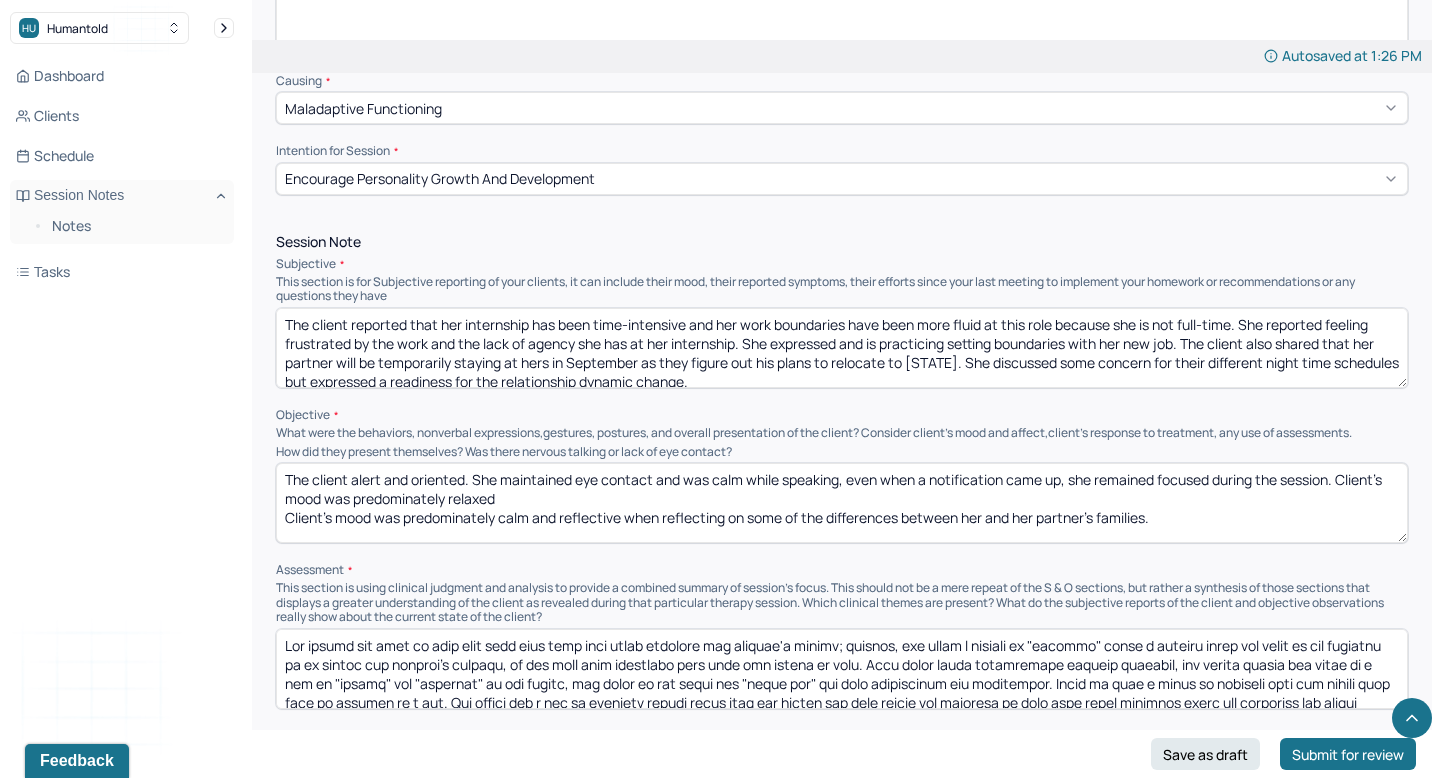 drag, startPoint x: 1165, startPoint y: 519, endPoint x: 918, endPoint y: 498, distance: 247.8911 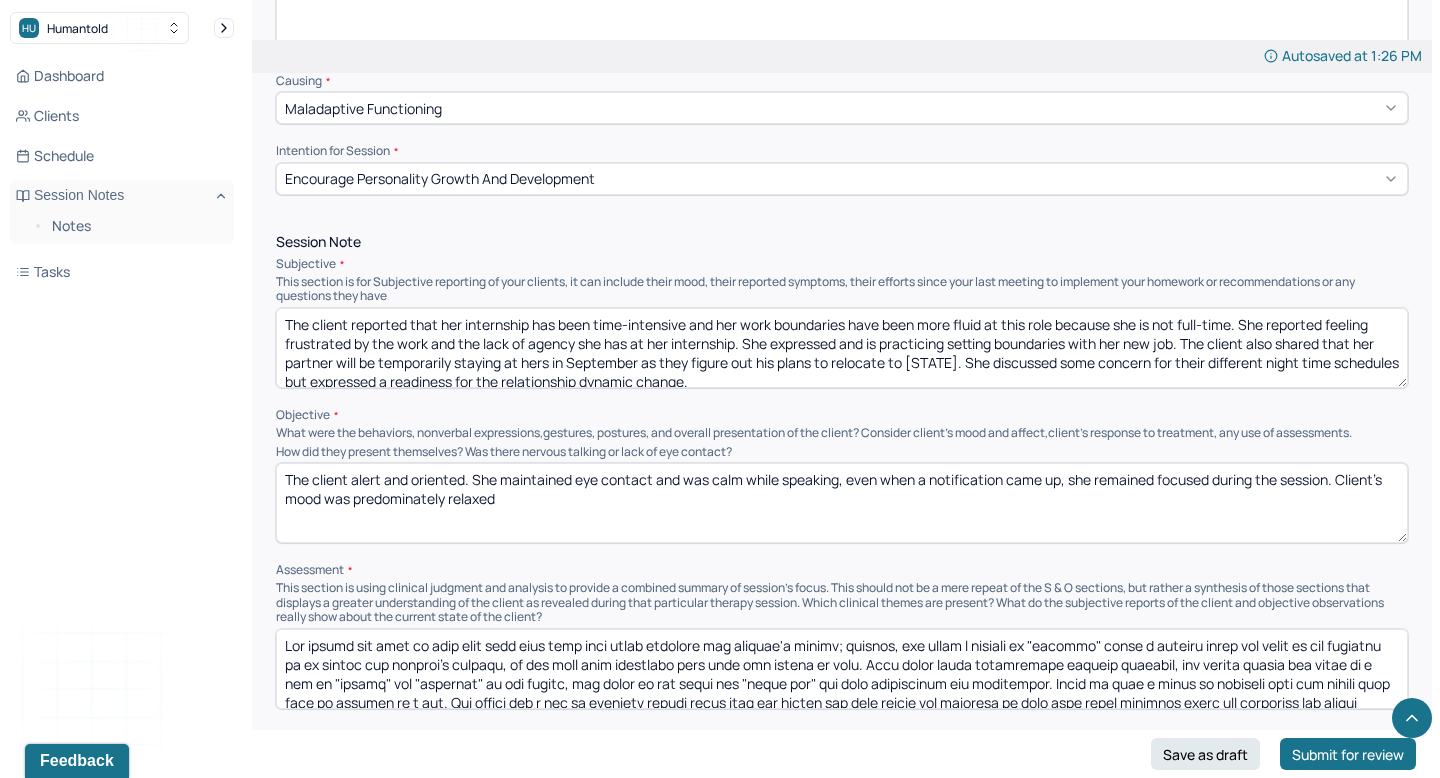 click on "The client alert and oriented. She maintained eye contact and was calm while speaking, even when a notification came up, she remained focused during the session. Client's mood was predominately relaxed" at bounding box center (842, 503) 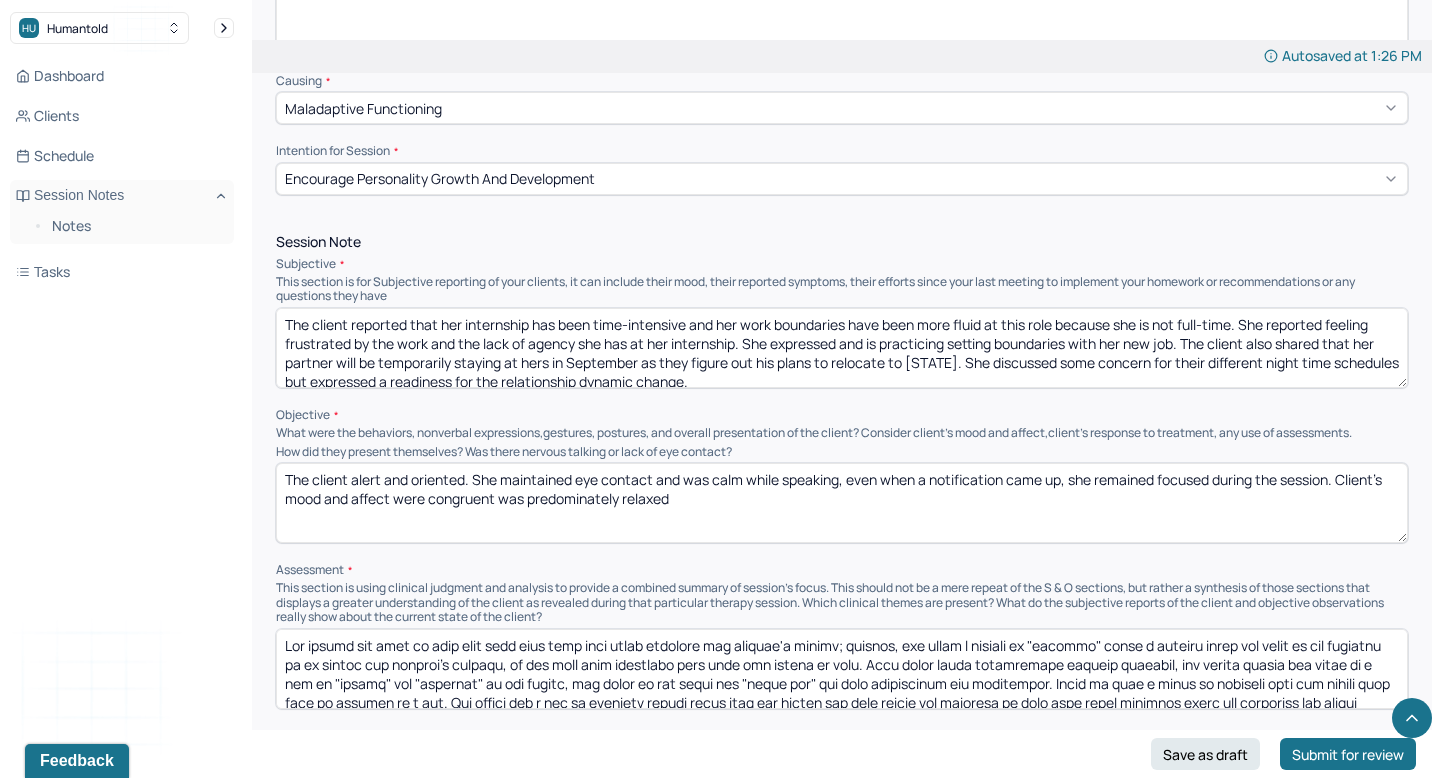 click on "The client alert and oriented. She maintained eye contact and was calm while speaking, even when a notification came up, she remained focused during the session. Client's mood and affect were congruent was predominately relaxed" at bounding box center (842, 503) 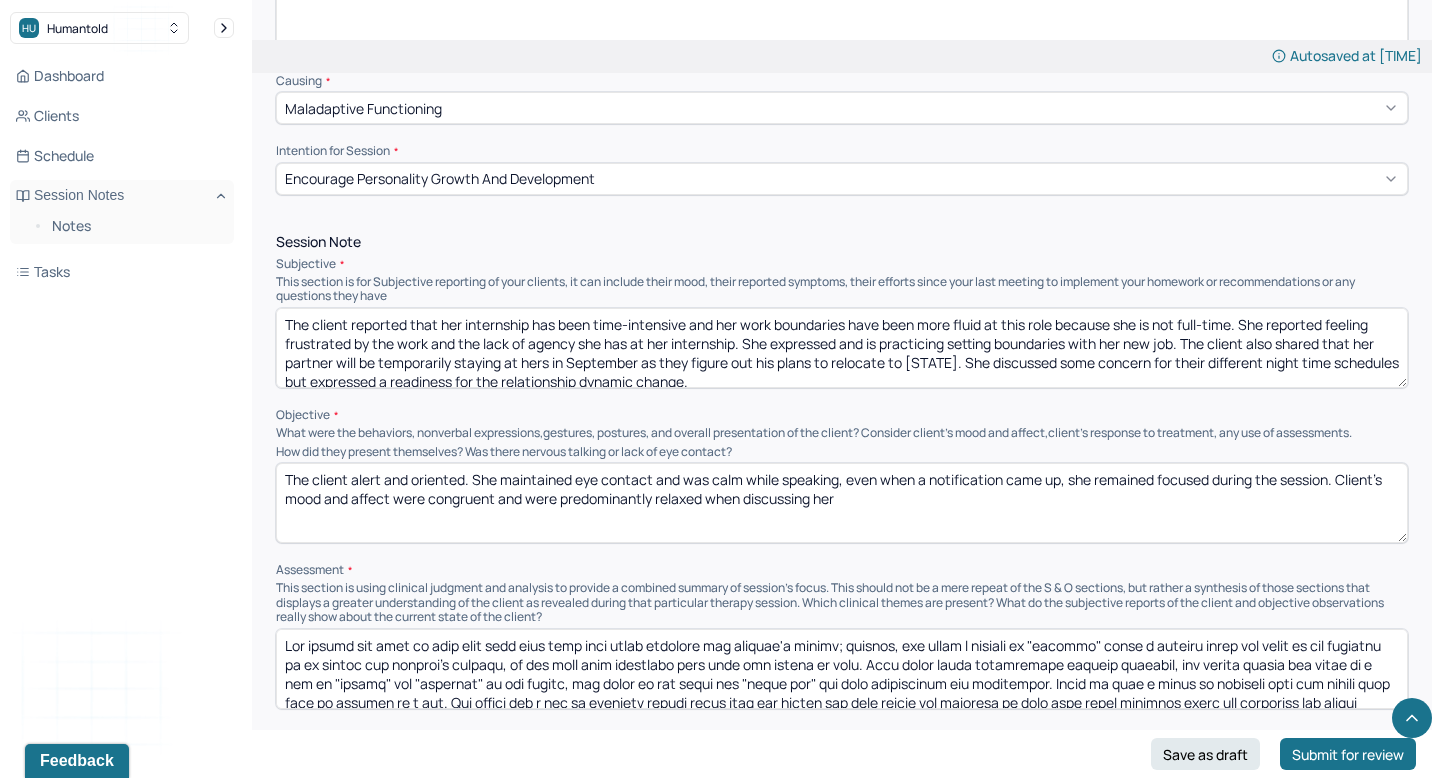 click on "The client alert and oriented. She maintained eye contact and was calm while speaking, even when a notification came up, she remained focused during the session. Client's mood and affect were congruent and were predominantly relaxed when discussing her" at bounding box center (842, 503) 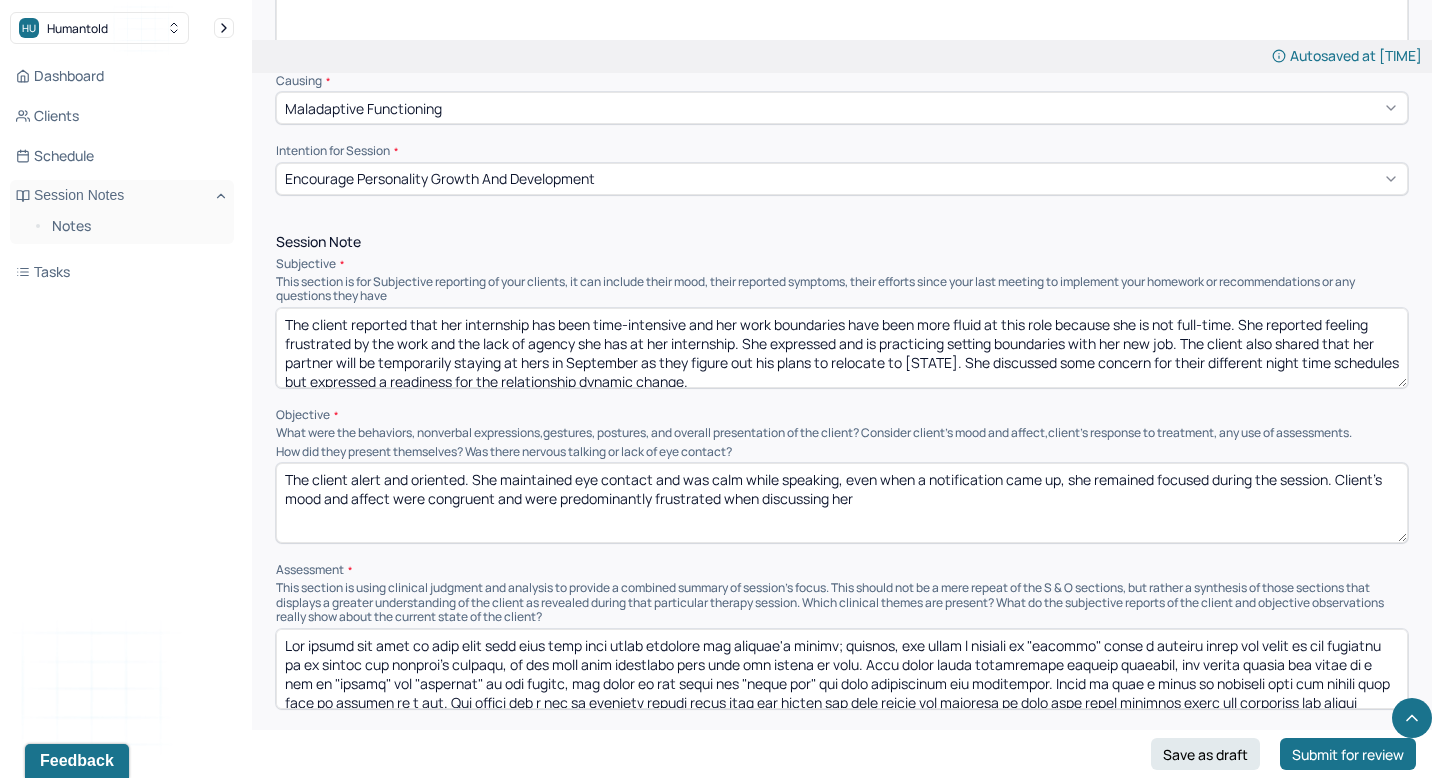 click on "The client alert and oriented. She maintained eye contact and was calm while speaking, even when a notification came up, she remained focused during the session. Client's mood and affect were congruent and were predominantly relaxed when discussing her" at bounding box center (842, 503) 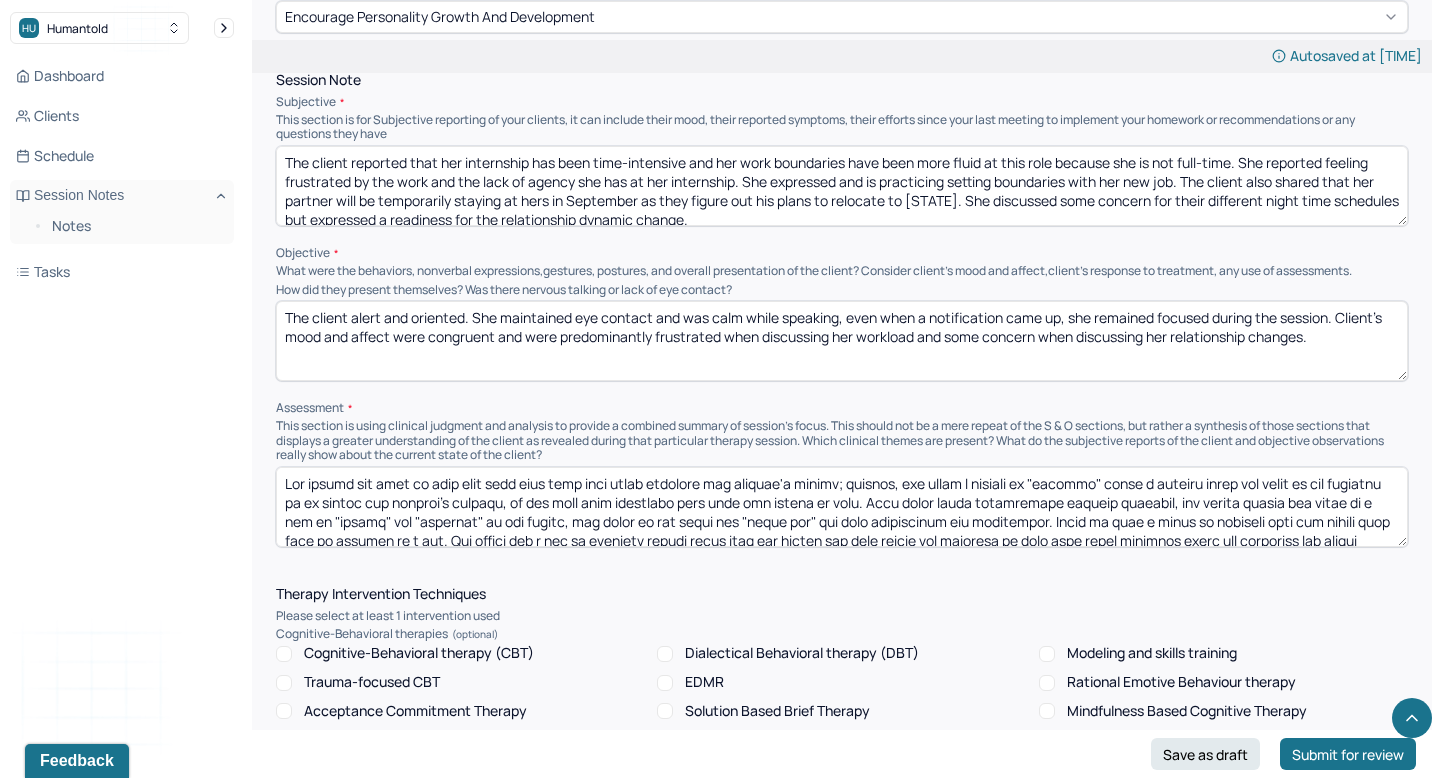 scroll, scrollTop: 1275, scrollLeft: 0, axis: vertical 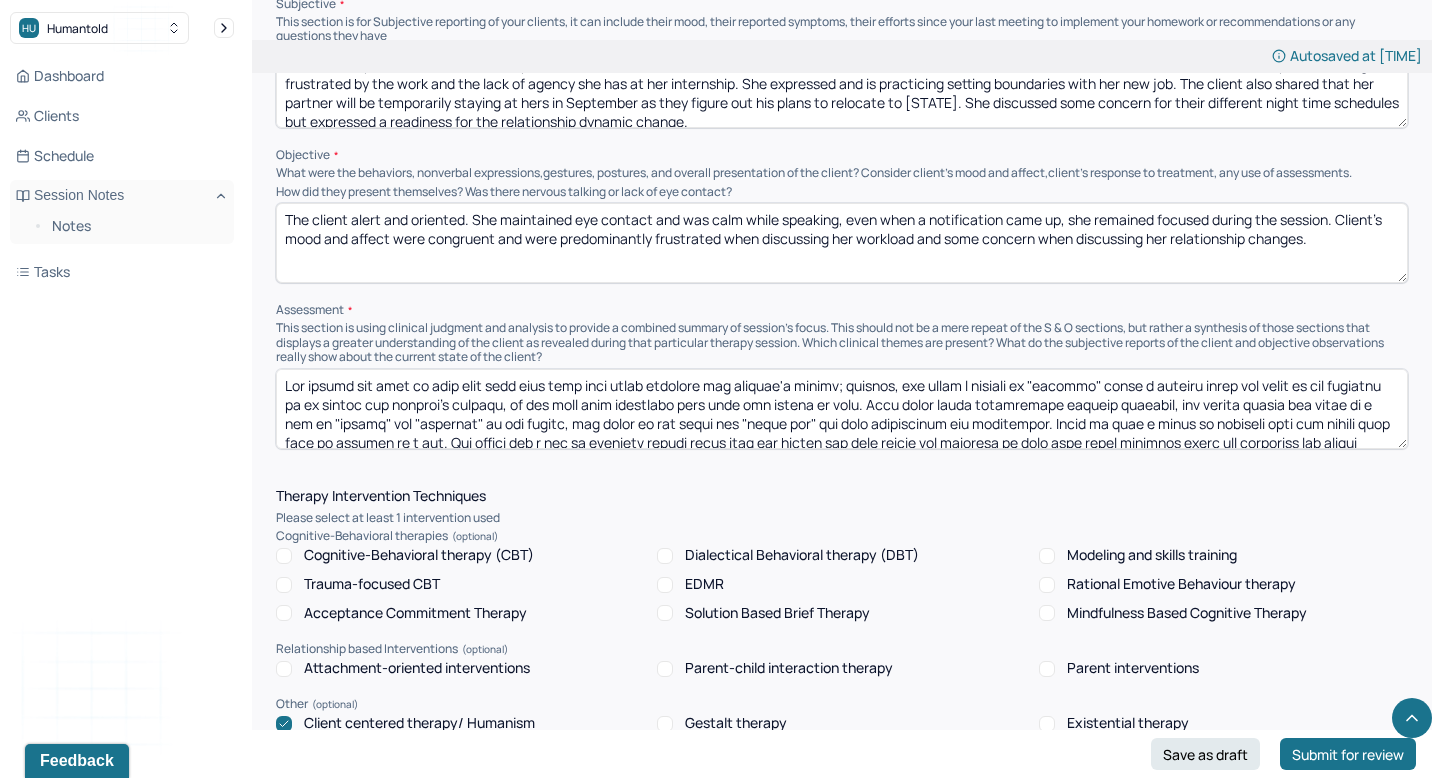type on "The client alert and oriented. She maintained eye contact and was calm while speaking, even when a notification came up, she remained focused during the session. Client's mood and affect were congruent and were predominantly frustrated when discussing her workload and some concern when discussing her relationship changes." 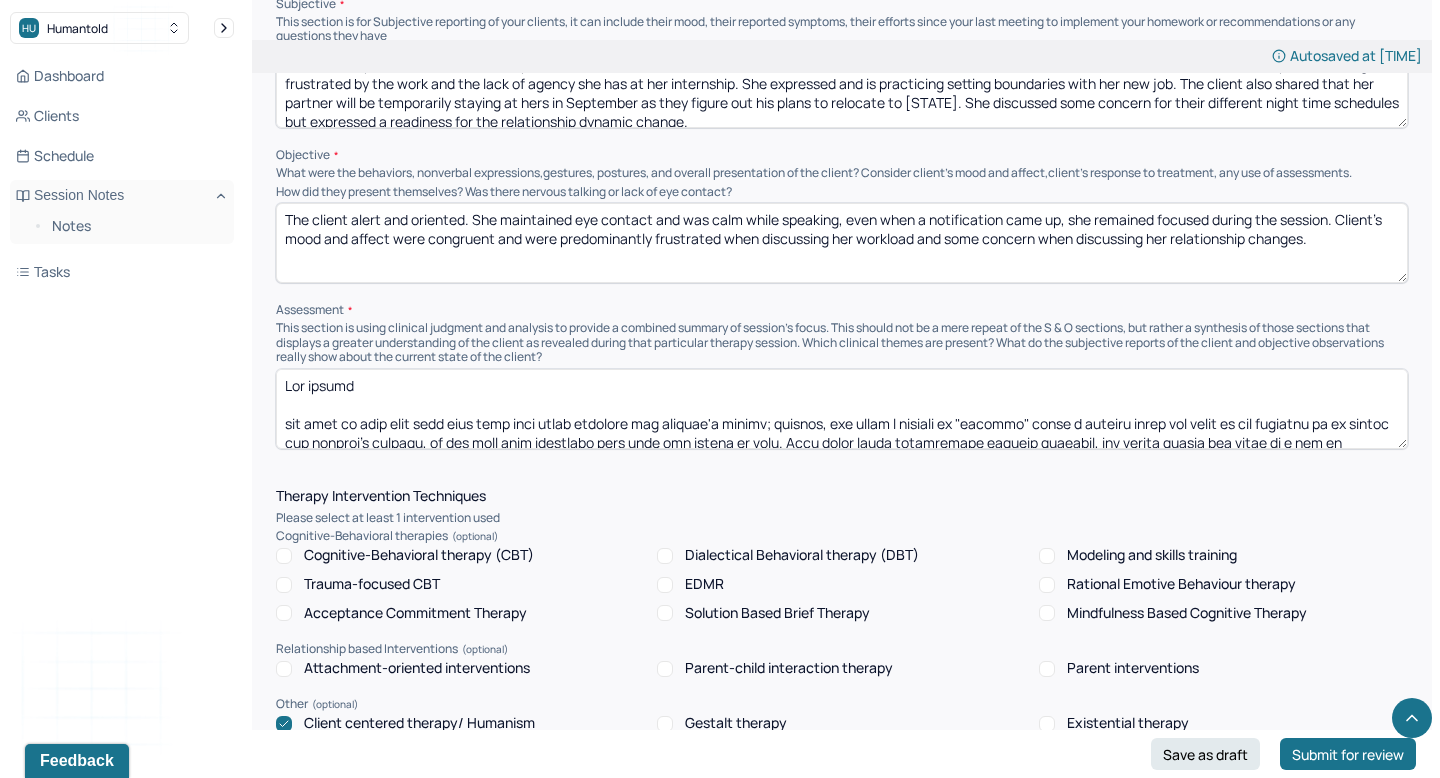 click at bounding box center [842, 409] 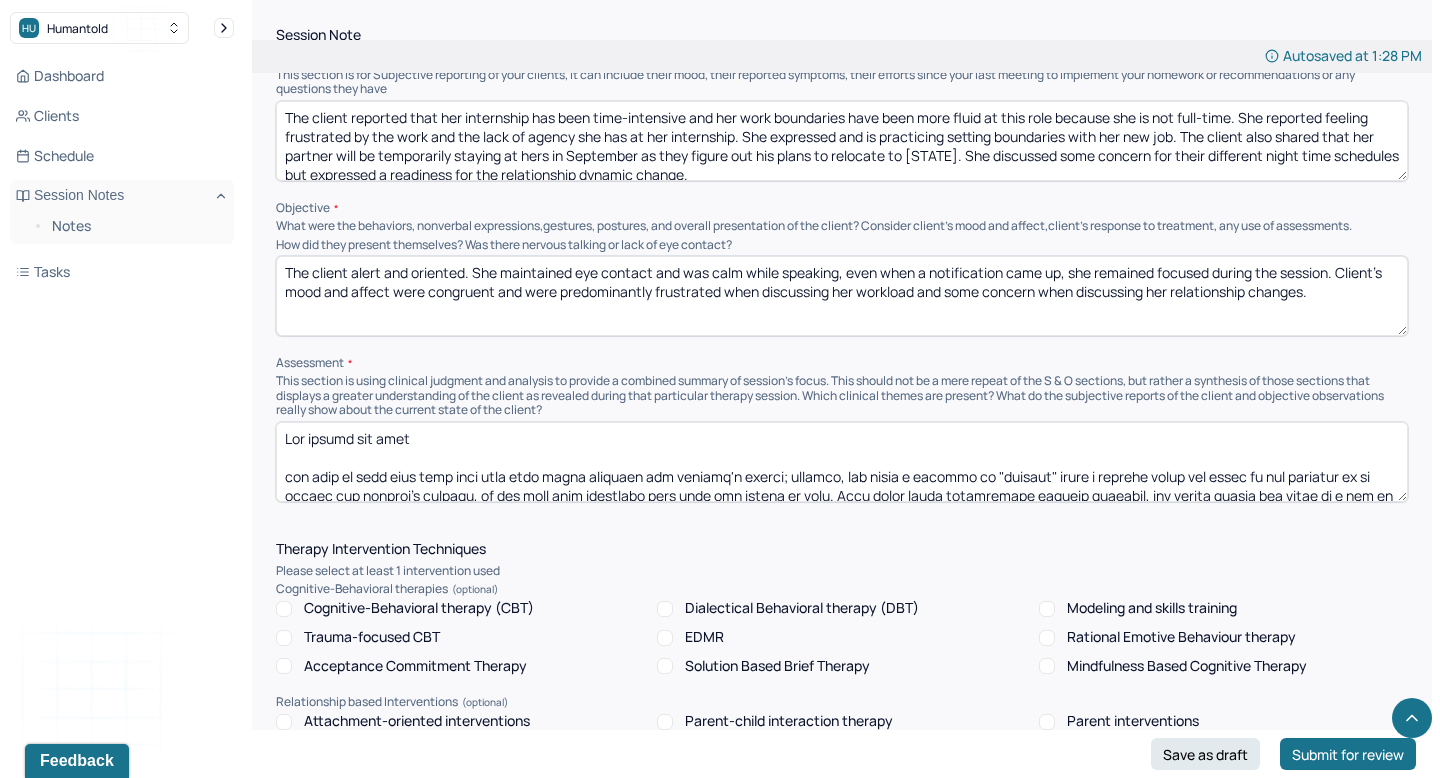 scroll, scrollTop: 1278, scrollLeft: 0, axis: vertical 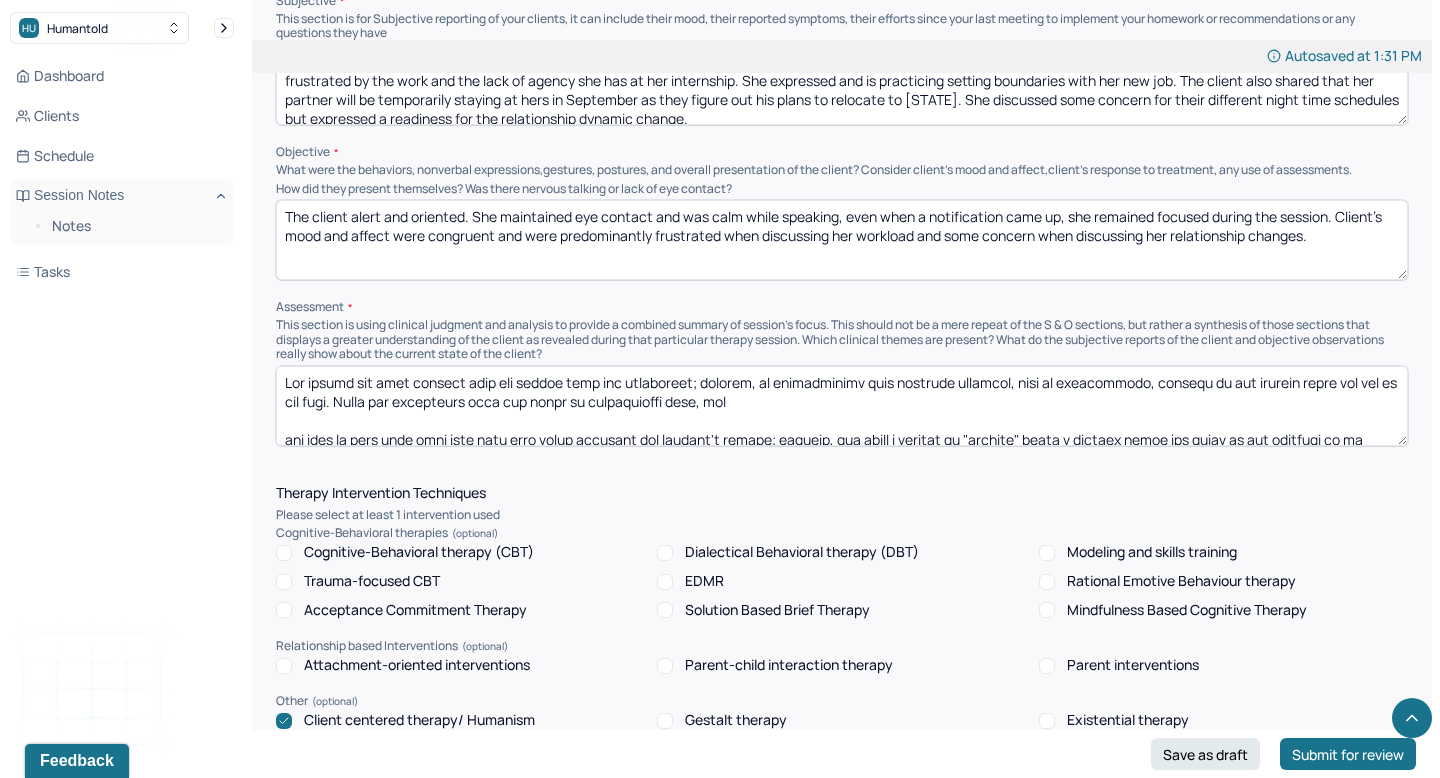 click on "This section is using clinical judgment and analysis to provide a combined summary of session's focus. This should not be a mere repeat of the S & O sections, but rather a synthesis of those sections that displays a greater understanding of the client as revealed during that particular therapy session. Which clinical themes are present? What do the subjective reports of the client and objective observations really show about the current state of the client?" at bounding box center [842, 339] 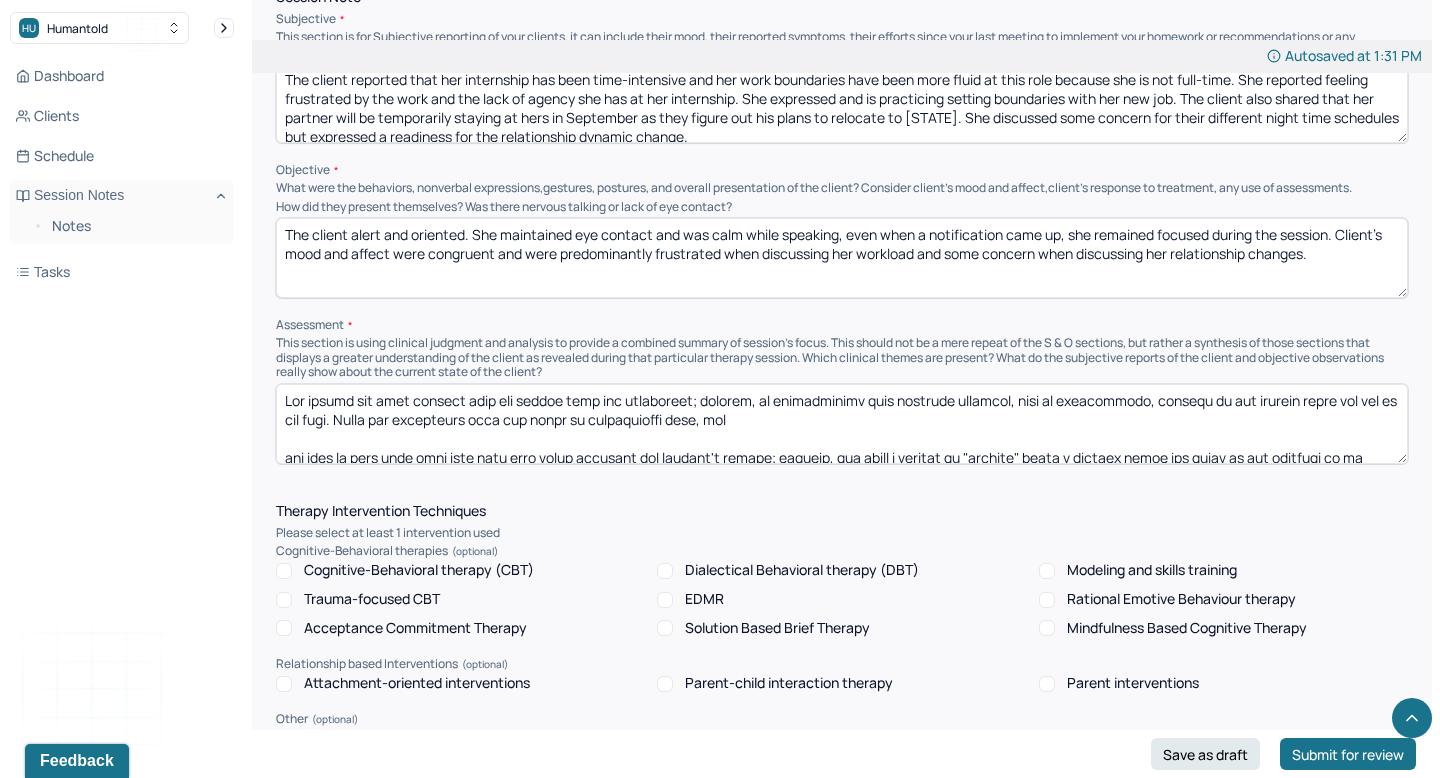 scroll, scrollTop: 1253, scrollLeft: 0, axis: vertical 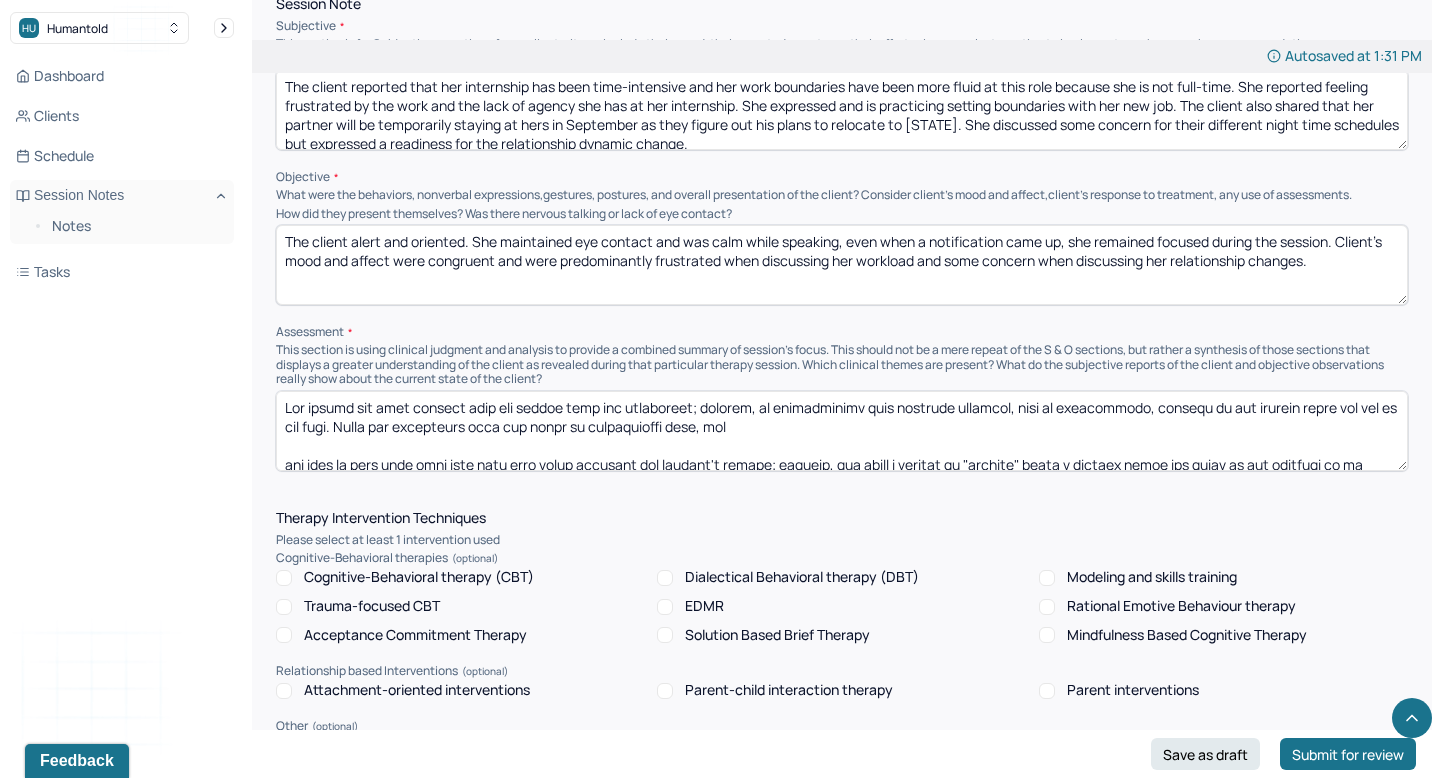 click at bounding box center (842, 431) 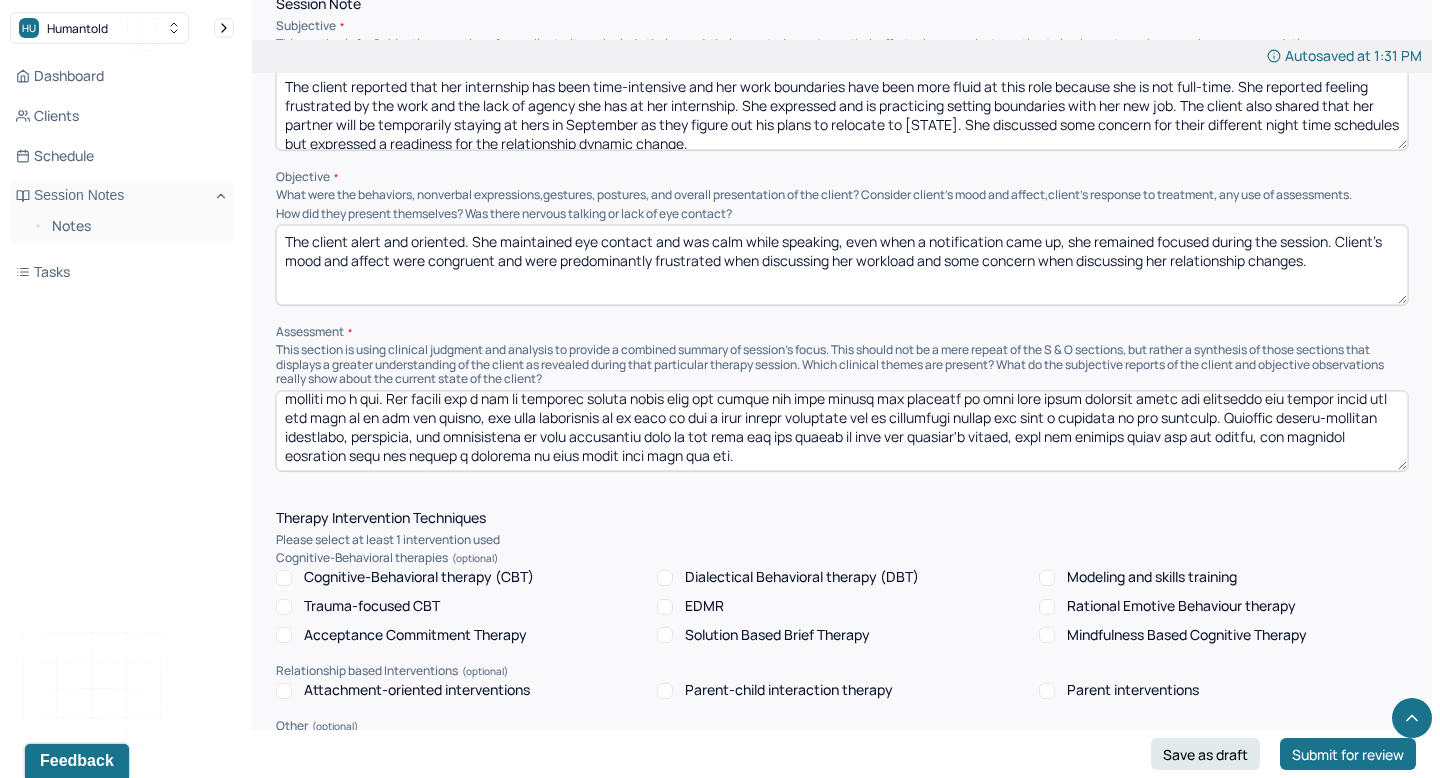 scroll, scrollTop: 0, scrollLeft: 0, axis: both 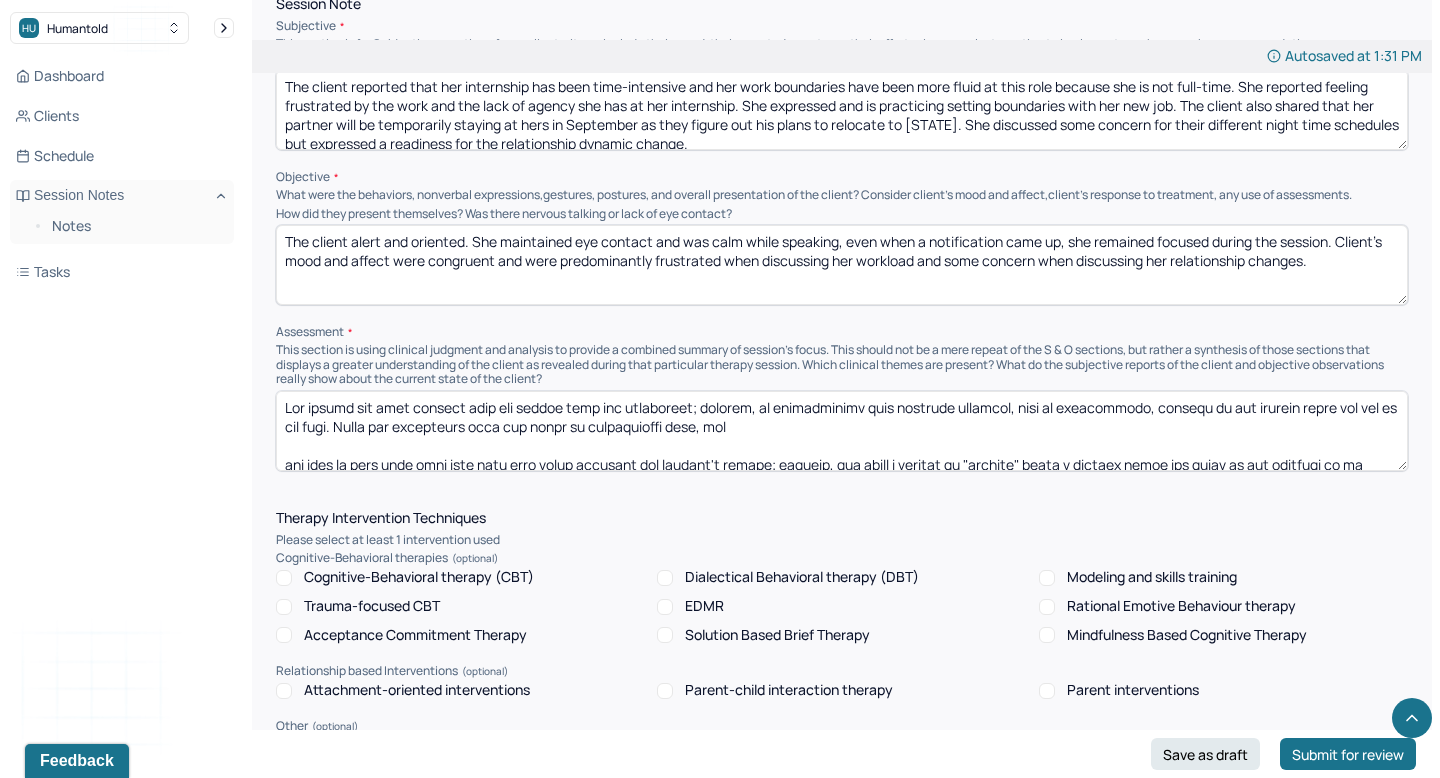drag, startPoint x: 760, startPoint y: 421, endPoint x: 276, endPoint y: 423, distance: 484.00412 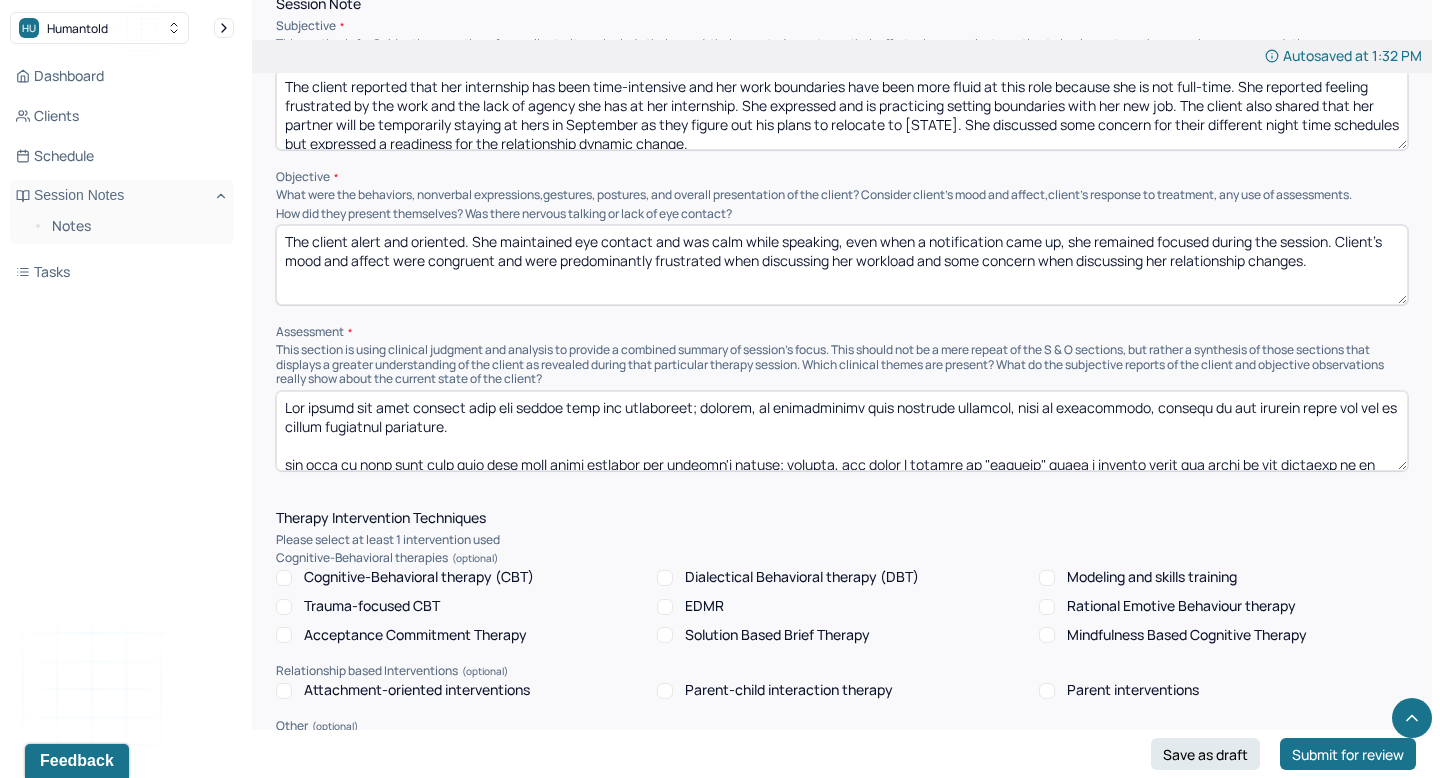 scroll, scrollTop: 9, scrollLeft: 0, axis: vertical 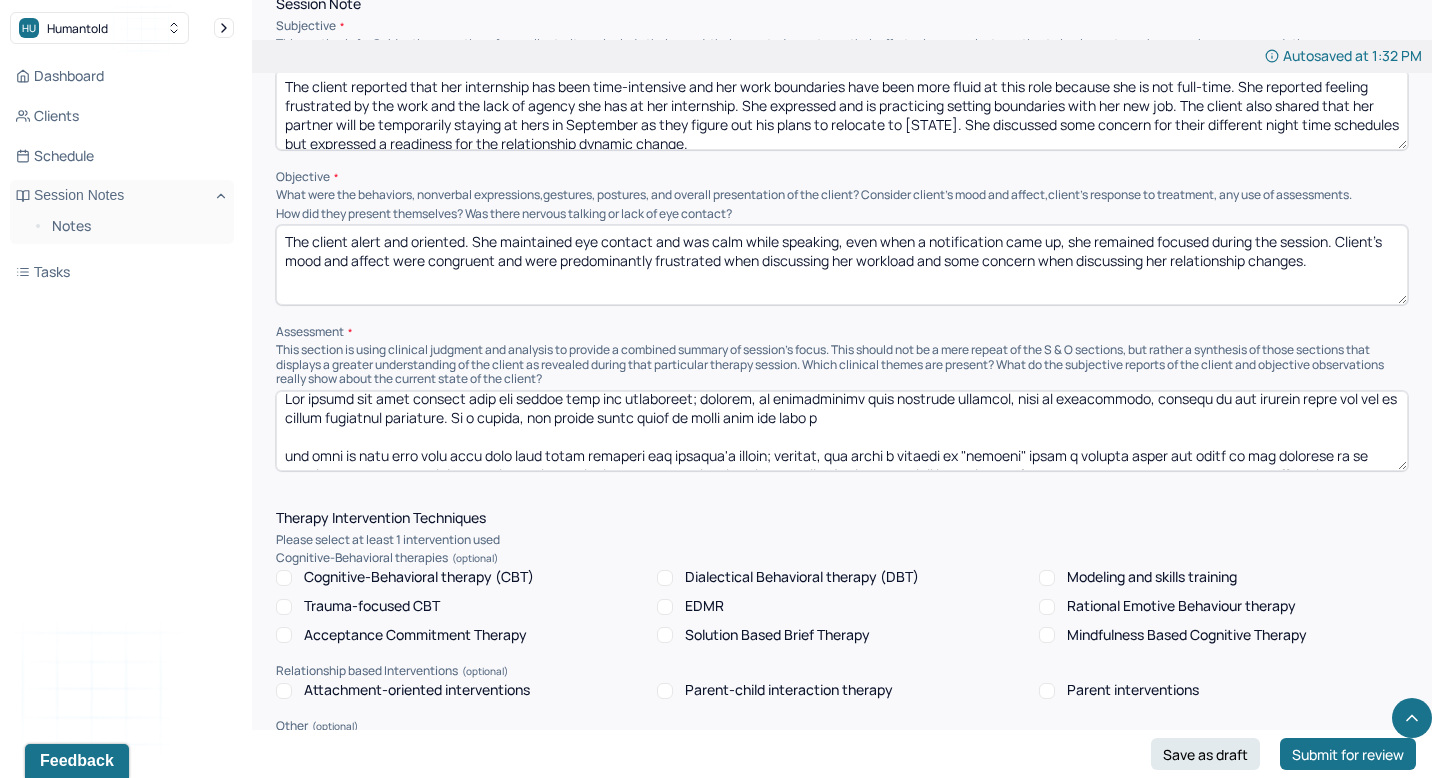 drag, startPoint x: 856, startPoint y: 417, endPoint x: 469, endPoint y: 409, distance: 387.08267 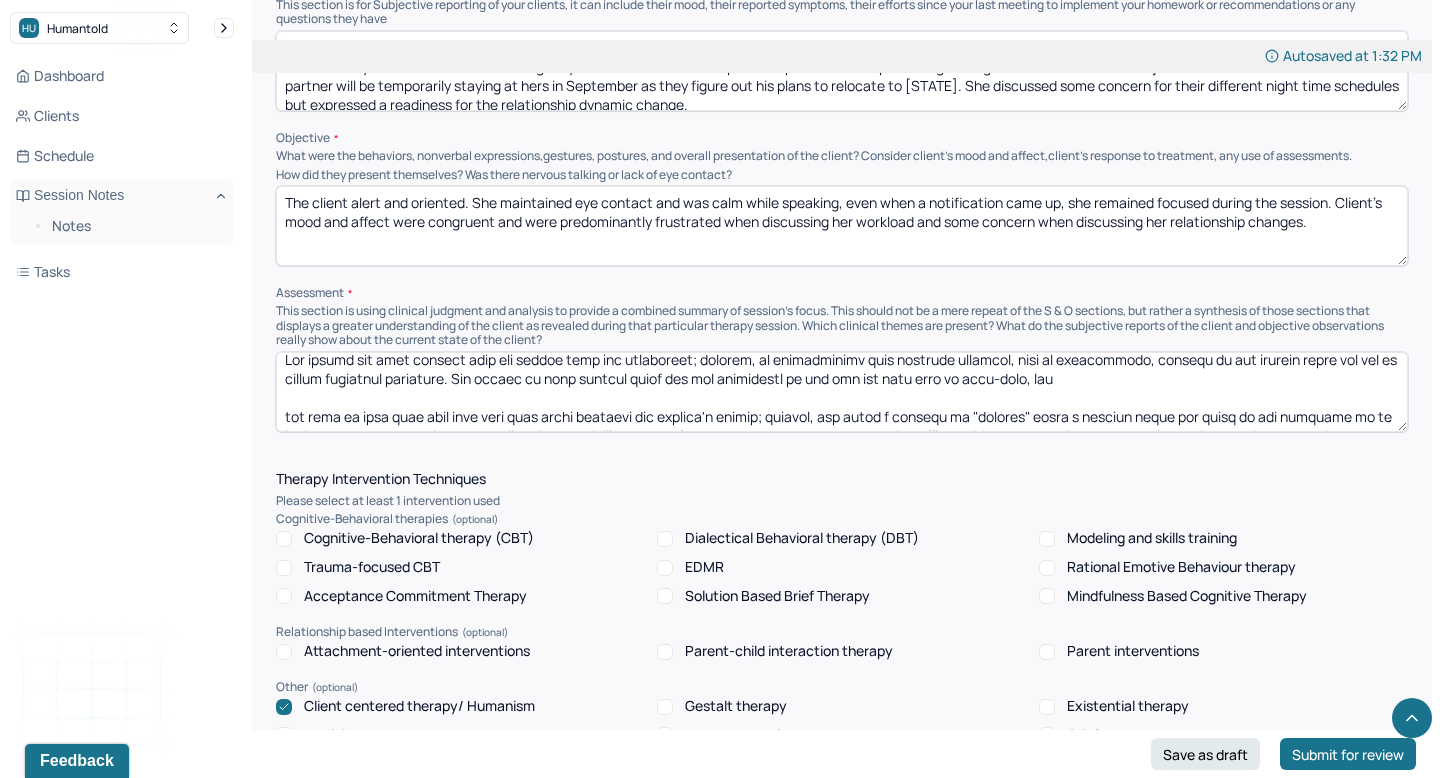 scroll, scrollTop: 1295, scrollLeft: 0, axis: vertical 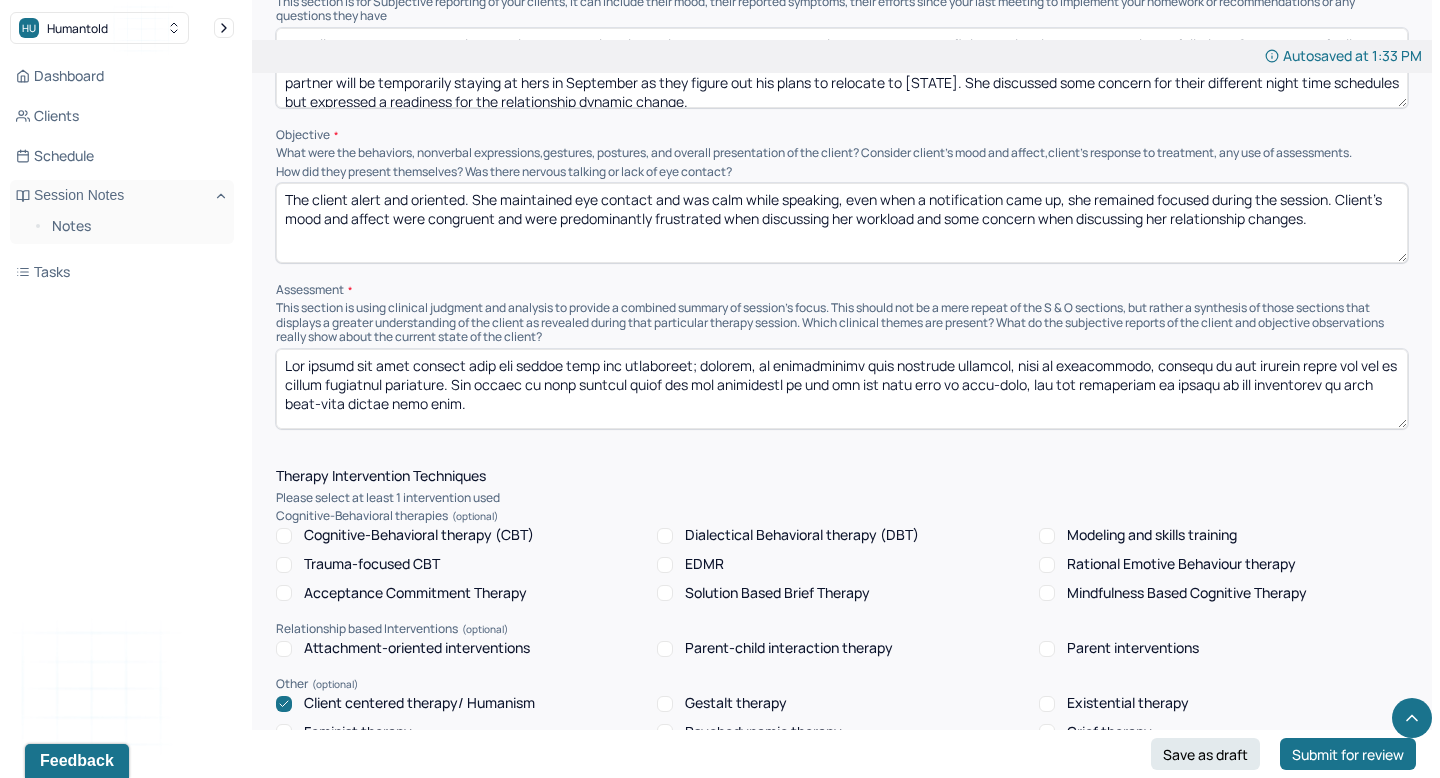 click at bounding box center [842, 389] 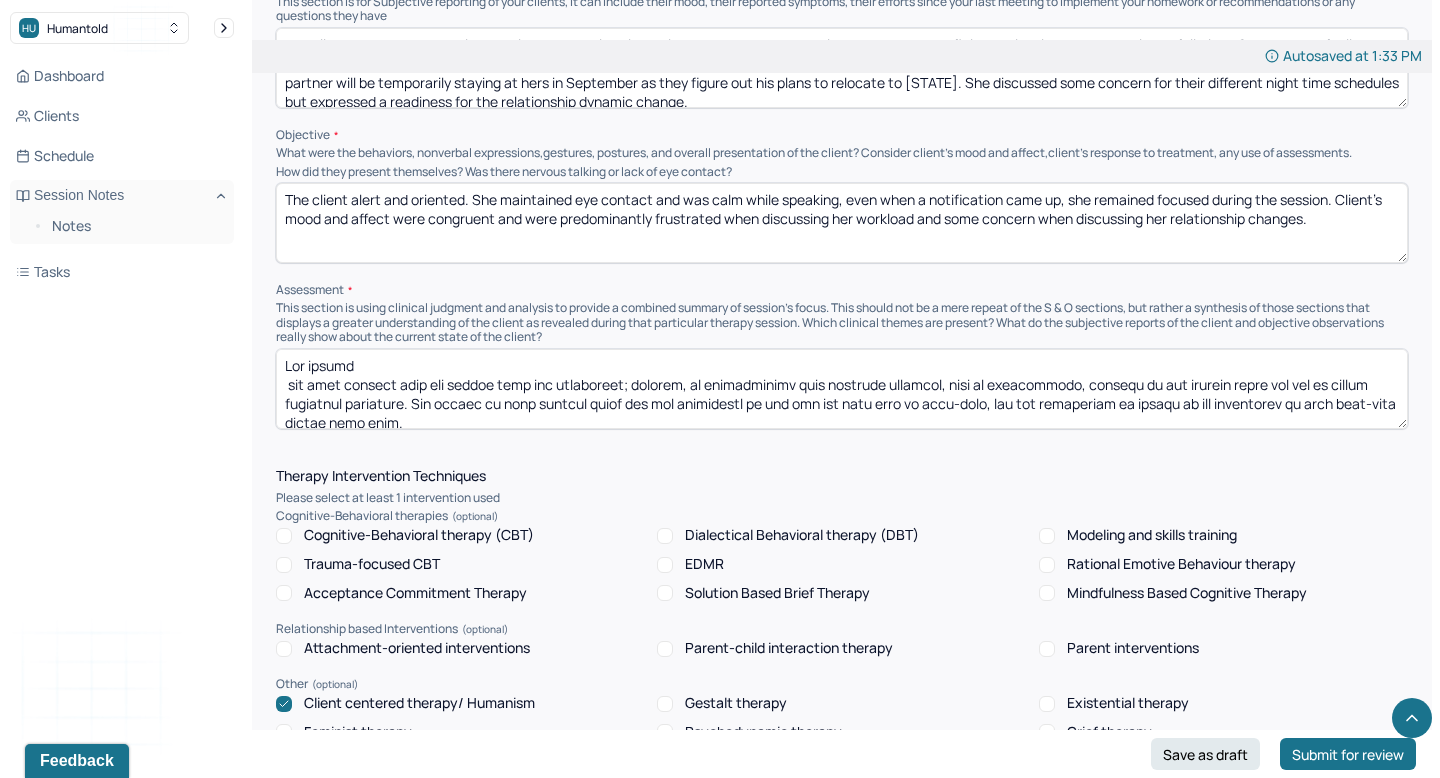 click at bounding box center [842, 389] 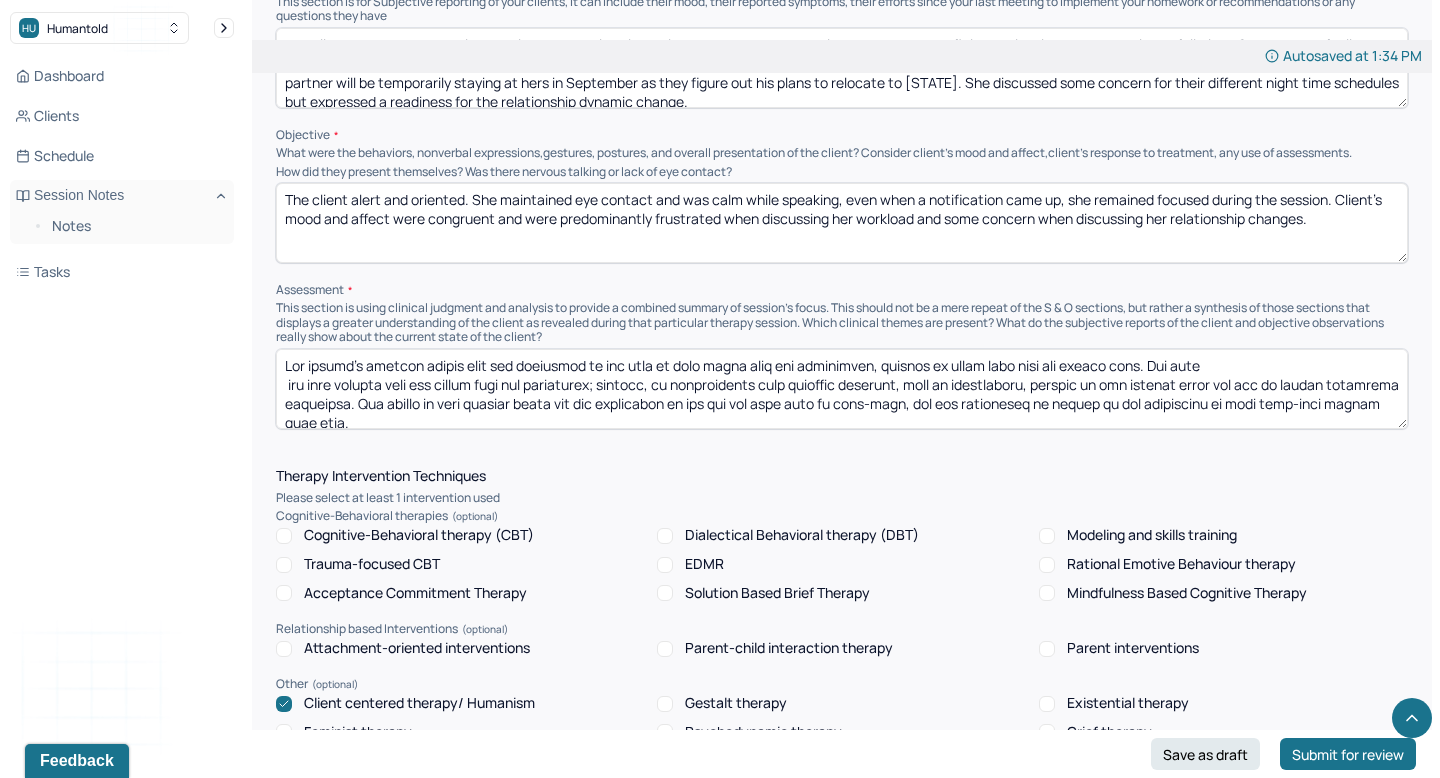 drag, startPoint x: 674, startPoint y: 379, endPoint x: 1249, endPoint y: 361, distance: 575.2817 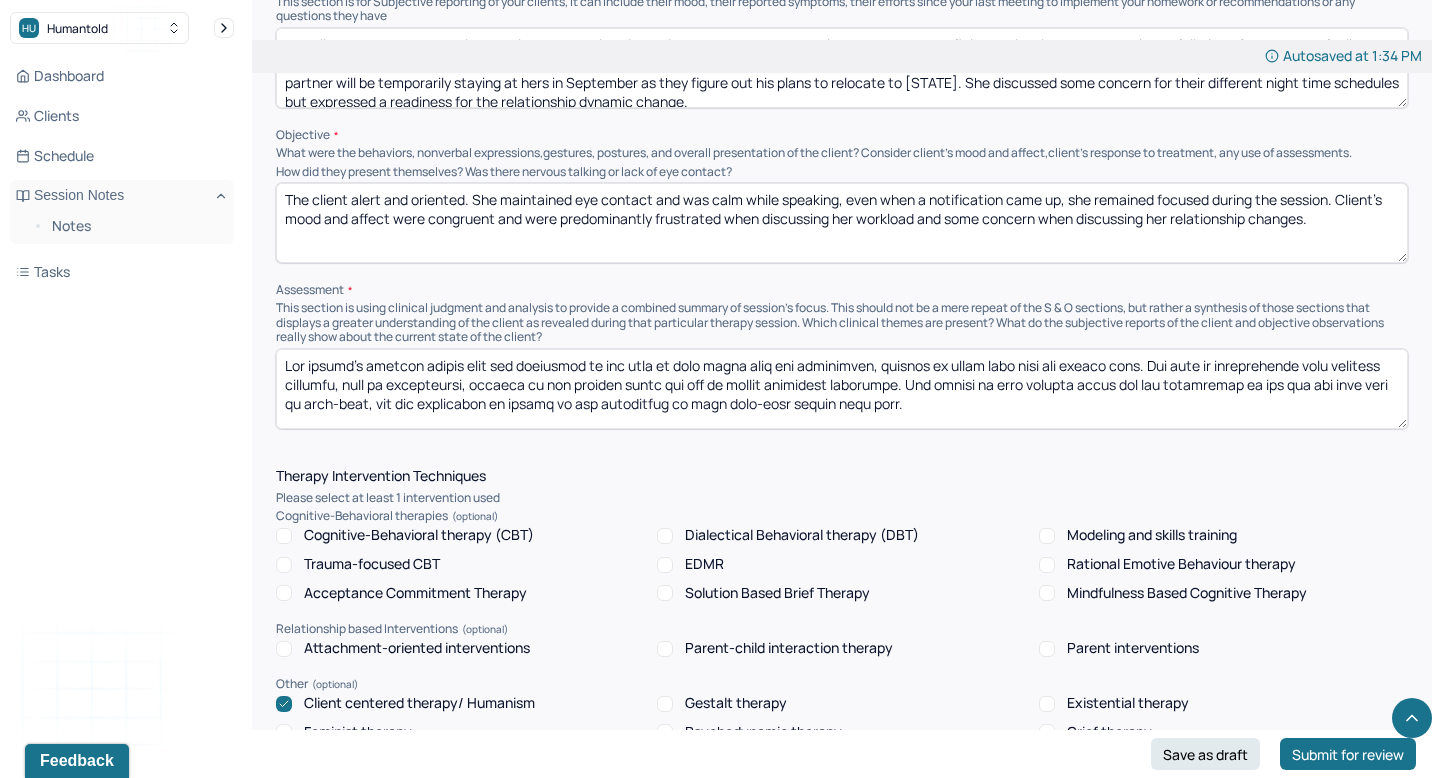 click at bounding box center (842, 389) 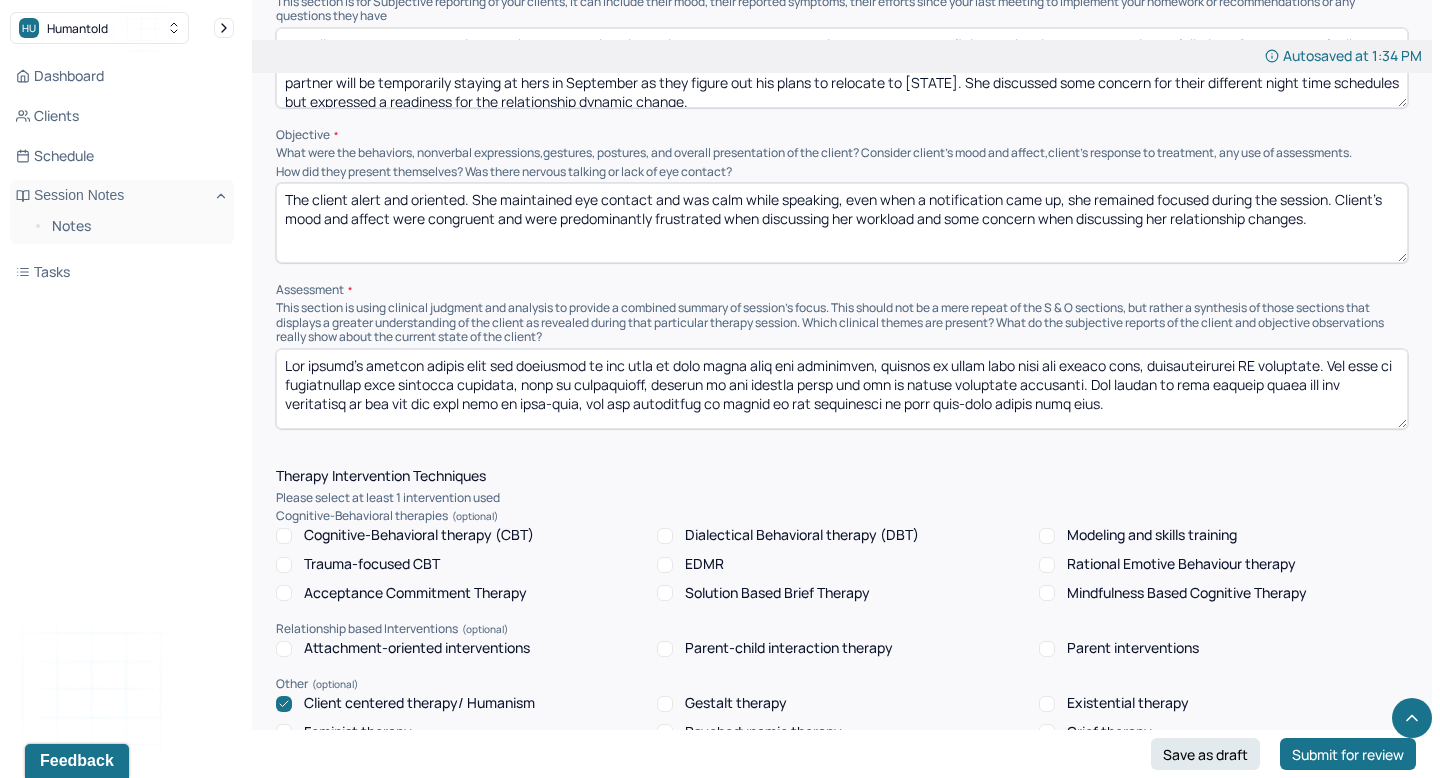 click at bounding box center (842, 389) 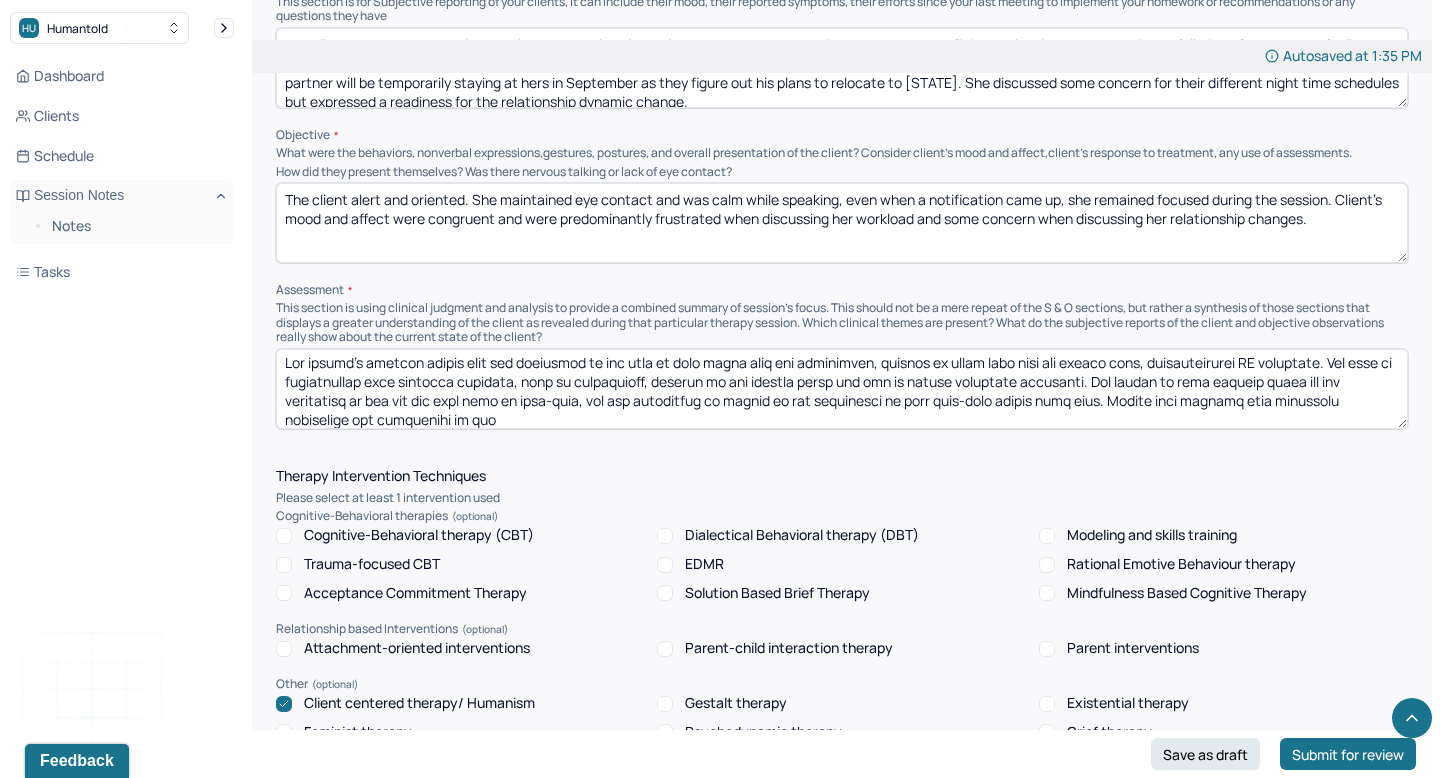 scroll, scrollTop: 22, scrollLeft: 0, axis: vertical 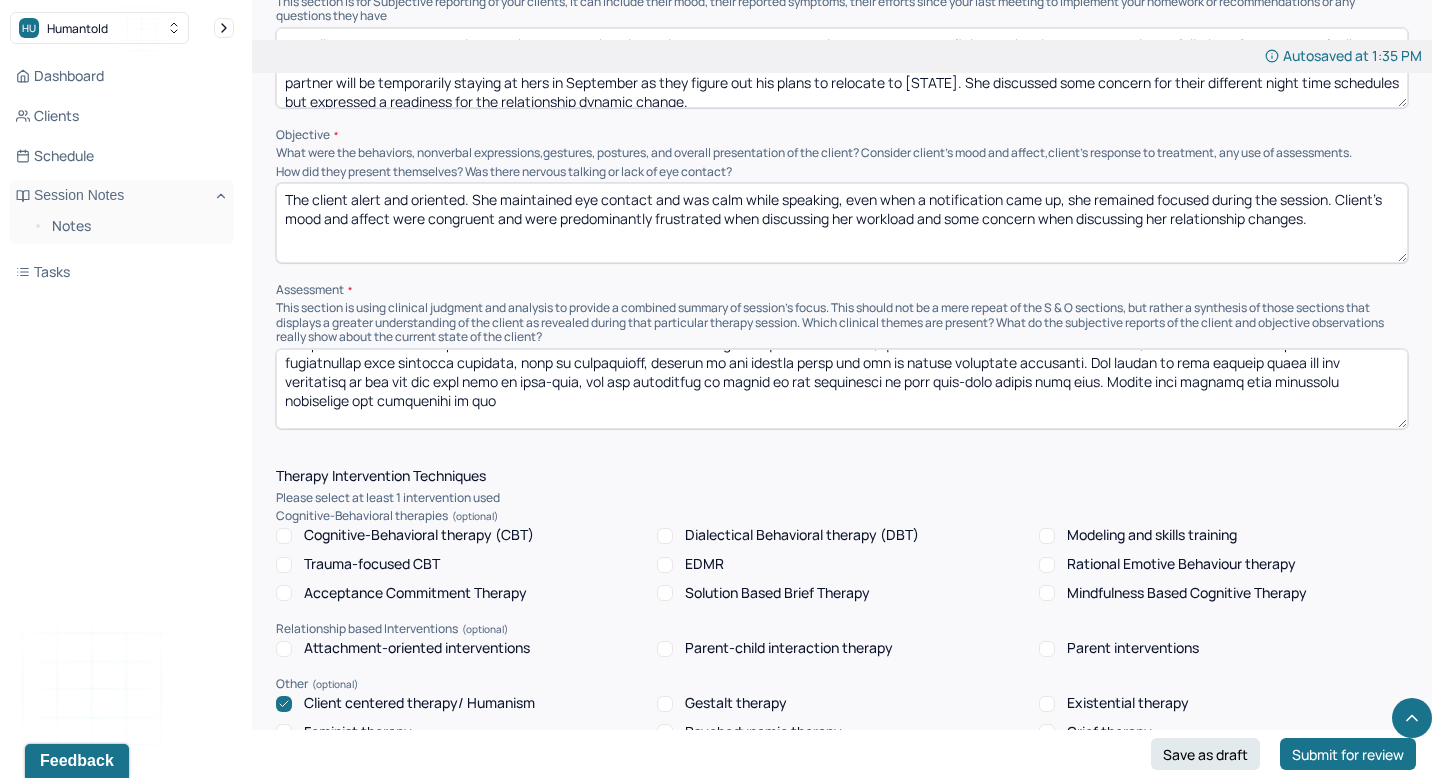 click at bounding box center [842, 389] 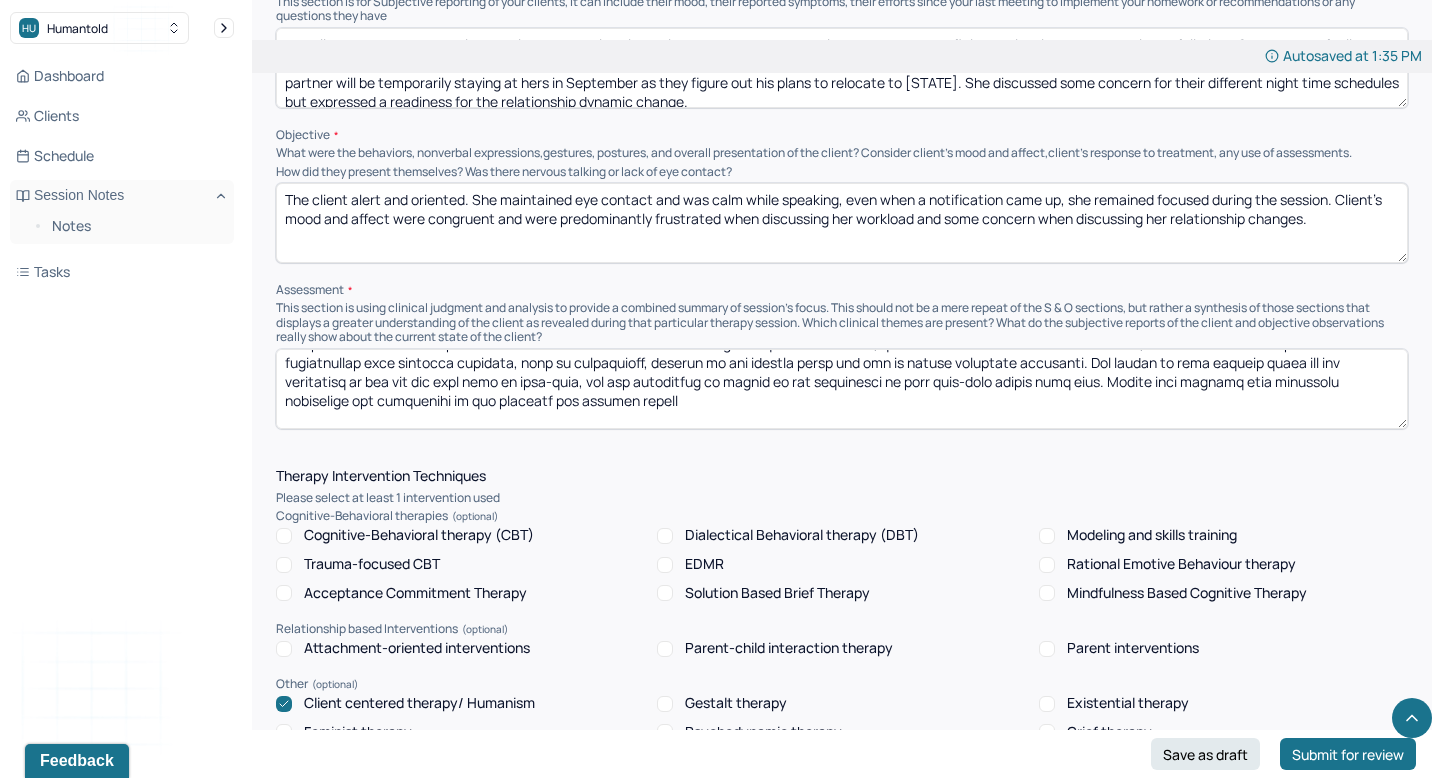click at bounding box center [842, 389] 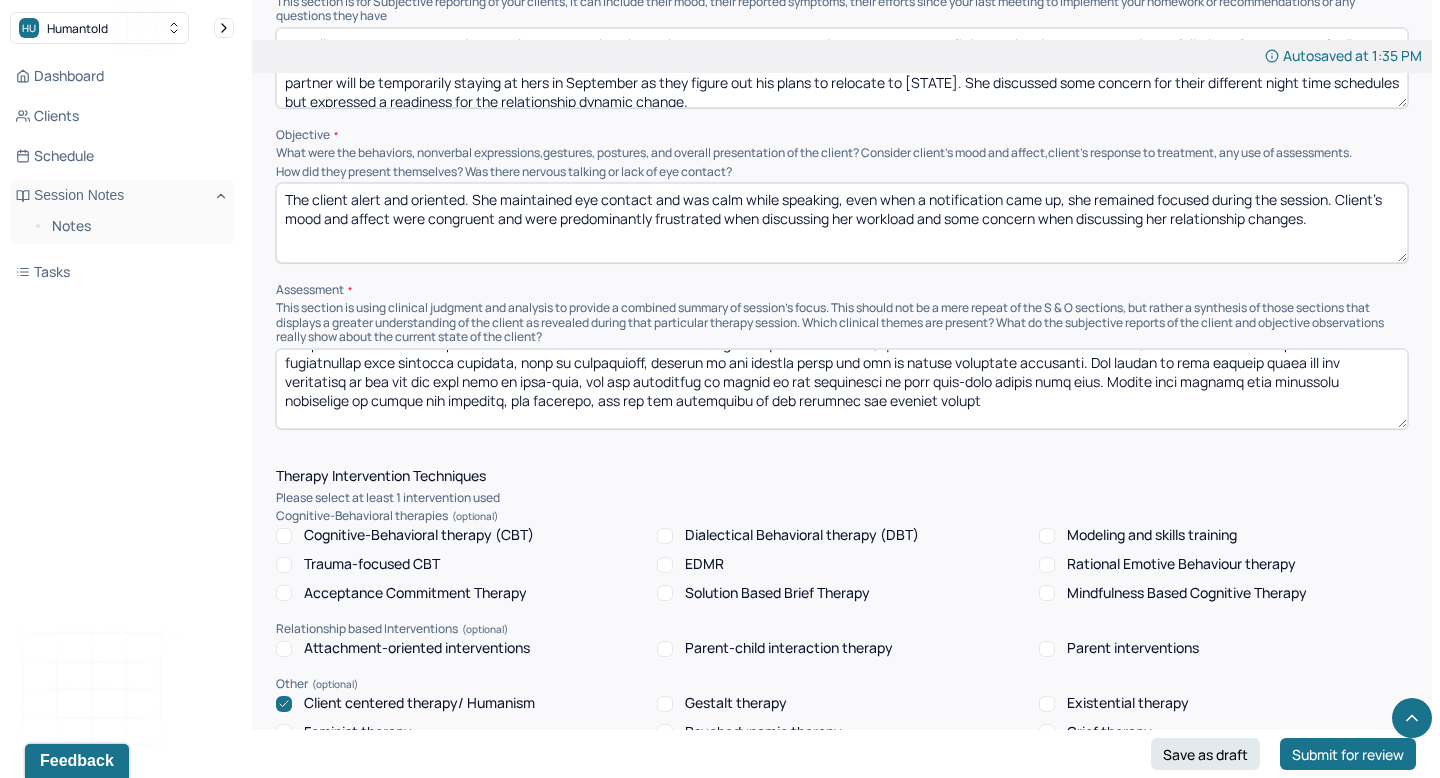 click at bounding box center (842, 389) 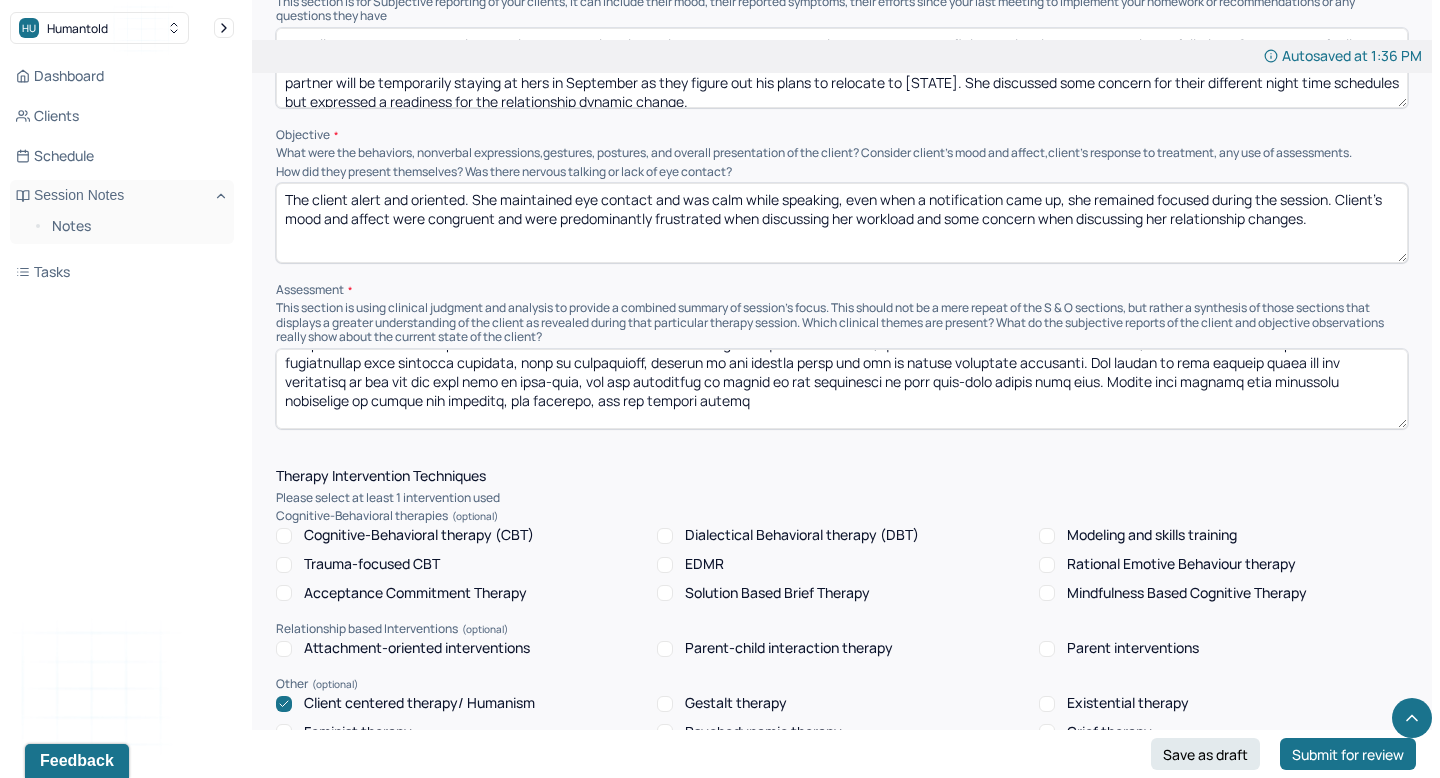 click at bounding box center [842, 389] 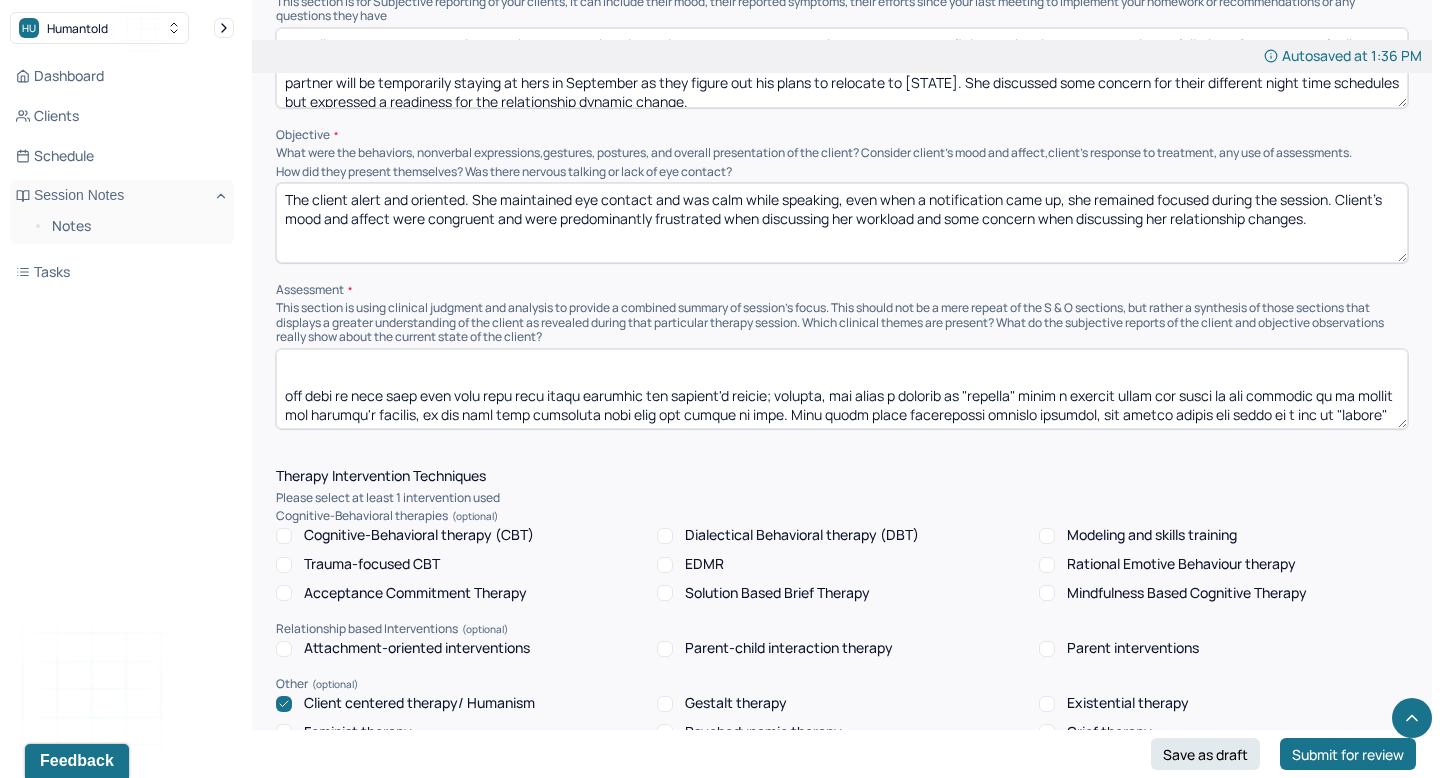 scroll, scrollTop: 180, scrollLeft: 0, axis: vertical 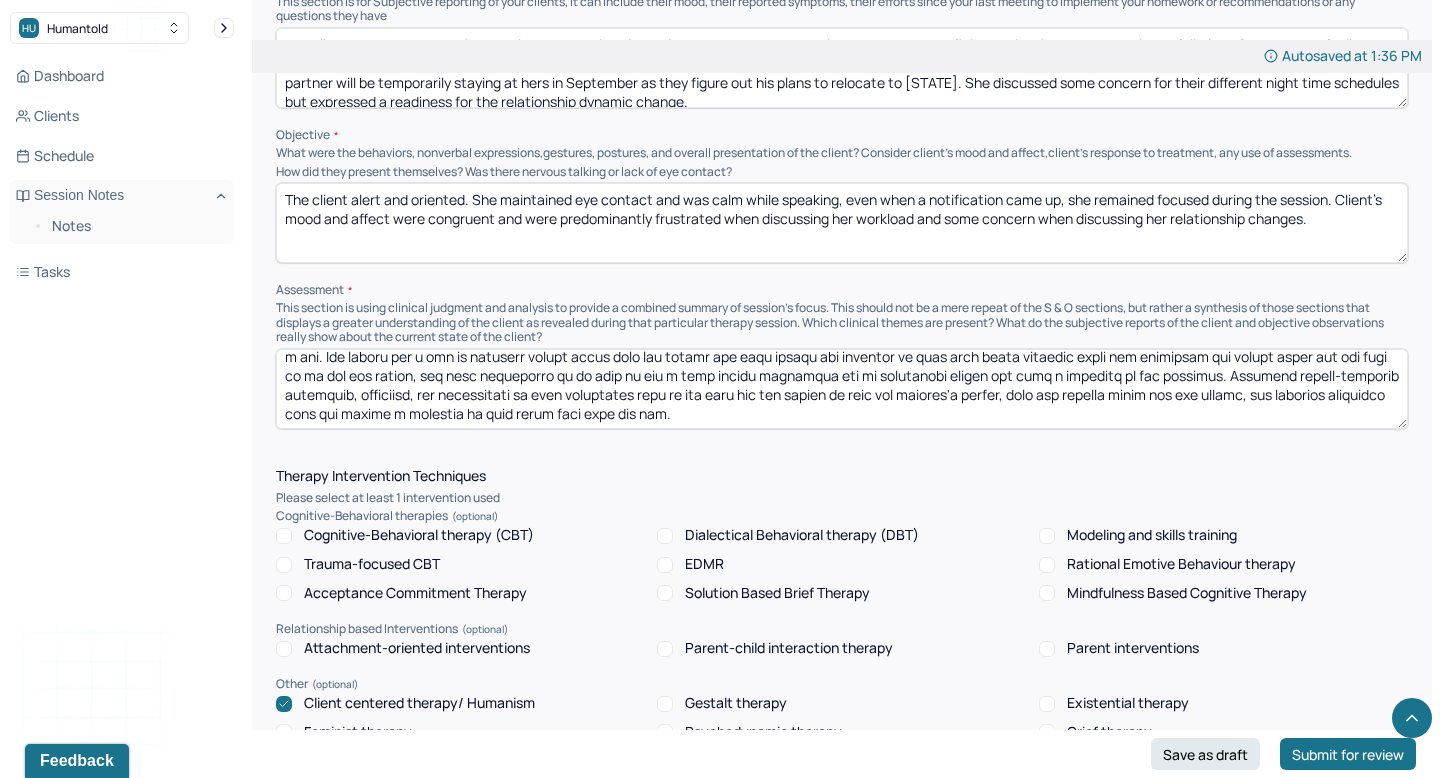 drag, startPoint x: 699, startPoint y: 375, endPoint x: 768, endPoint y: 473, distance: 119.85408 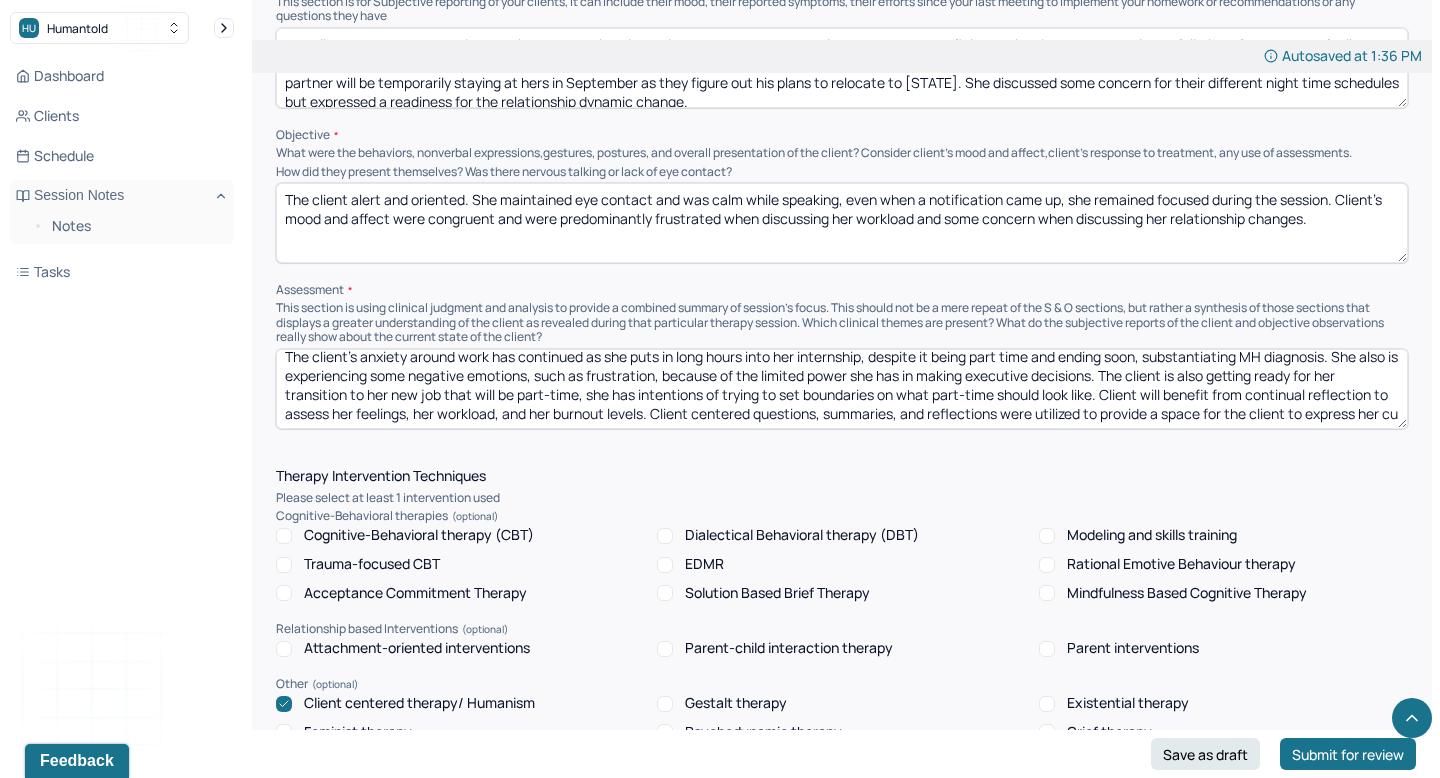 scroll, scrollTop: 28, scrollLeft: 0, axis: vertical 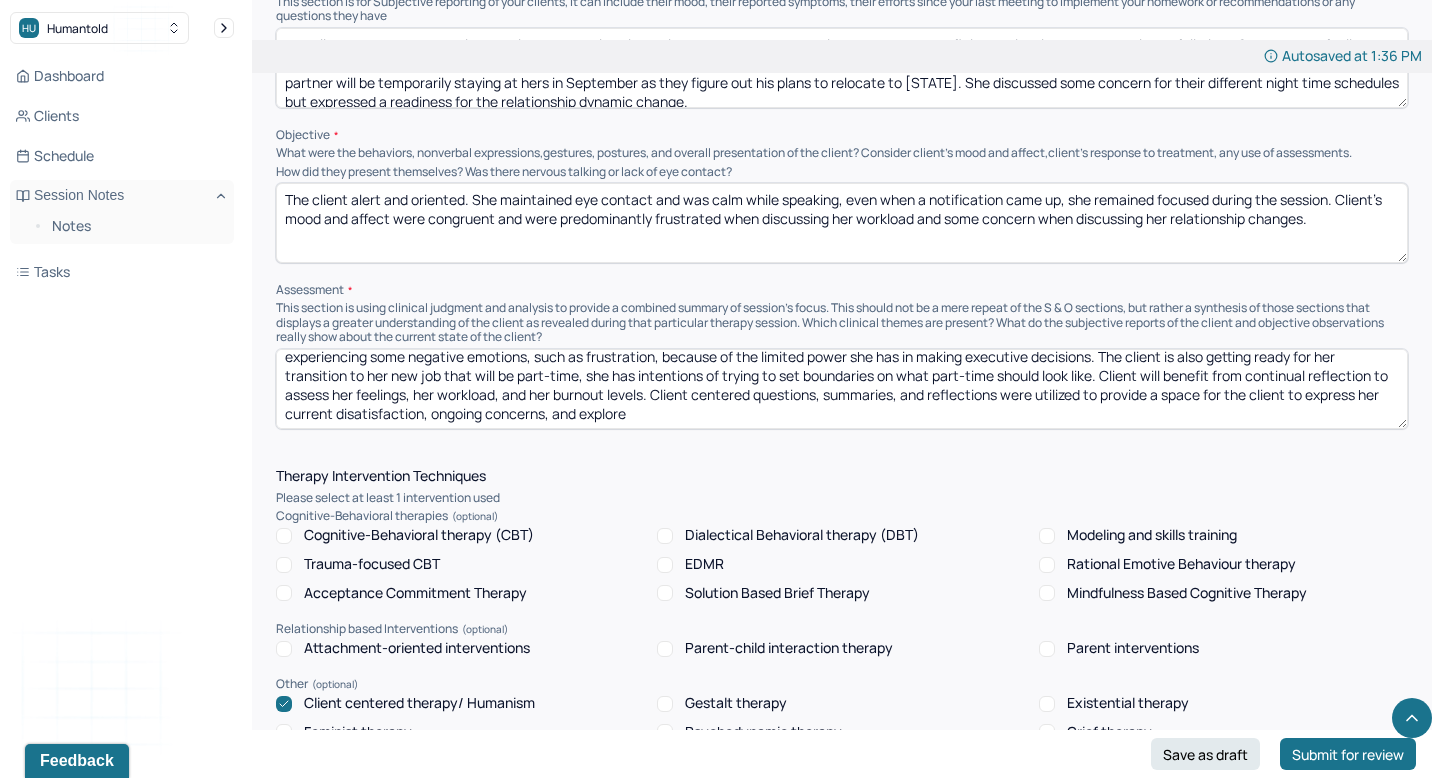 click on "The client's anxiety around work has continued as she puts in long hours into her internship, despite it being part time and ending soon, substantiating MH diagnosis. She also is experiencing some negative emotions, such as frustration, because of the limited power she has in making executive decisions. The client is also getting ready for her transition to her new job that will be part-time, she has intentions of trying to set boundaries on what part-time should look like. Client will benefit from continual reflection to assess her feelings, her workload, and her burnout levels. Client centered questions, summaries, and reflections were utilized to provide a space for the client to express" at bounding box center [842, 389] 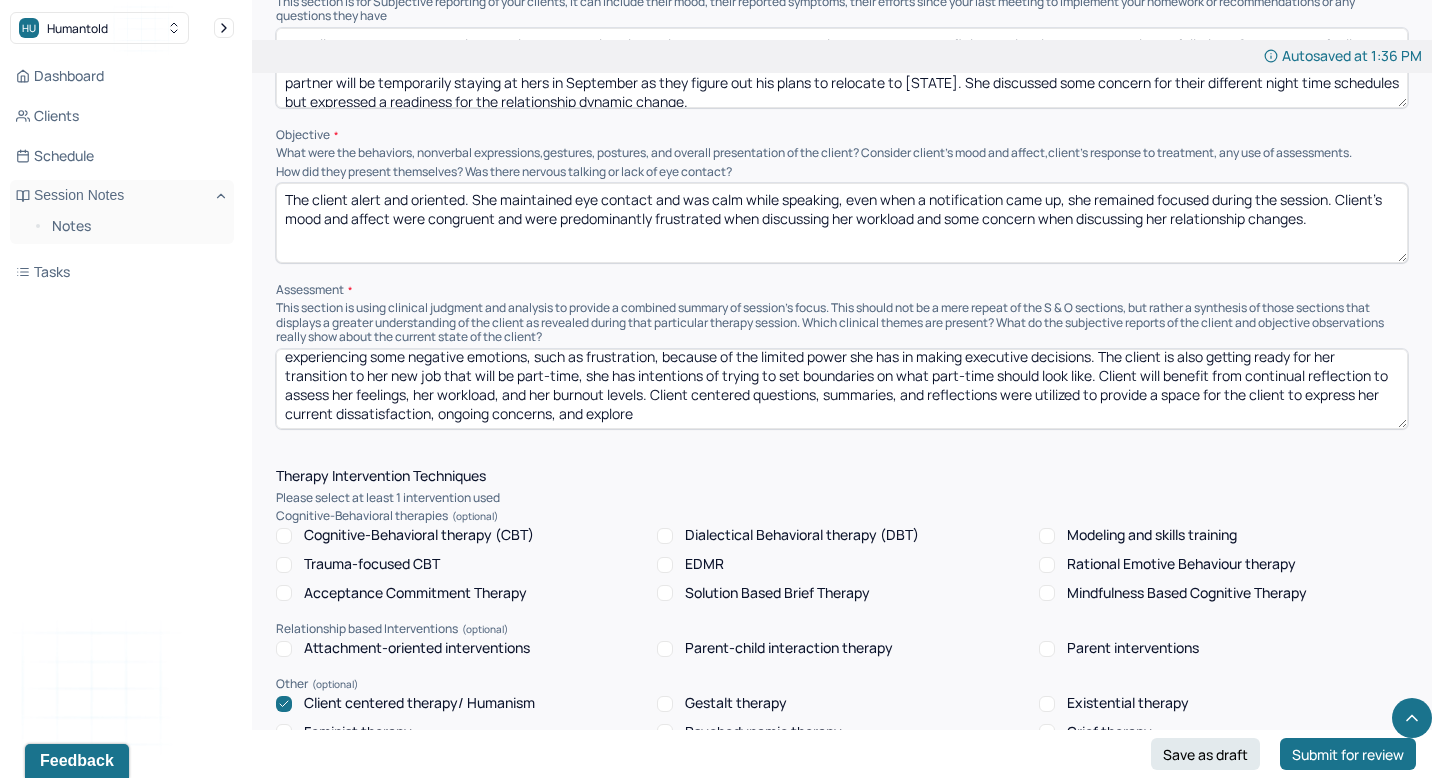 click on "The client's anxiety around work has continued as she puts in long hours into her internship, despite it being part time and ending soon, substantiating MH diagnosis. She also is experiencing some negative emotions, such as frustration, because of the limited power she has in making executive decisions. The client is also getting ready for her transition to her new job that will be part-time, she has intentions of trying to set boundaries on what part-time should look like. Client will benefit from continual reflection to assess her feelings, her workload, and her burnout levels. Client centered questions, summaries, and reflections were utilized to provide a space for the client to express her current disatisfaction, ongoing concerns, and explore" at bounding box center (842, 389) 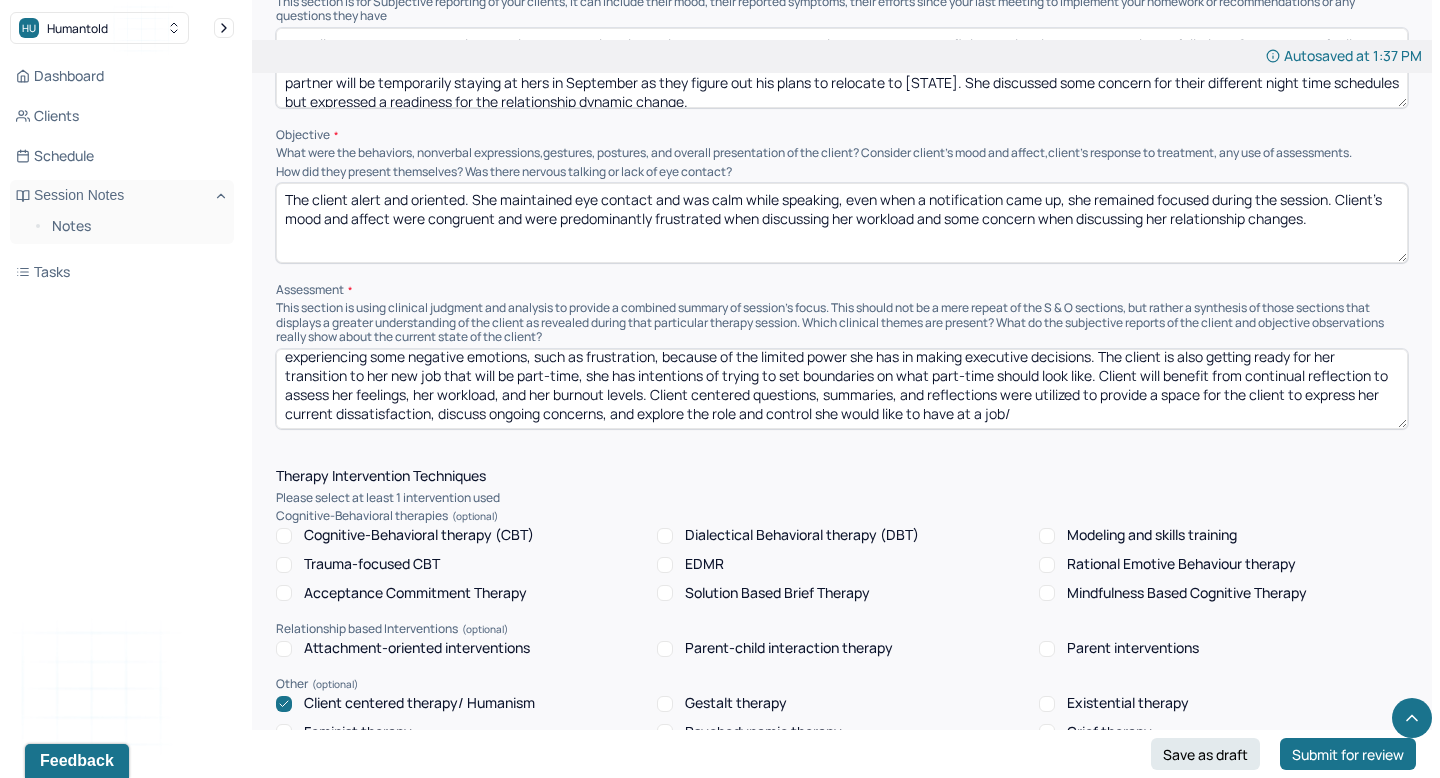 drag, startPoint x: 824, startPoint y: 401, endPoint x: 746, endPoint y: 402, distance: 78.00641 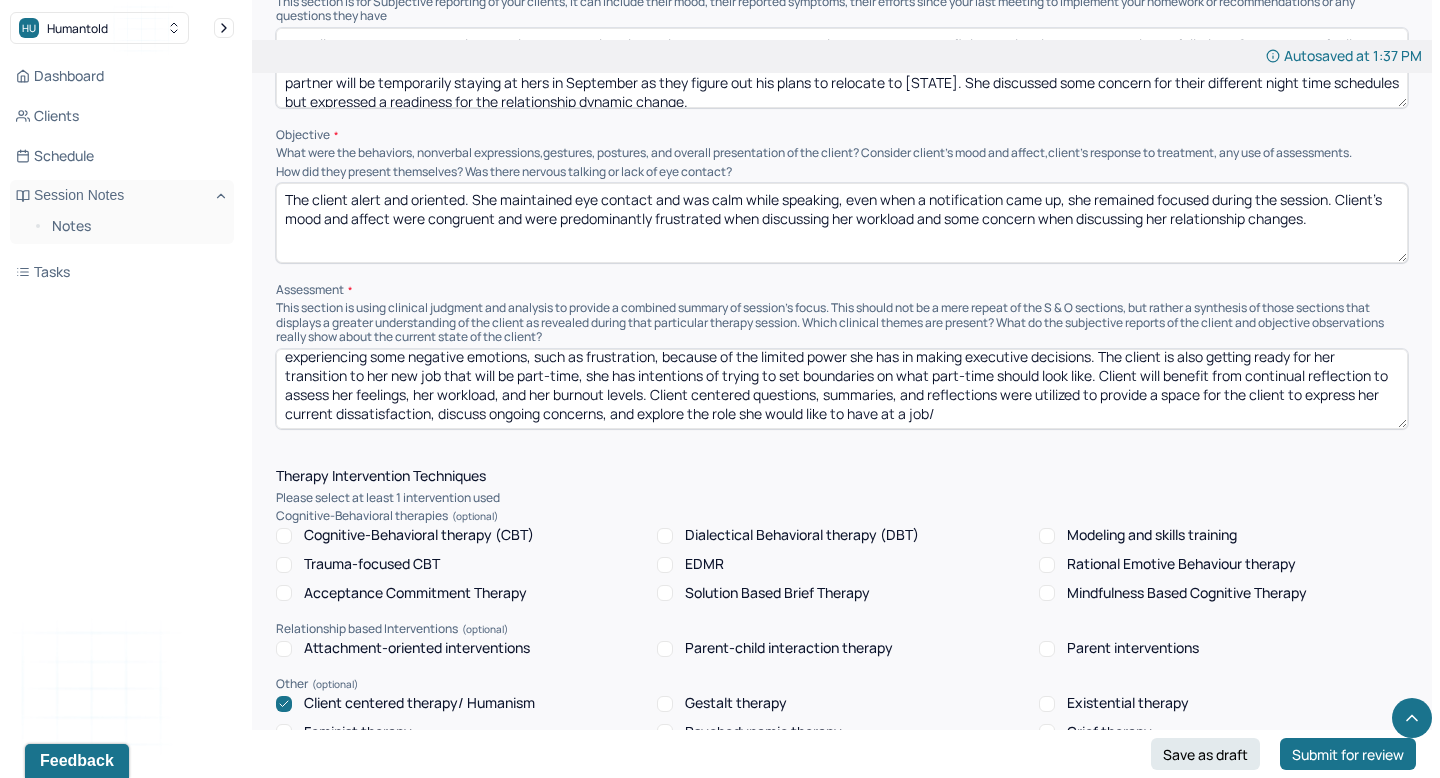 click on "Please select at least 1 intervention used" at bounding box center (842, 498) 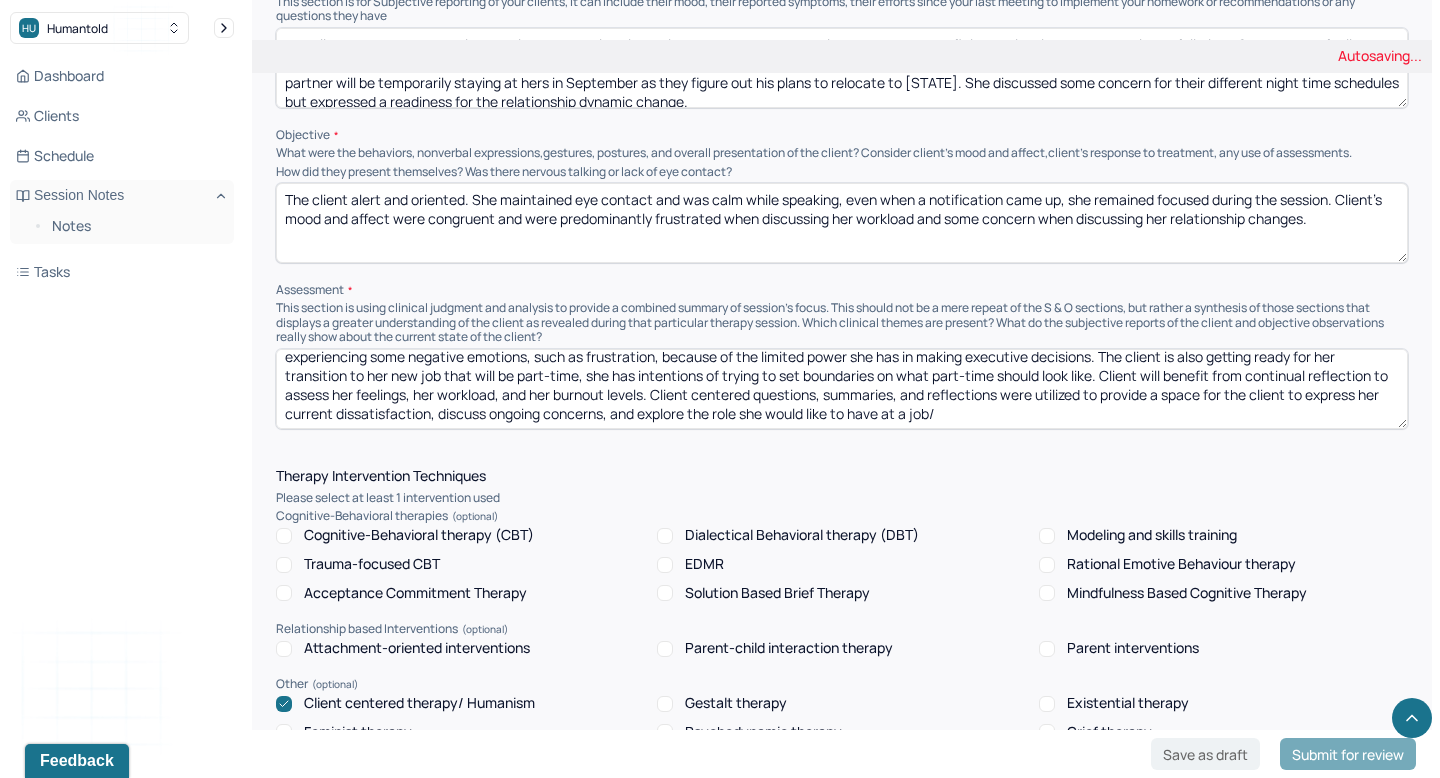 scroll, scrollTop: 1310, scrollLeft: 0, axis: vertical 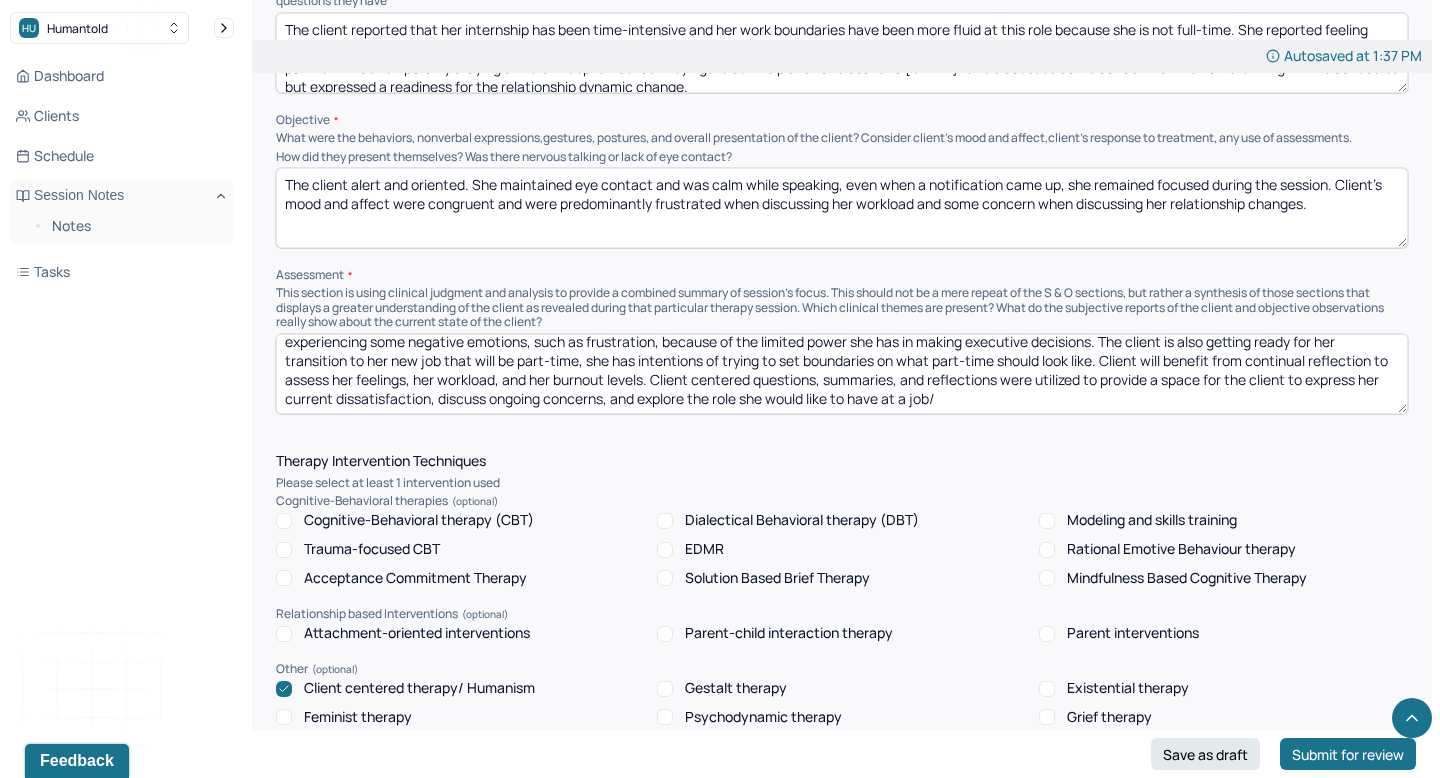 click on "The client's anxiety around work has continued as she puts in long hours into her internship, despite it being part time and ending soon, substantiating MH diagnosis. She also is experiencing some negative emotions, such as frustration, because of the limited power she has in making executive decisions. The client is also getting ready for her transition to her new job that will be part-time, she has intentions of trying to set boundaries on what part-time should look like. Client will benefit from continual reflection to assess her feelings, her workload, and her burnout levels. Client centered questions, summaries, and reflections were utilized to provide a space for the client to express her current dissatisfaction, discuss ongoing concerns, and explore the role she would like to have at a job/" at bounding box center [842, 374] 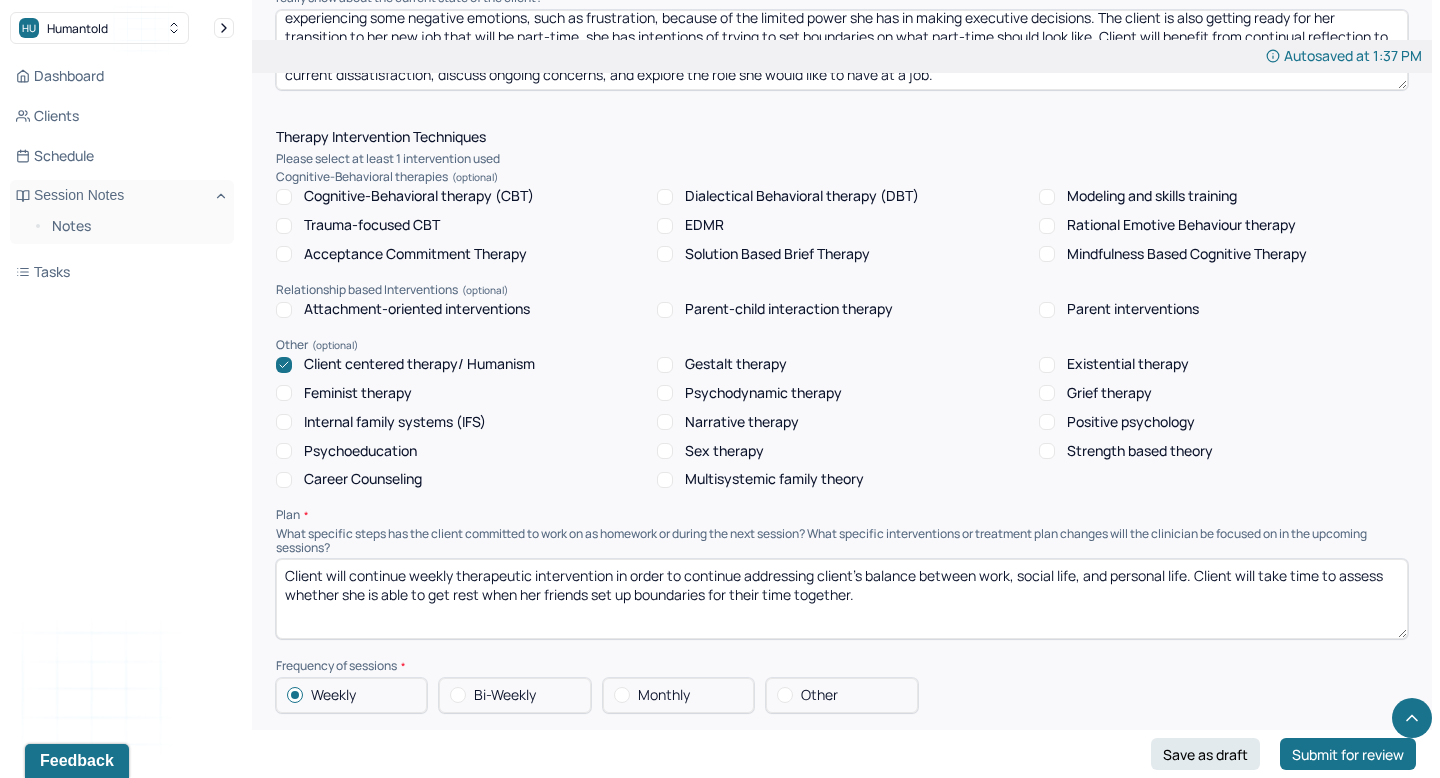 scroll, scrollTop: 1685, scrollLeft: 0, axis: vertical 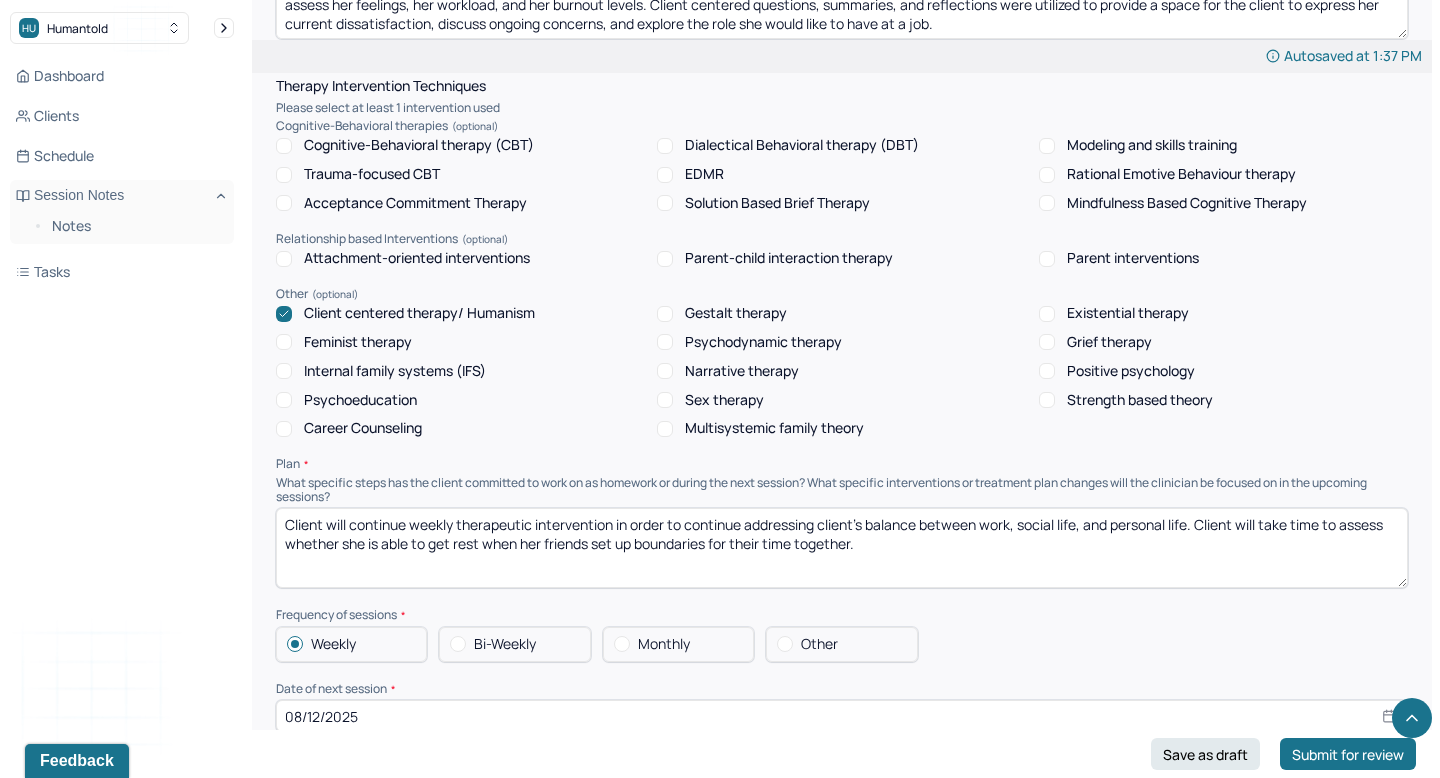 type on "The client's anxiety around work has continued as she puts in long hours into her internship, despite it being part time and ending soon, substantiating MH diagnosis. She also is experiencing some negative emotions, such as frustration, because of the limited power she has in making executive decisions. The client is also getting ready for her transition to her new job that will be part-time, she has intentions of trying to set boundaries on what part-time should look like. Client will benefit from continual reflection to assess her feelings, her workload, and her burnout levels. Client centered questions, summaries, and reflections were utilized to provide a space for the client to express her current dissatisfaction, discuss ongoing concerns, and explore the role she would like to have at a job." 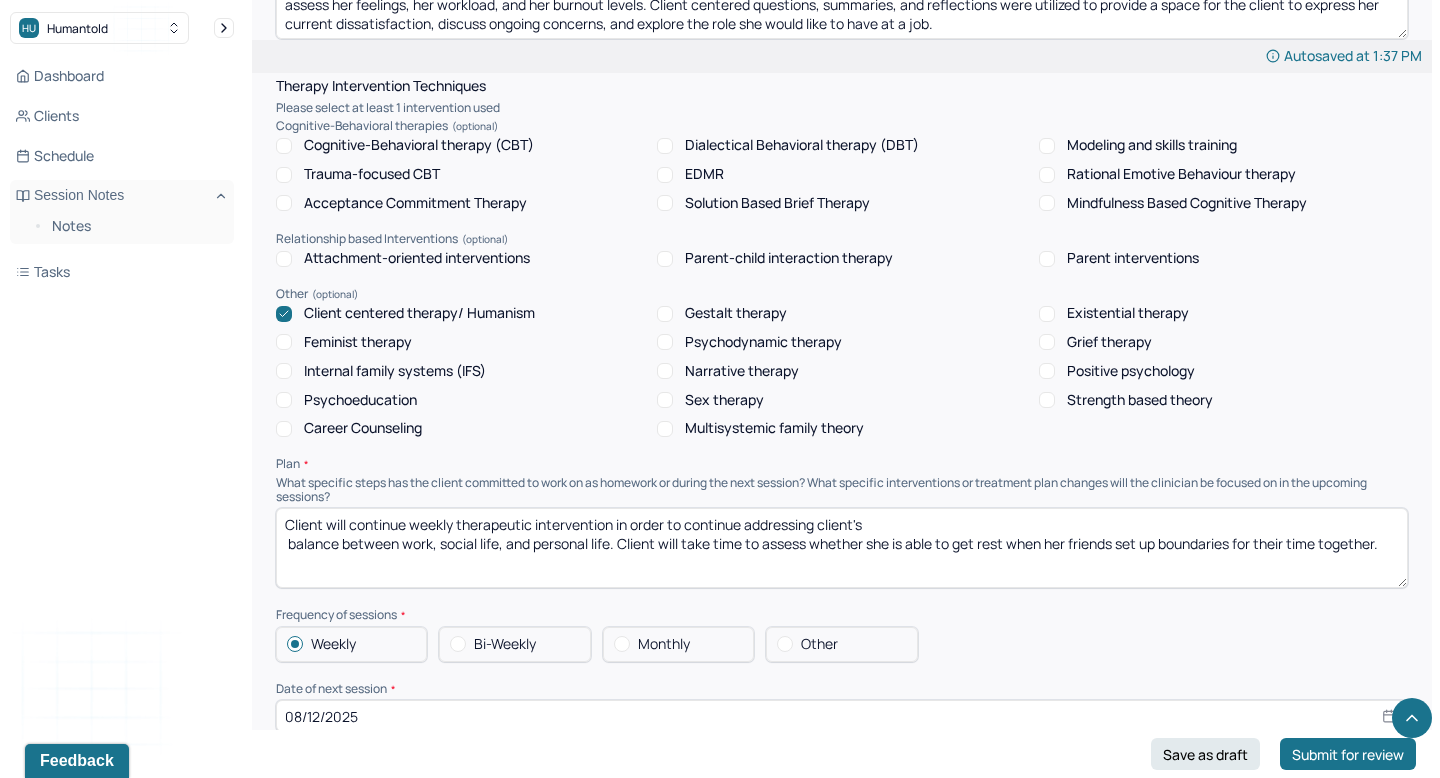 click on "Client will continue weekly therapeutic intervention in order to continue addressing client's balance between work, social life, and personal life. Client will take time to assess whether she is able to get rest when her friends set up boundaries for their time together." at bounding box center (842, 548) 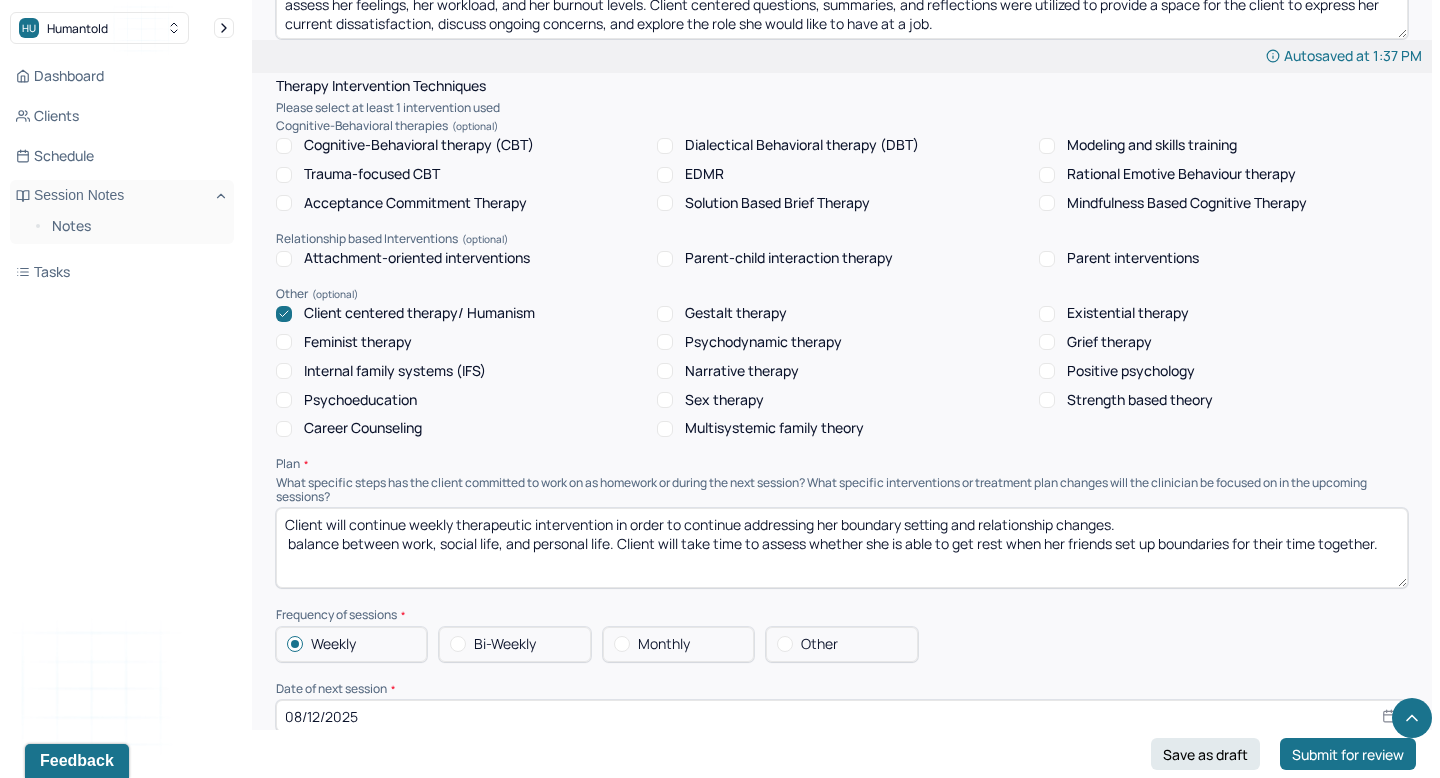 click on "Client will continue weekly therapeutic intervention in order to continue addressing her boundary setting and
balance between work, social life, and personal life. Client will take time to assess whether she is able to get rest when her friends set up boundaries for their time together." at bounding box center [842, 548] 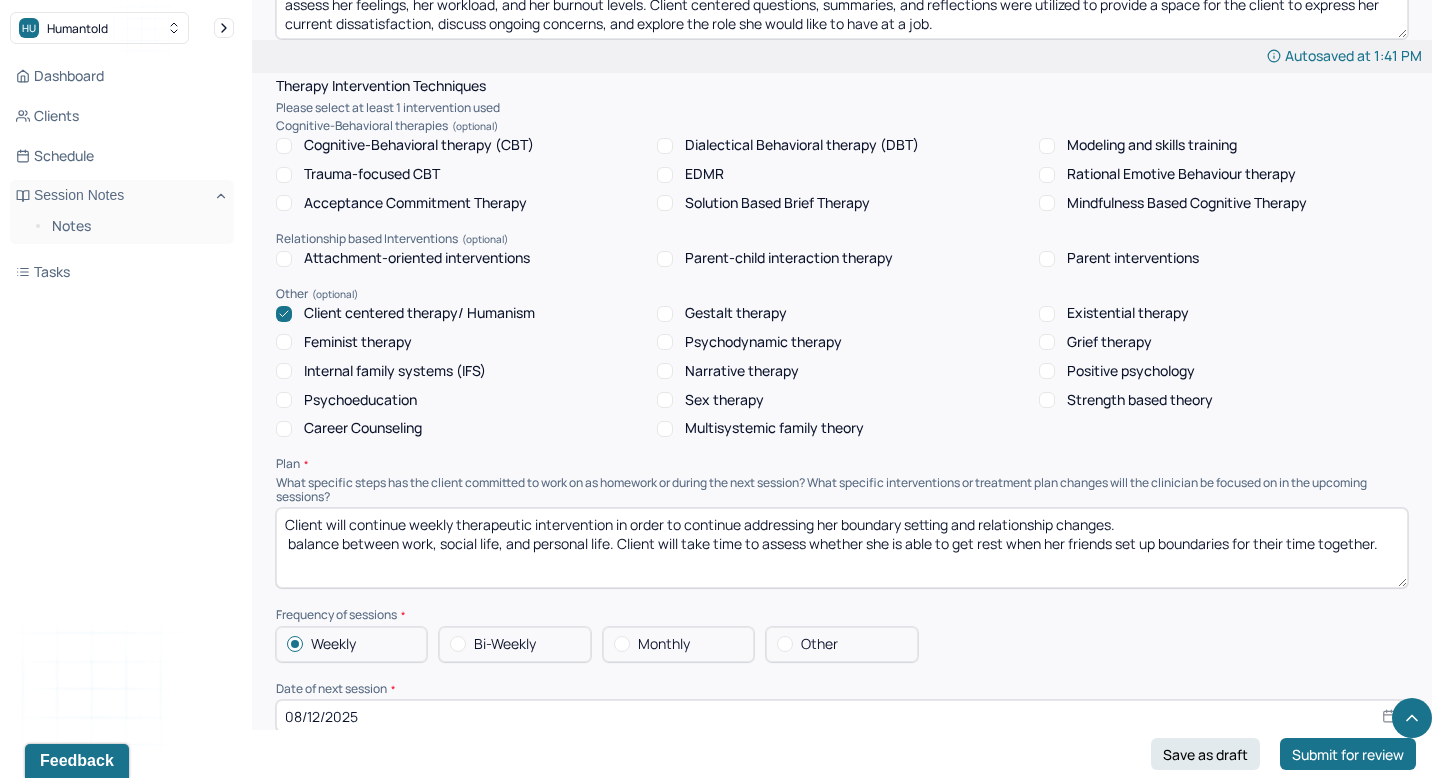 click on "Client will continue weekly therapeutic intervention in order to continue addressing her boundary setting and relationship changes.
balance between work, social life, and personal life. Client will take time to assess whether she is able to get rest when her friends set up boundaries for their time together." at bounding box center [842, 548] 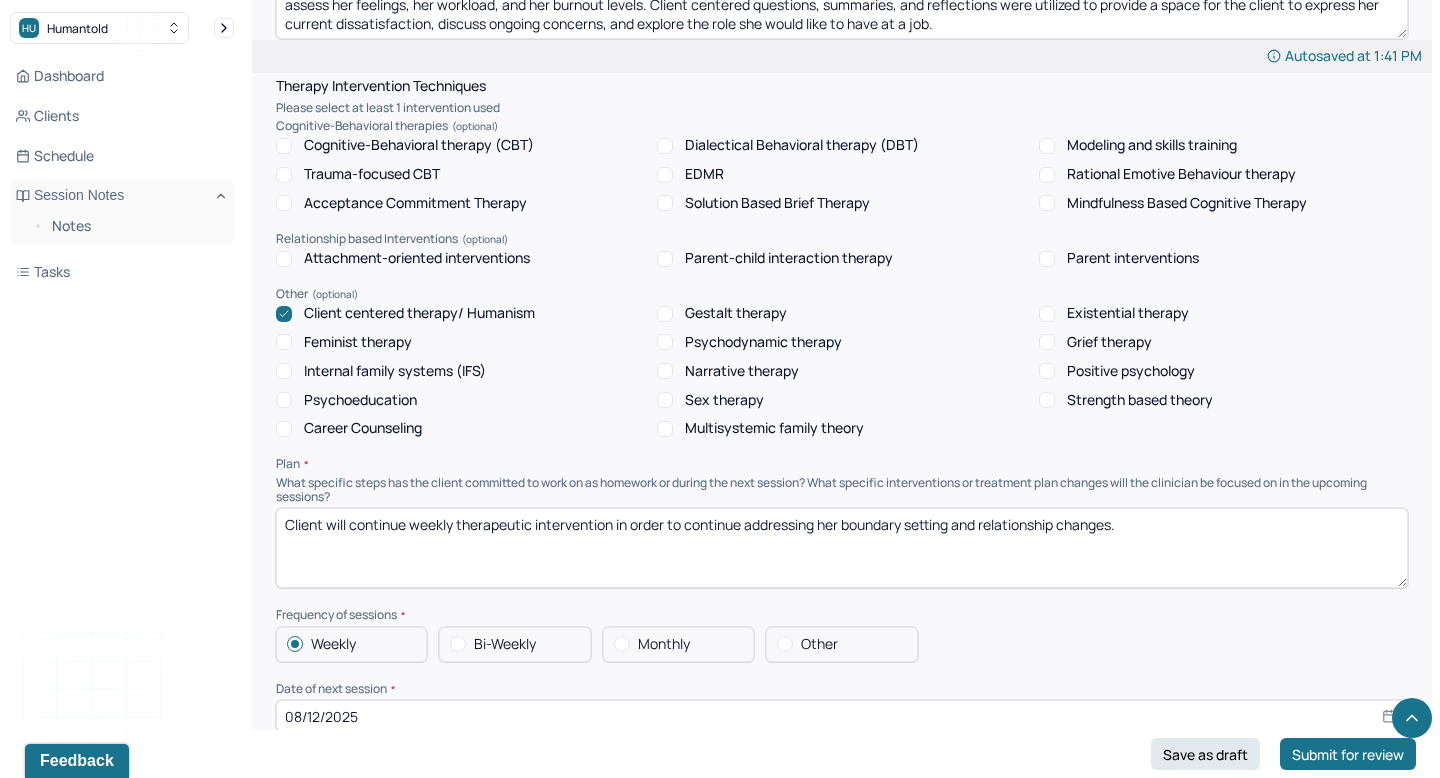 click on "Client will continue weekly therapeutic intervention in order to continue addressing her boundary setting and relationship changes." at bounding box center (842, 548) 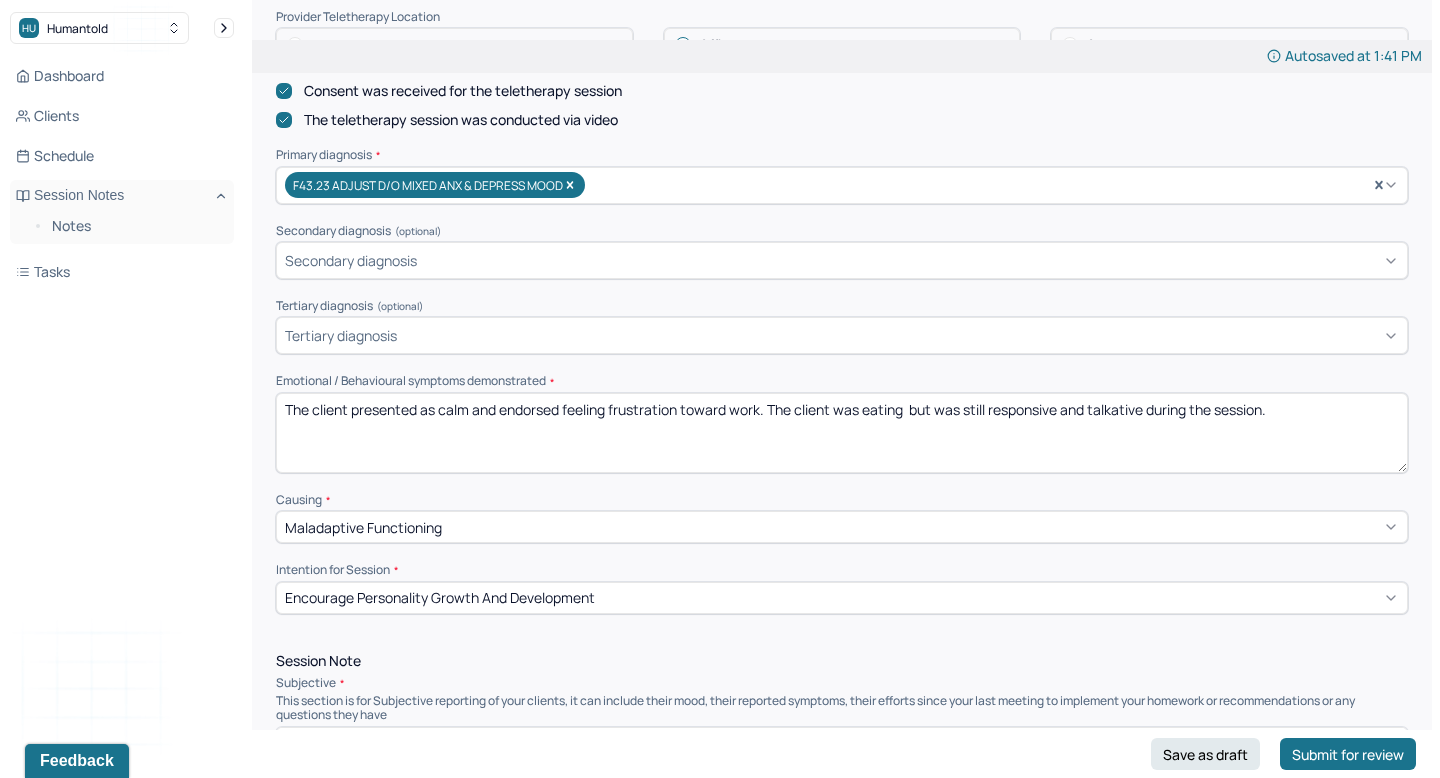 scroll, scrollTop: 0, scrollLeft: 0, axis: both 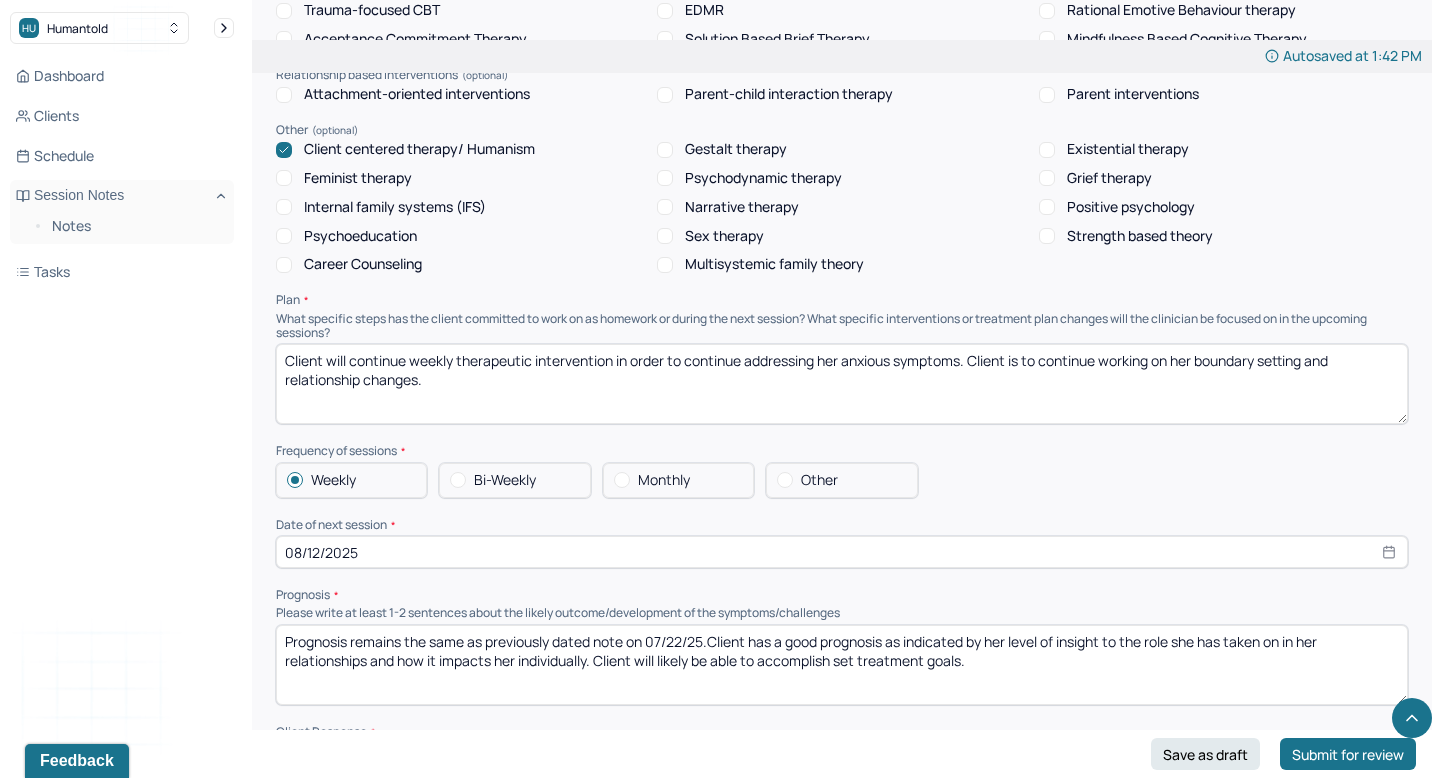 click on "Client will continue weekly therapeutic intervention in order to continue addressing her anxious symptoms. Client is to continue working on her boundary setting and relationship changes." at bounding box center (842, 384) 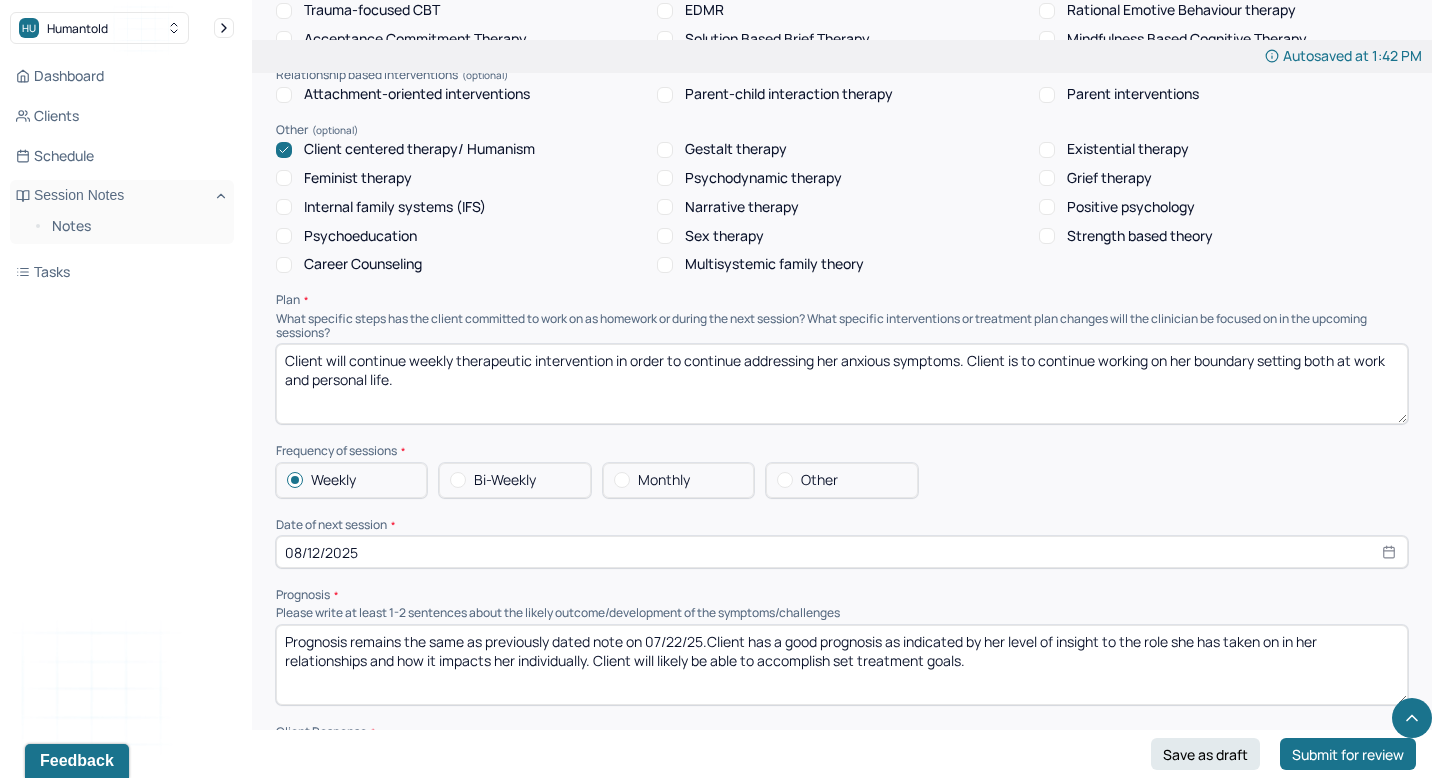 click on "Client will continue weekly therapeutic intervention in order to continue addressing her anxious symptoms. Client is to continue working on her boundary setting both at work and in" at bounding box center [842, 384] 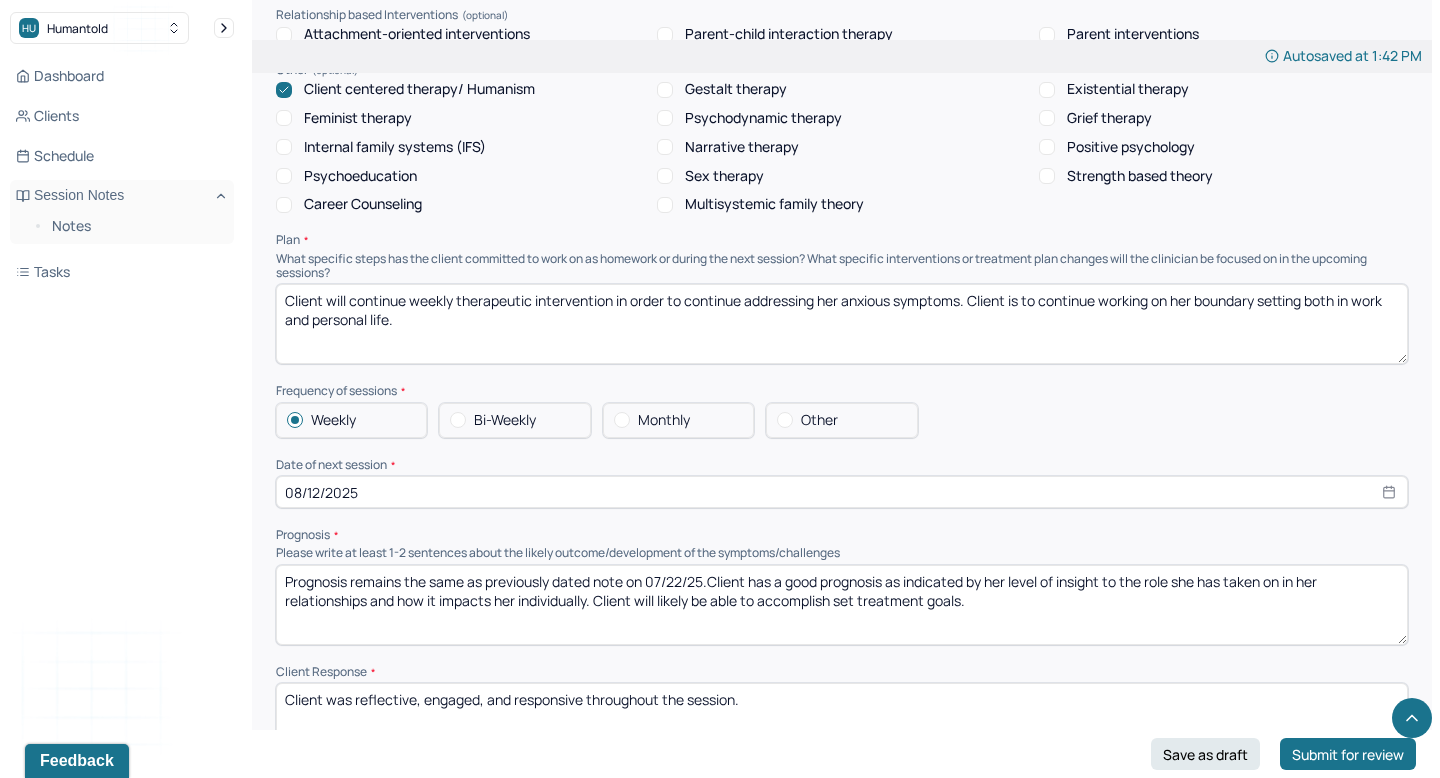 scroll, scrollTop: 1947, scrollLeft: 0, axis: vertical 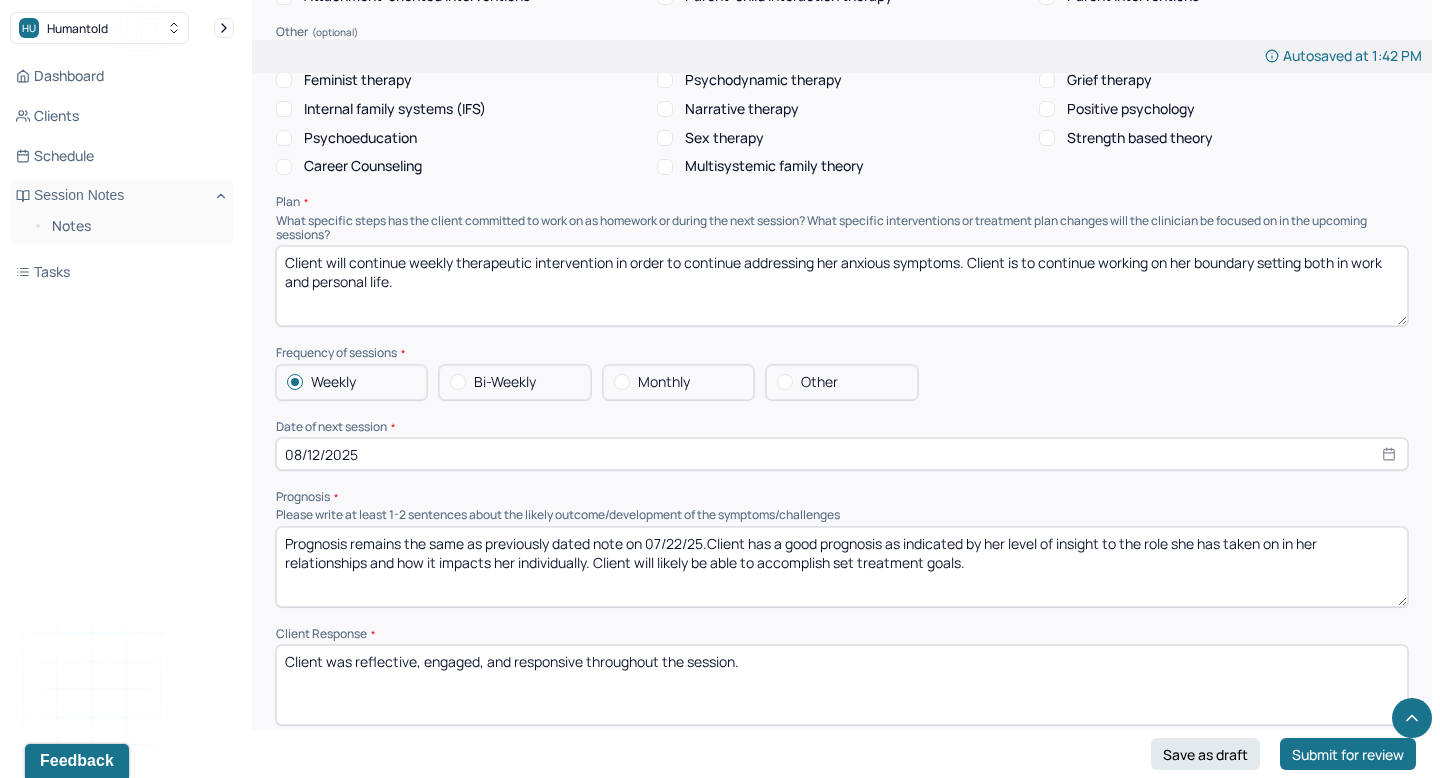 type on "Client will continue weekly therapeutic intervention in order to continue addressing her anxious symptoms. Client is to continue working on her boundary setting both in work and personal life." 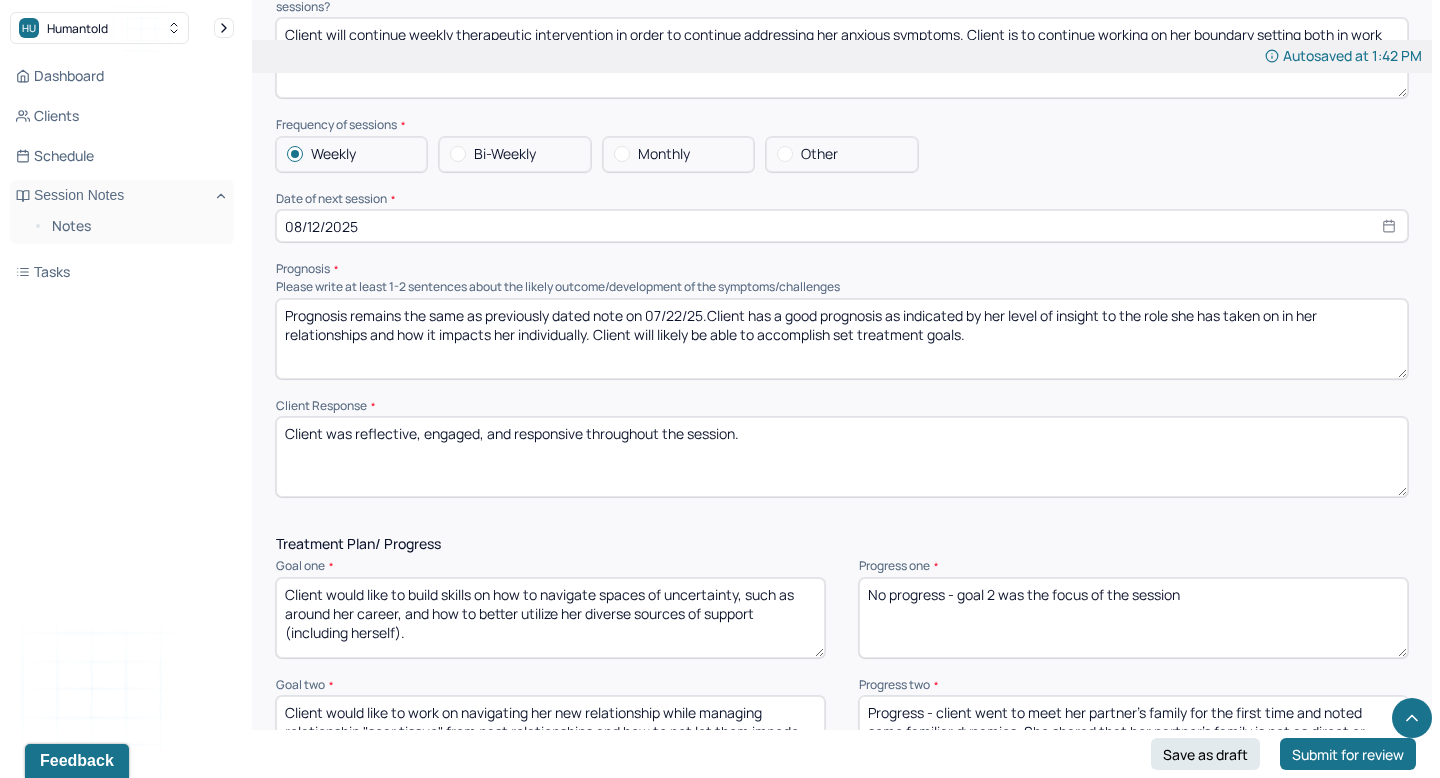 scroll, scrollTop: 2173, scrollLeft: 0, axis: vertical 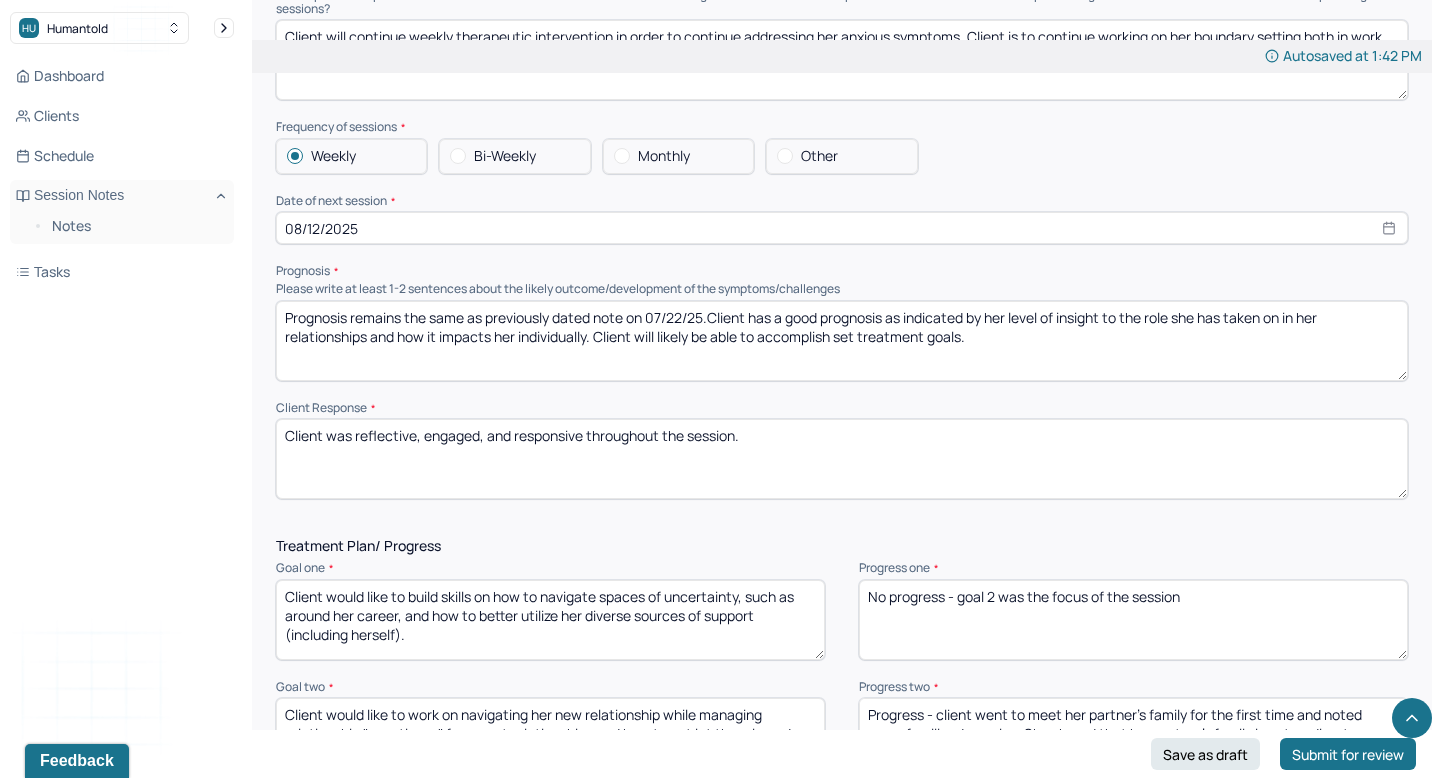 click on "Client was reflective, engaged, and responsive throughout the session." at bounding box center [842, 459] 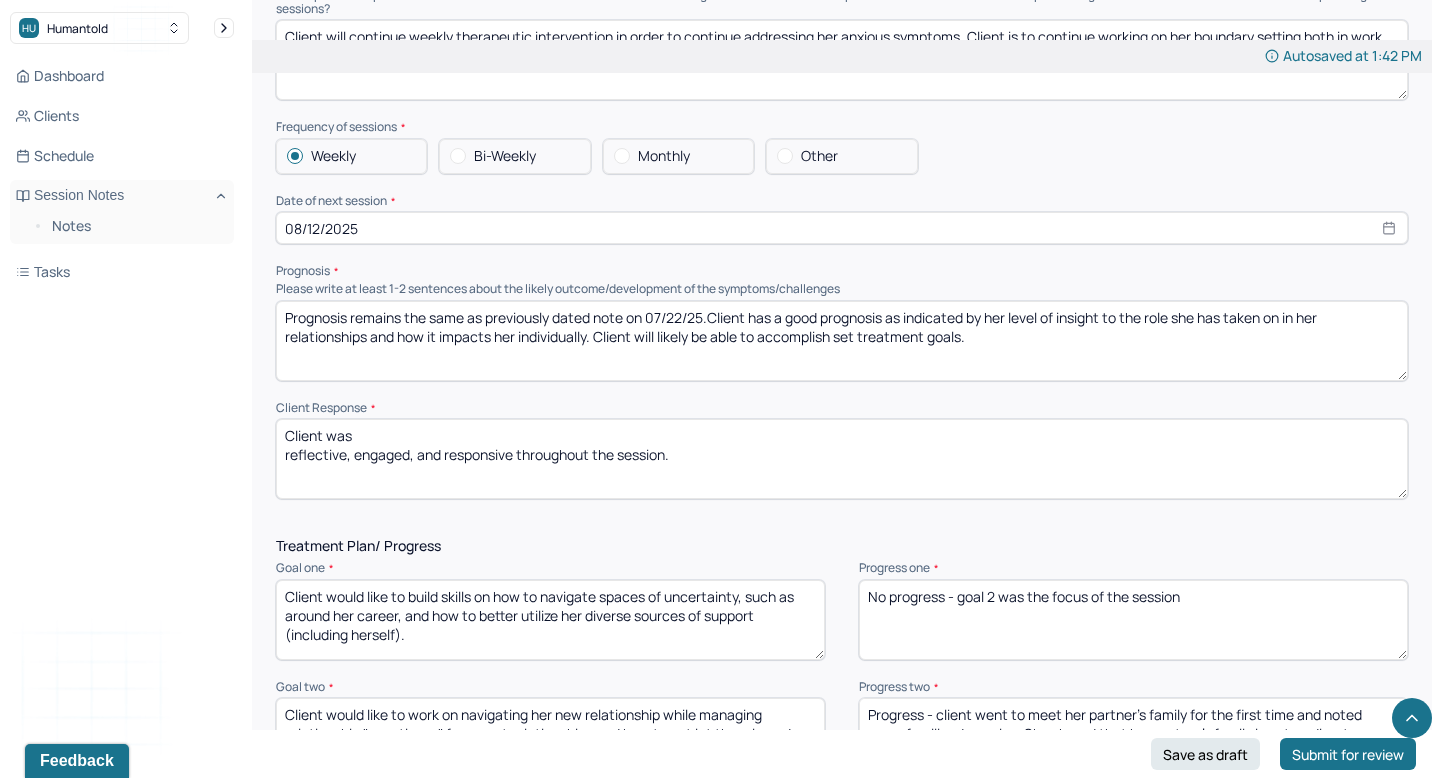 click on "Client was reflective, engaged, and responsive throughout the session." at bounding box center (842, 459) 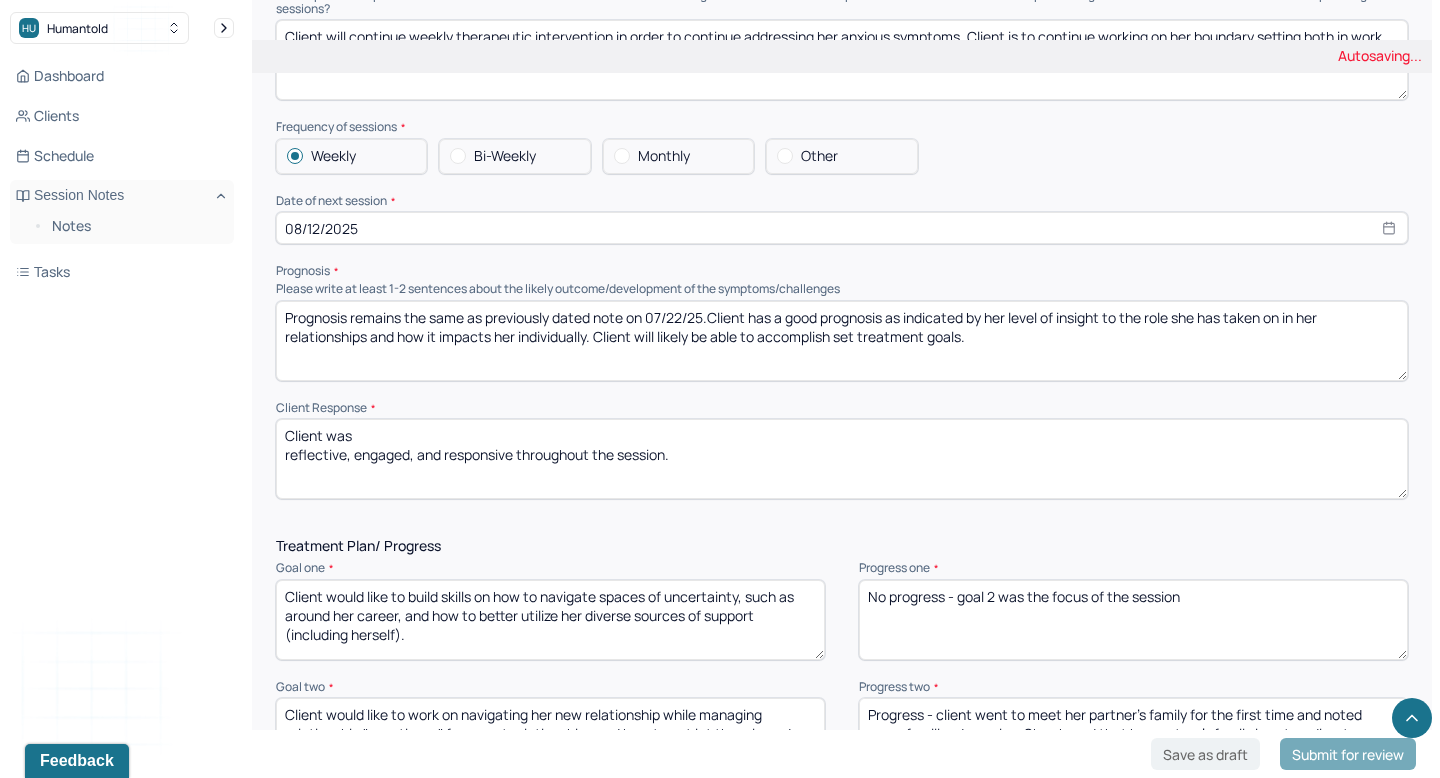 click on "Client was reflective, engaged, and responsive throughout the session." at bounding box center (842, 459) 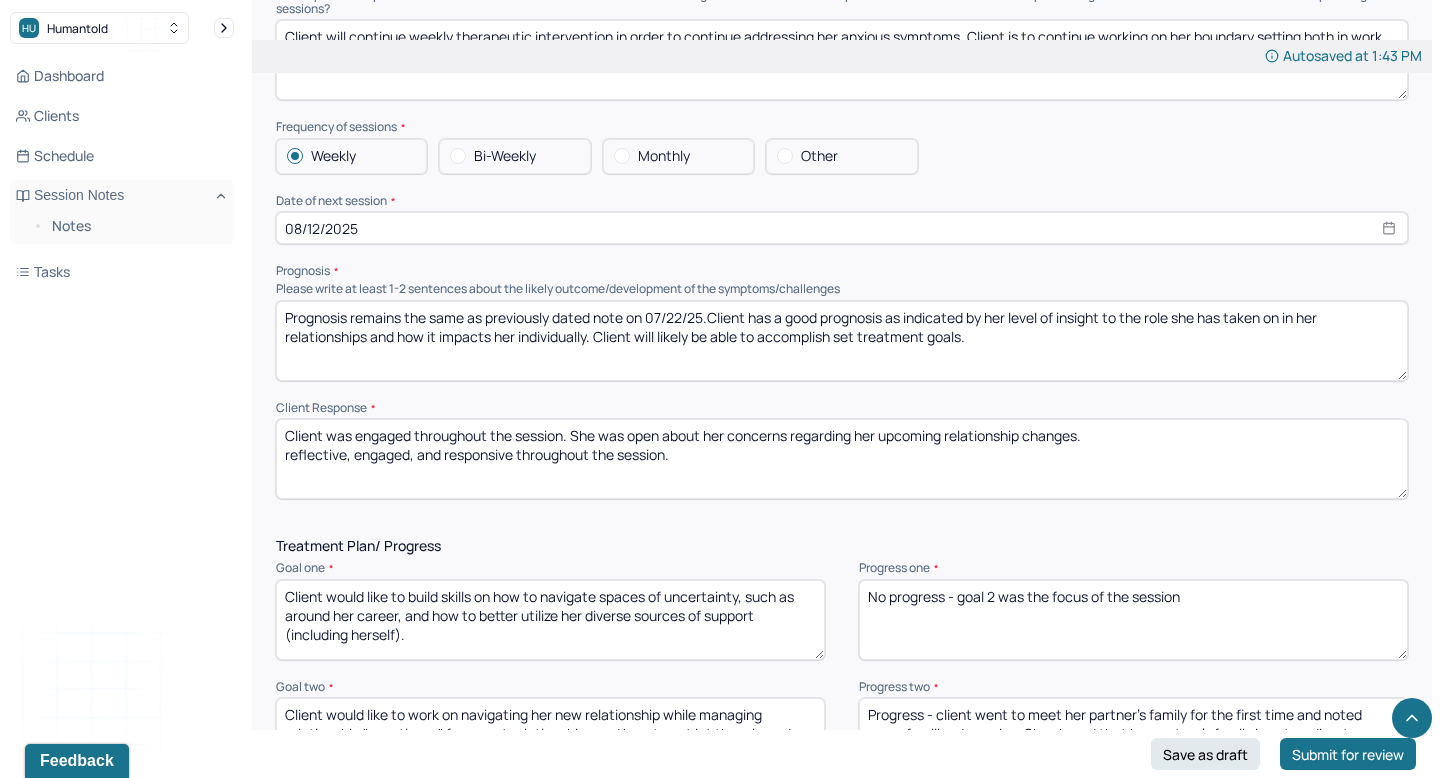drag, startPoint x: 684, startPoint y: 449, endPoint x: 145, endPoint y: 448, distance: 539.0009 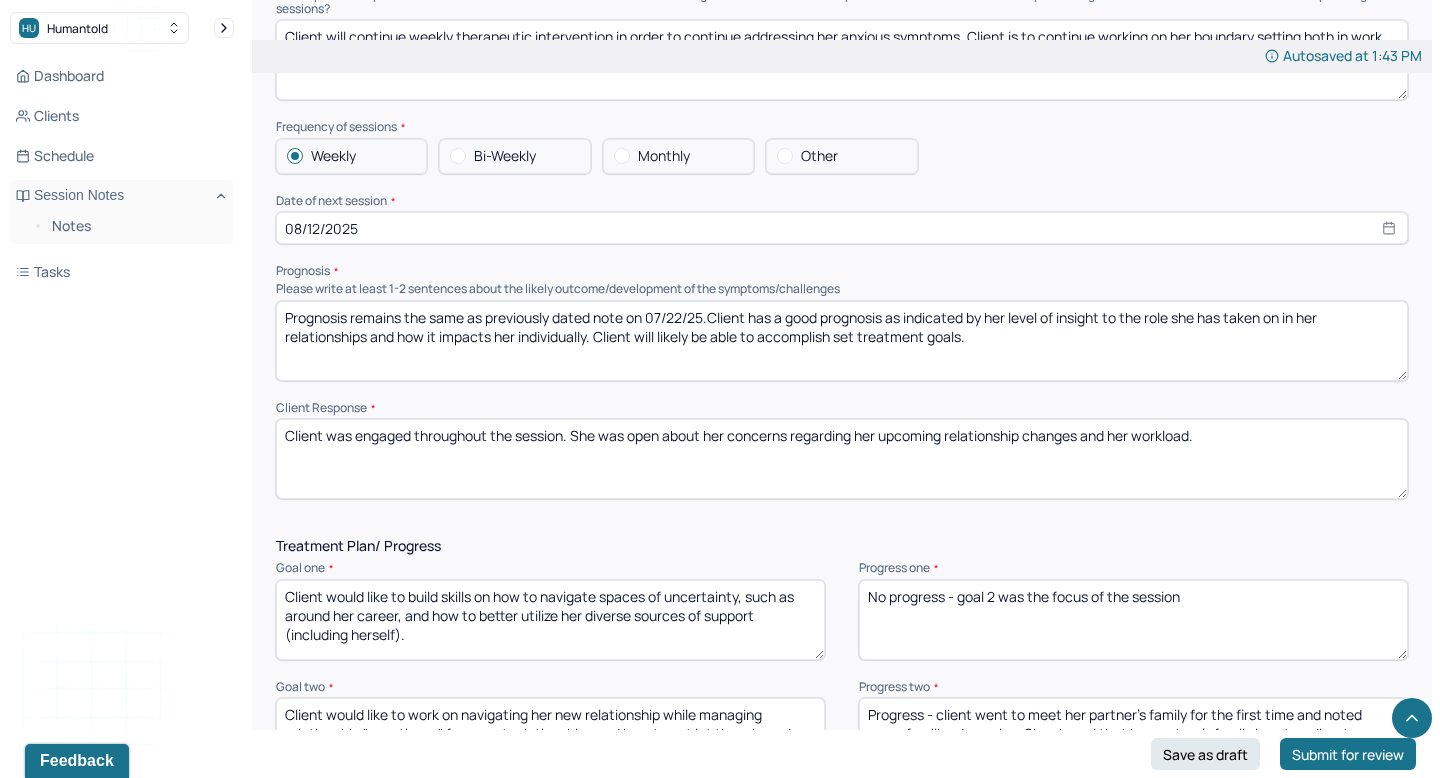 type on "Client was engaged throughout the session. She was open about her concerns regarding her upcoming relationship changes and her workload." 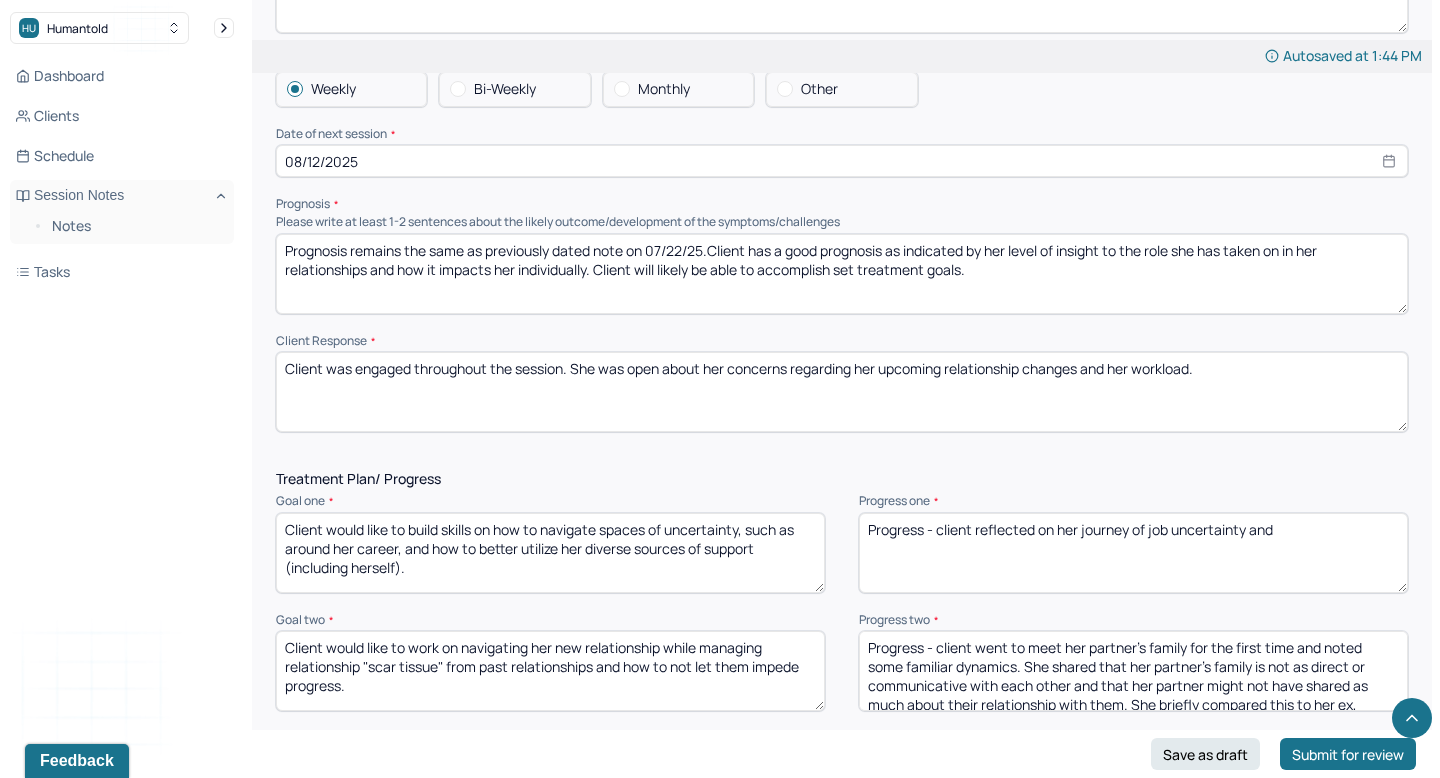 scroll, scrollTop: 2242, scrollLeft: 0, axis: vertical 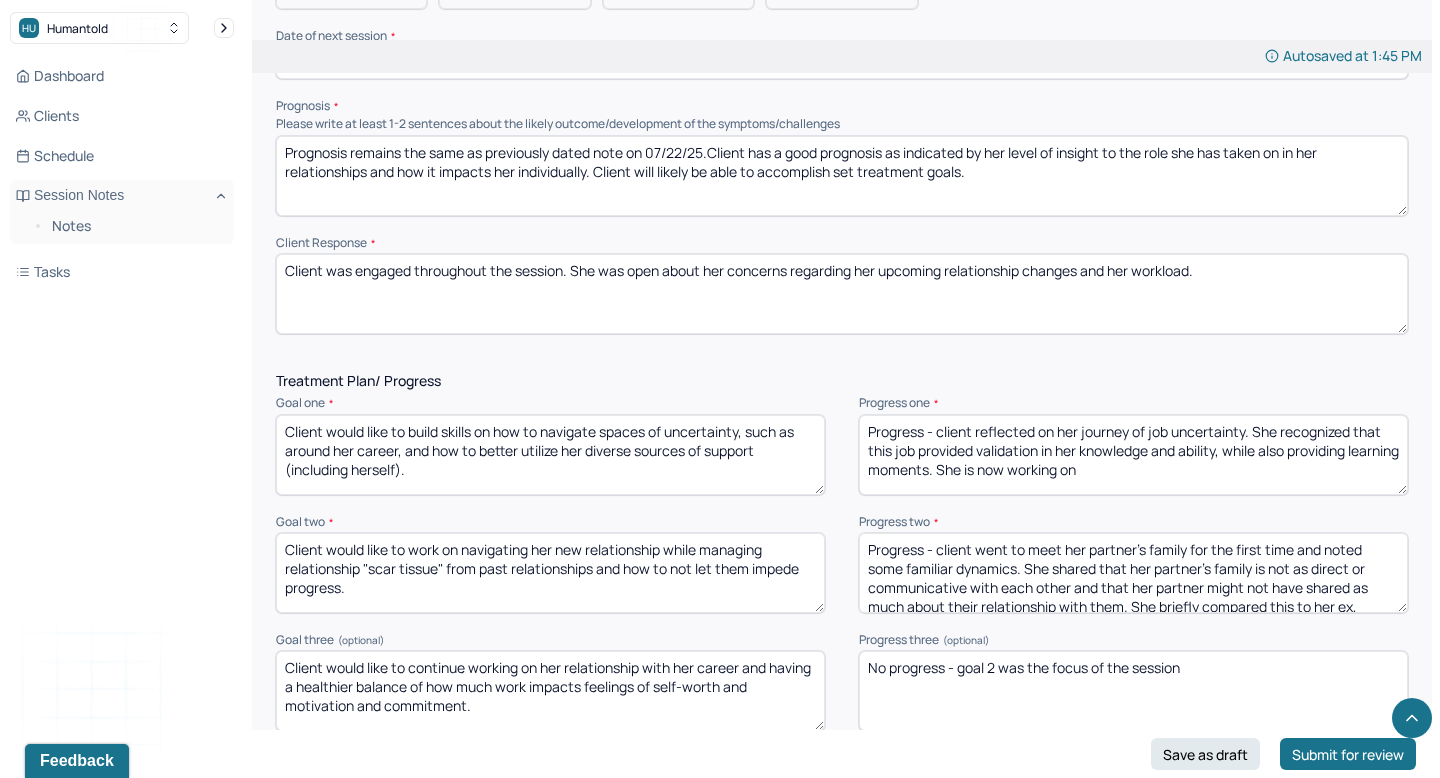 drag, startPoint x: 1149, startPoint y: 463, endPoint x: 992, endPoint y: 462, distance: 157.00319 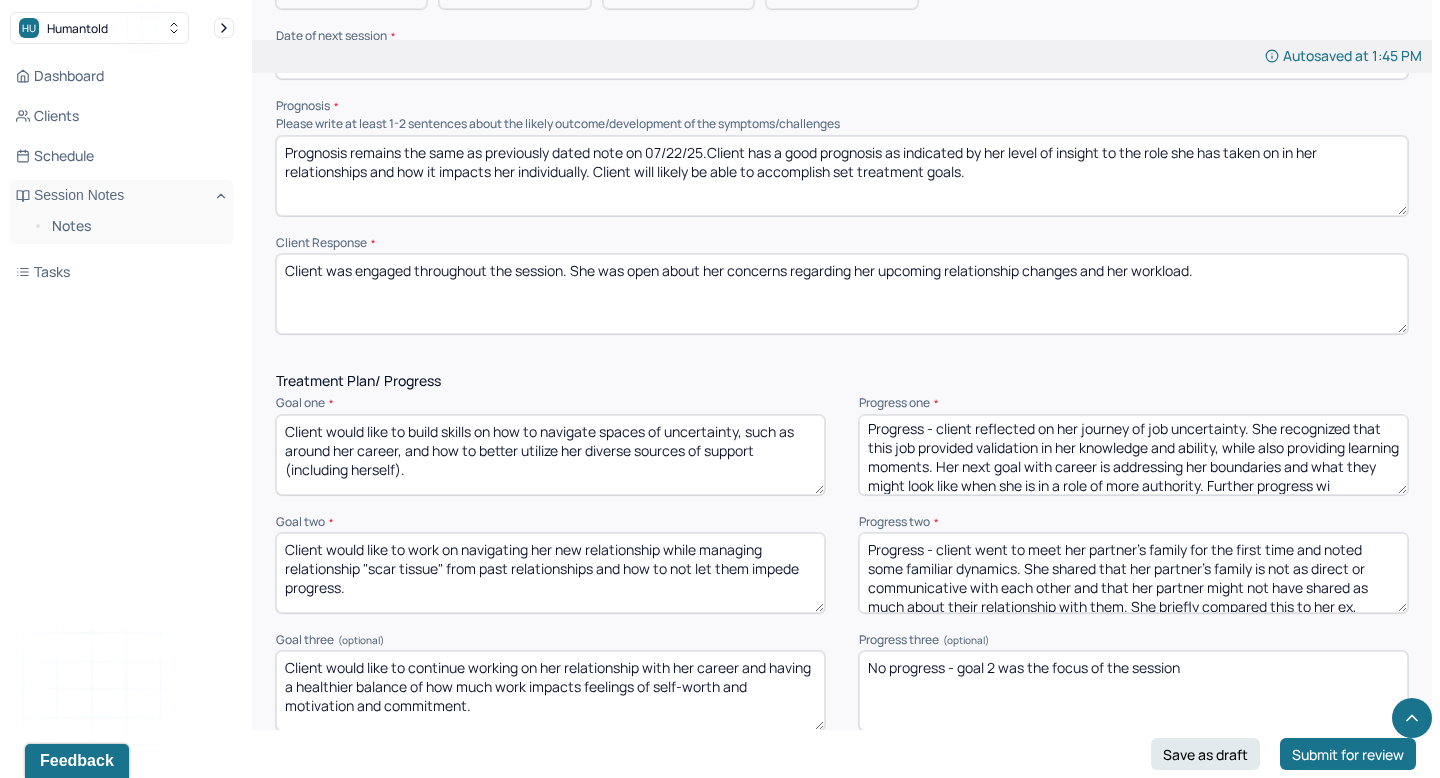 scroll, scrollTop: 22, scrollLeft: 0, axis: vertical 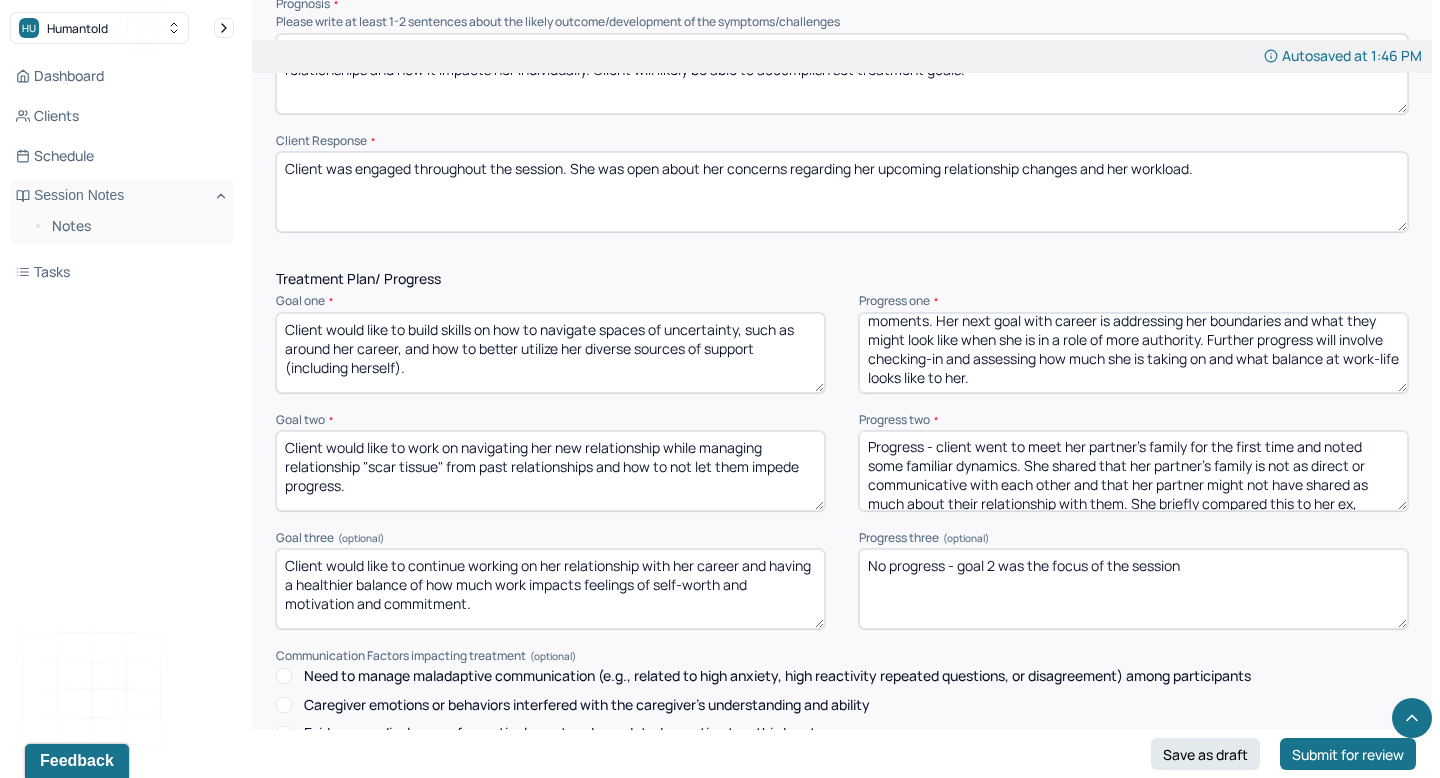 type on "Progress - client reflected on her journey of job uncertainty. She recognized that this job provided validation in her knowledge and ability, while also providing learning moments. Her next goal with career is addressing her boundaries and what they might look like when she is in a role of more authority. Further progress will involve checking-in and assessing how much she is taking on and what balance at work-life looks like to her." 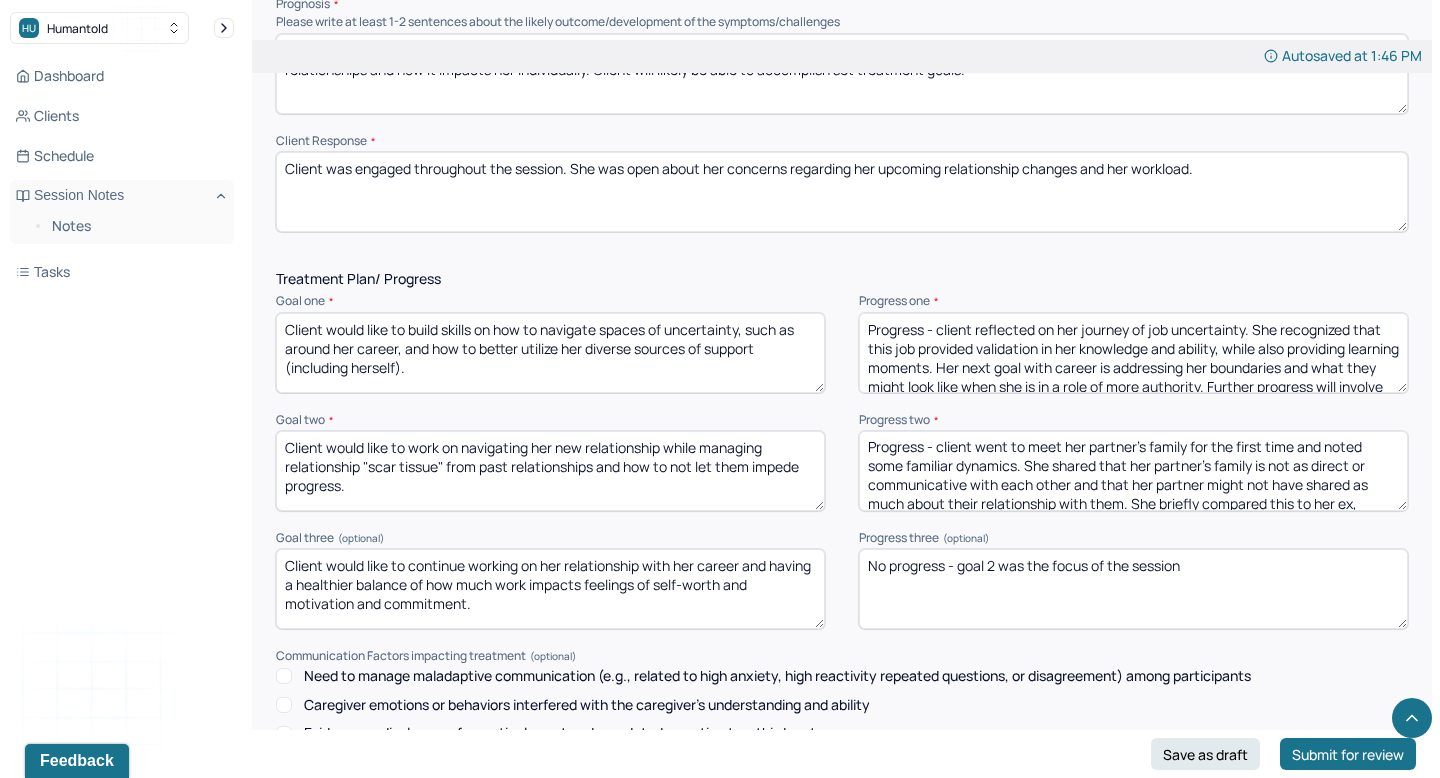 drag, startPoint x: 1097, startPoint y: 366, endPoint x: 1043, endPoint y: 226, distance: 150.05333 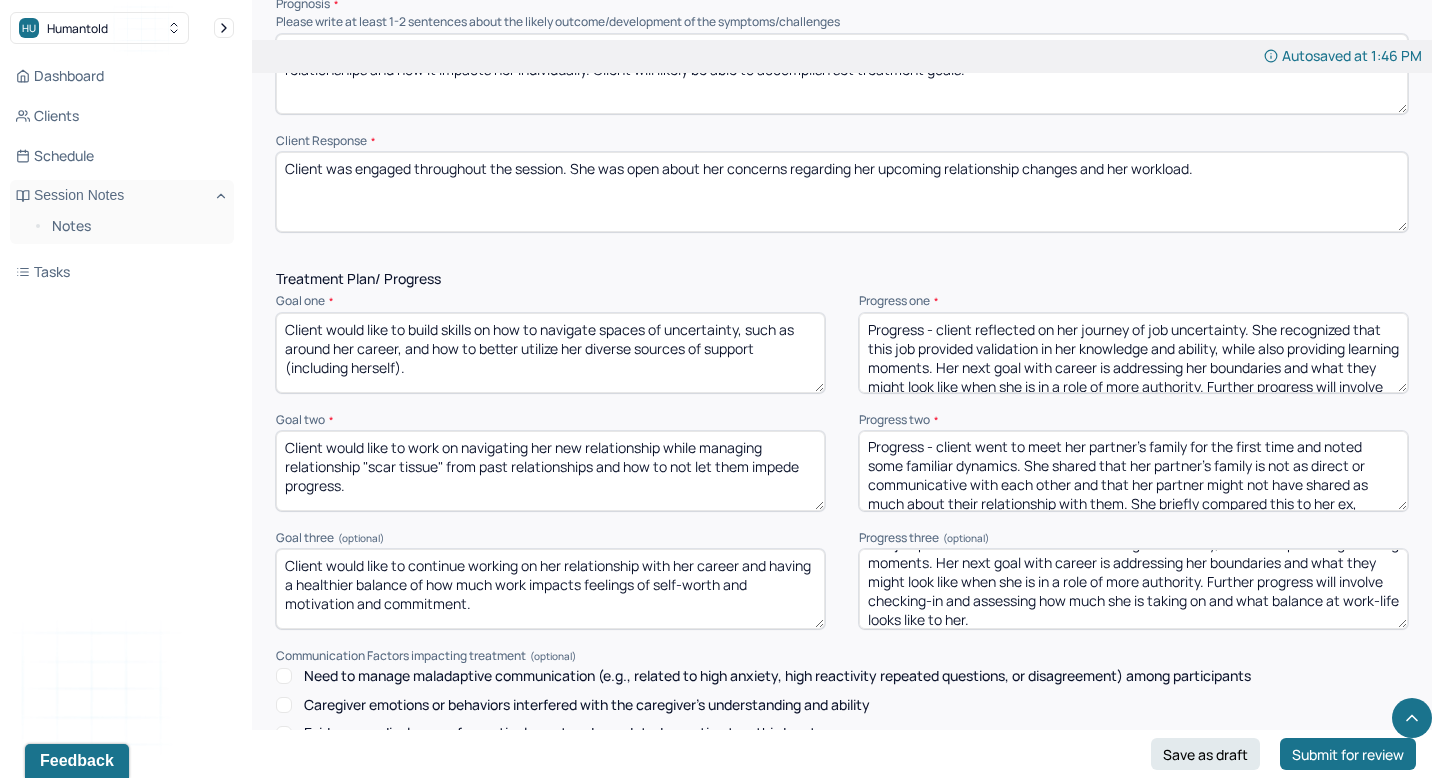scroll, scrollTop: 0, scrollLeft: 0, axis: both 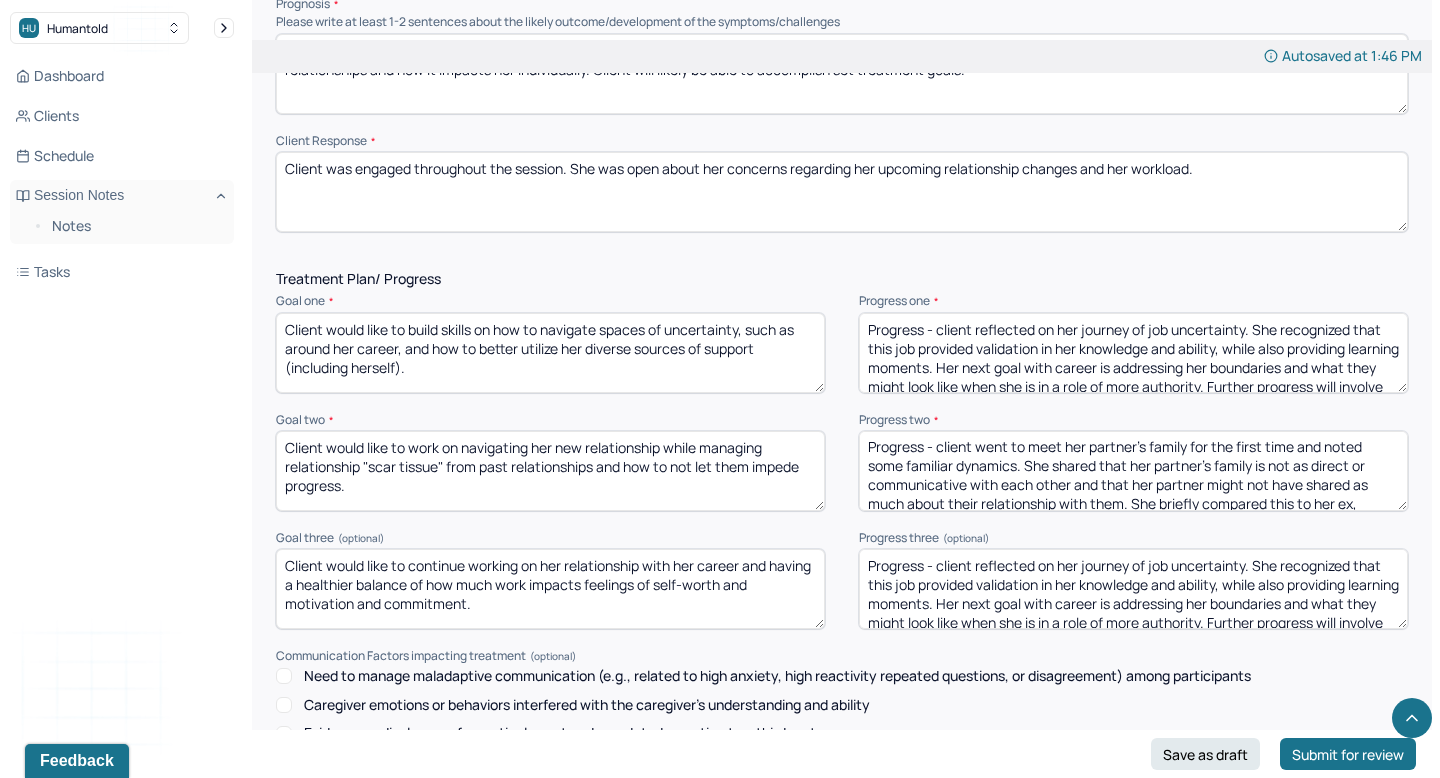 drag, startPoint x: 1251, startPoint y: 559, endPoint x: 938, endPoint y: 560, distance: 313.0016 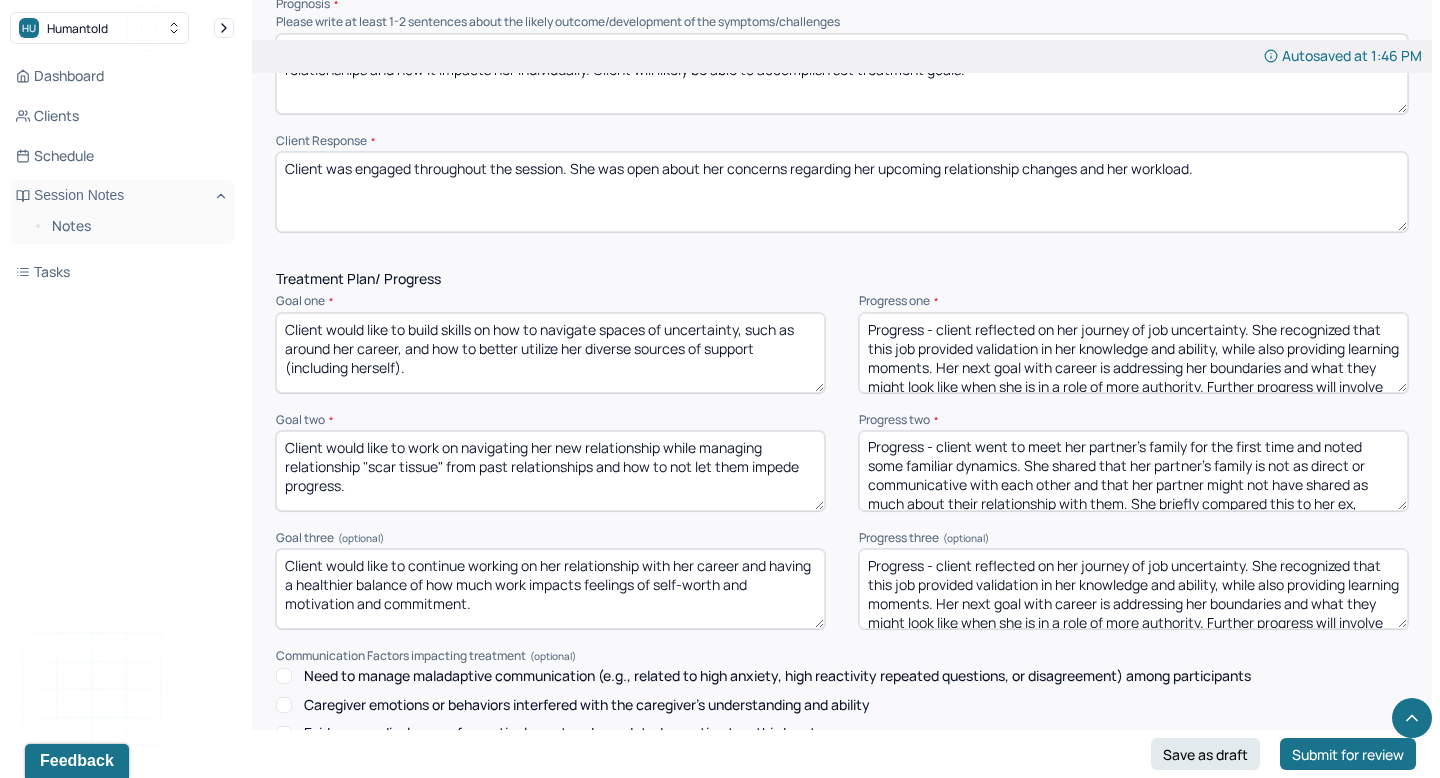 click on "Progress - client reflected on her journey of job uncertainty. She recognized that this job provided validation in her knowledge and ability, while also providing learning moments. Her next goal with career is addressing her boundaries and what they might look like when she is in a role of more authority. Further progress will involve checking-in and assessing how much she is taking on and what balance at work-life looks like to her." at bounding box center (1133, 589) 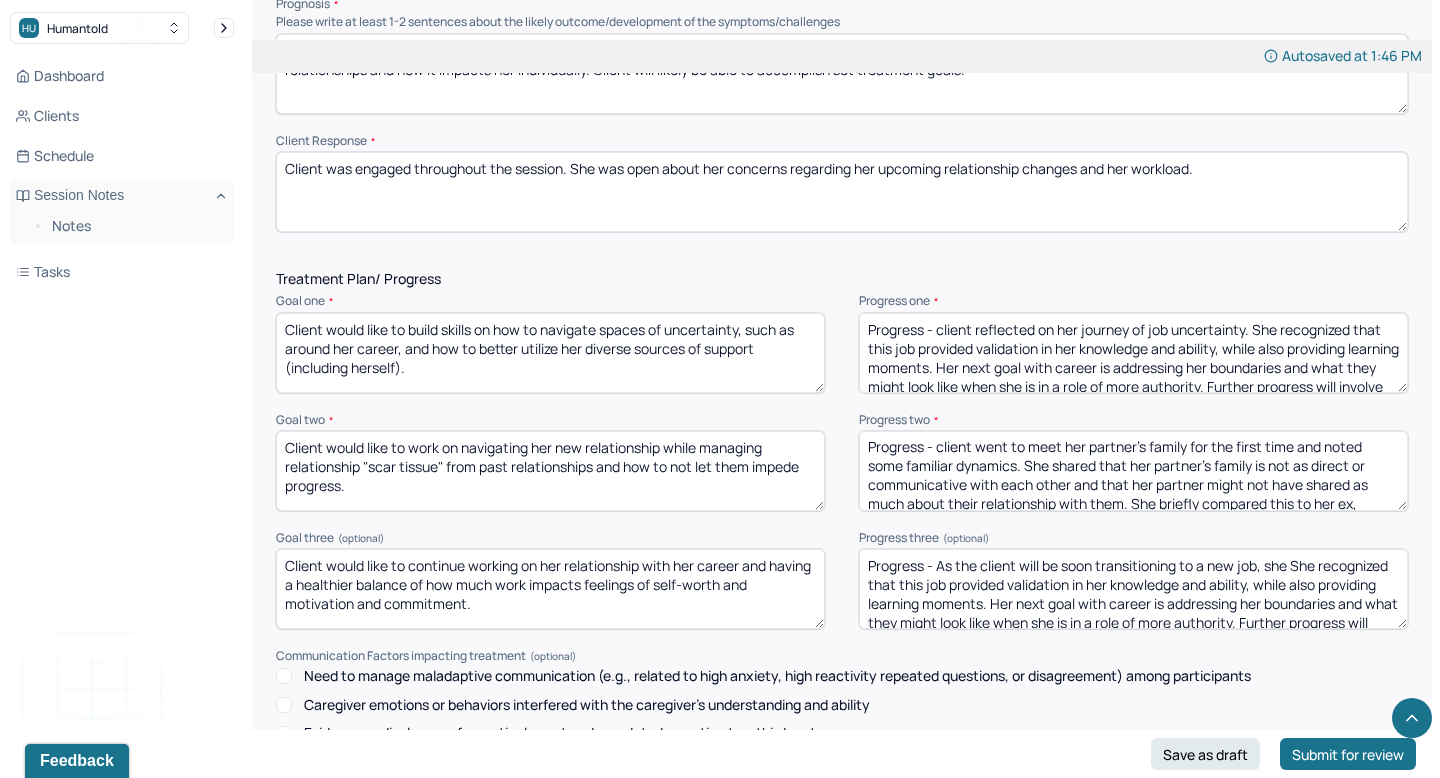 drag, startPoint x: 1296, startPoint y: 562, endPoint x: 985, endPoint y: 593, distance: 312.5412 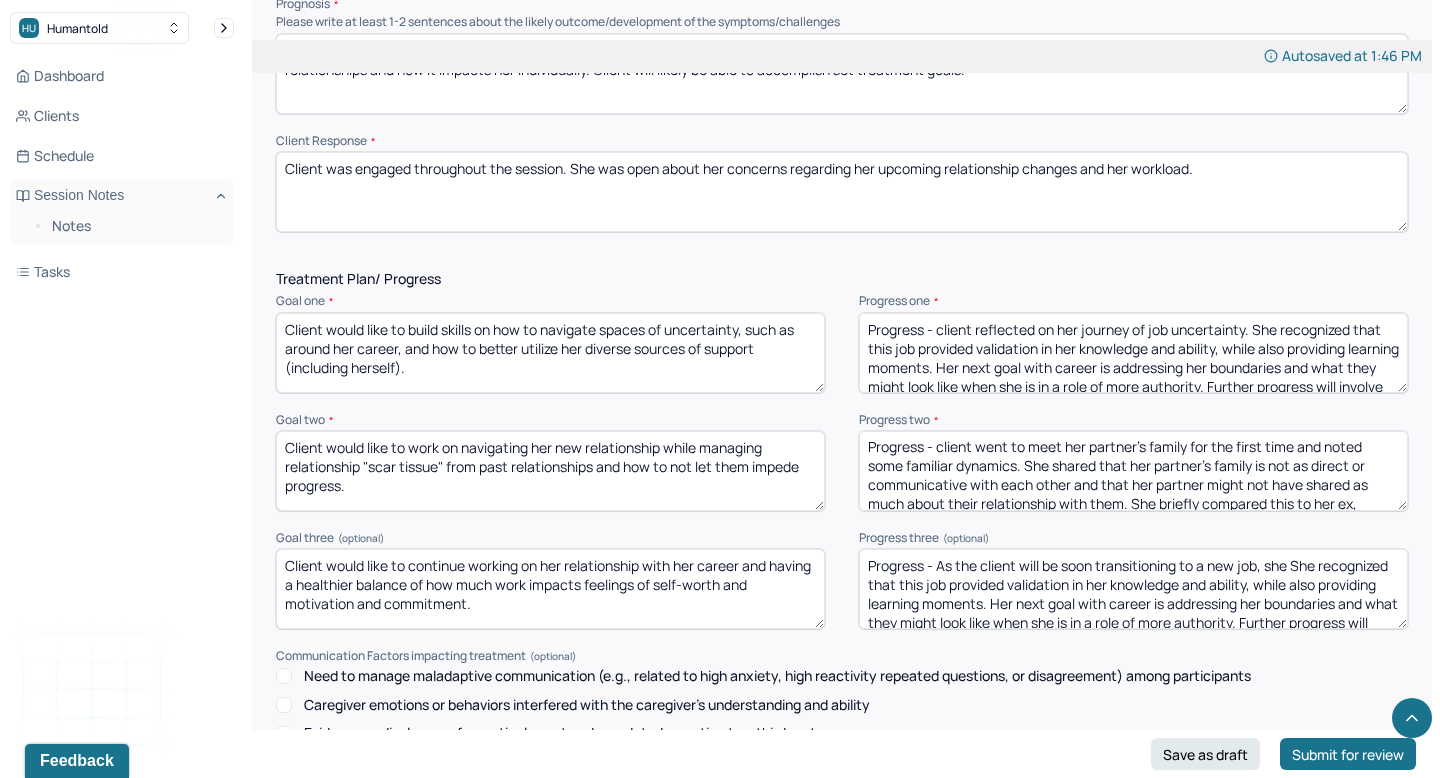 click on "Progress - As the client will be soon transitioning to a new job, she She recognized that this job provided validation in her knowledge and ability, while also providing learning moments. Her next goal with career is addressing her boundaries and what they might look like when she is in a role of more authority. Further progress will involve checking-in and assessing how much she is taking on and what balance at work-life looks like to her." at bounding box center (1133, 589) 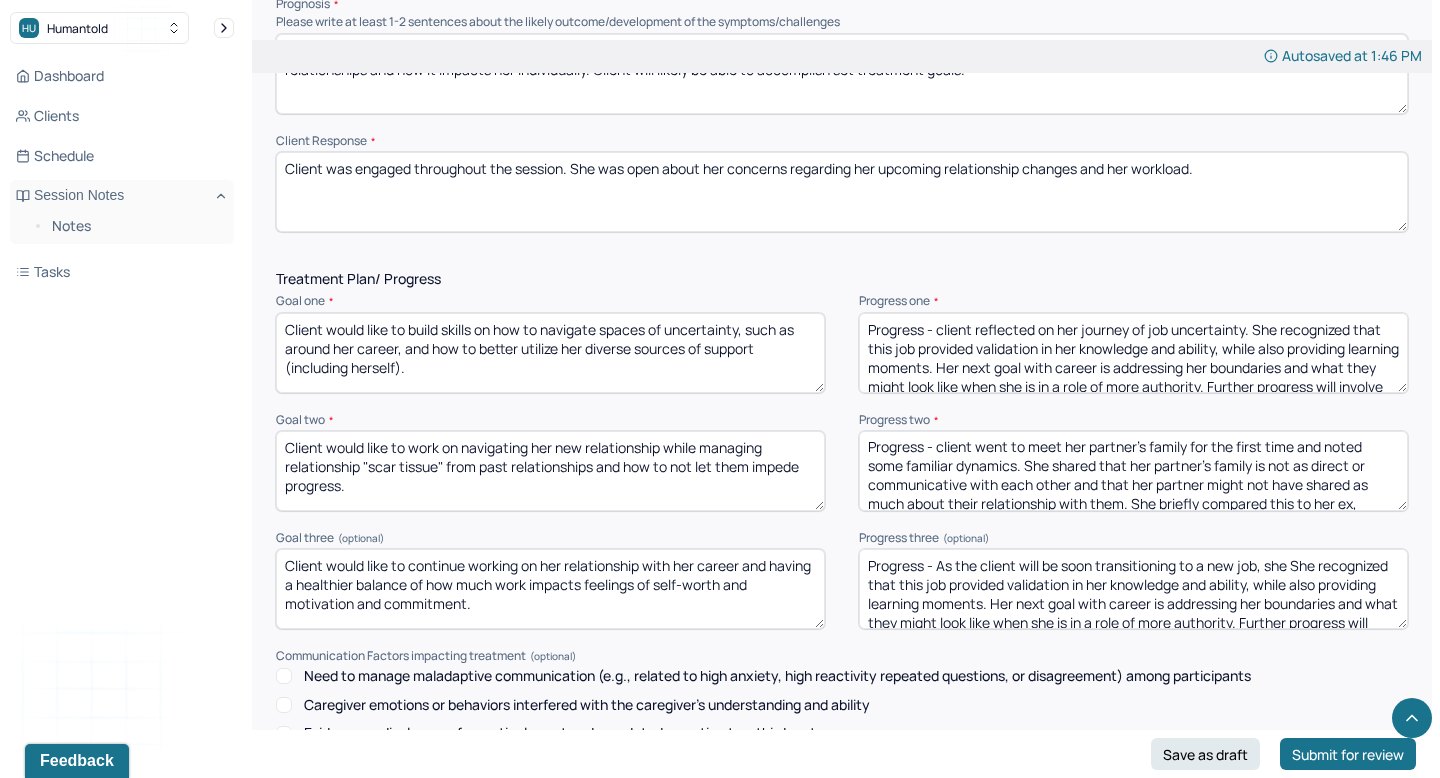 drag, startPoint x: 990, startPoint y: 592, endPoint x: 1265, endPoint y: 559, distance: 276.97293 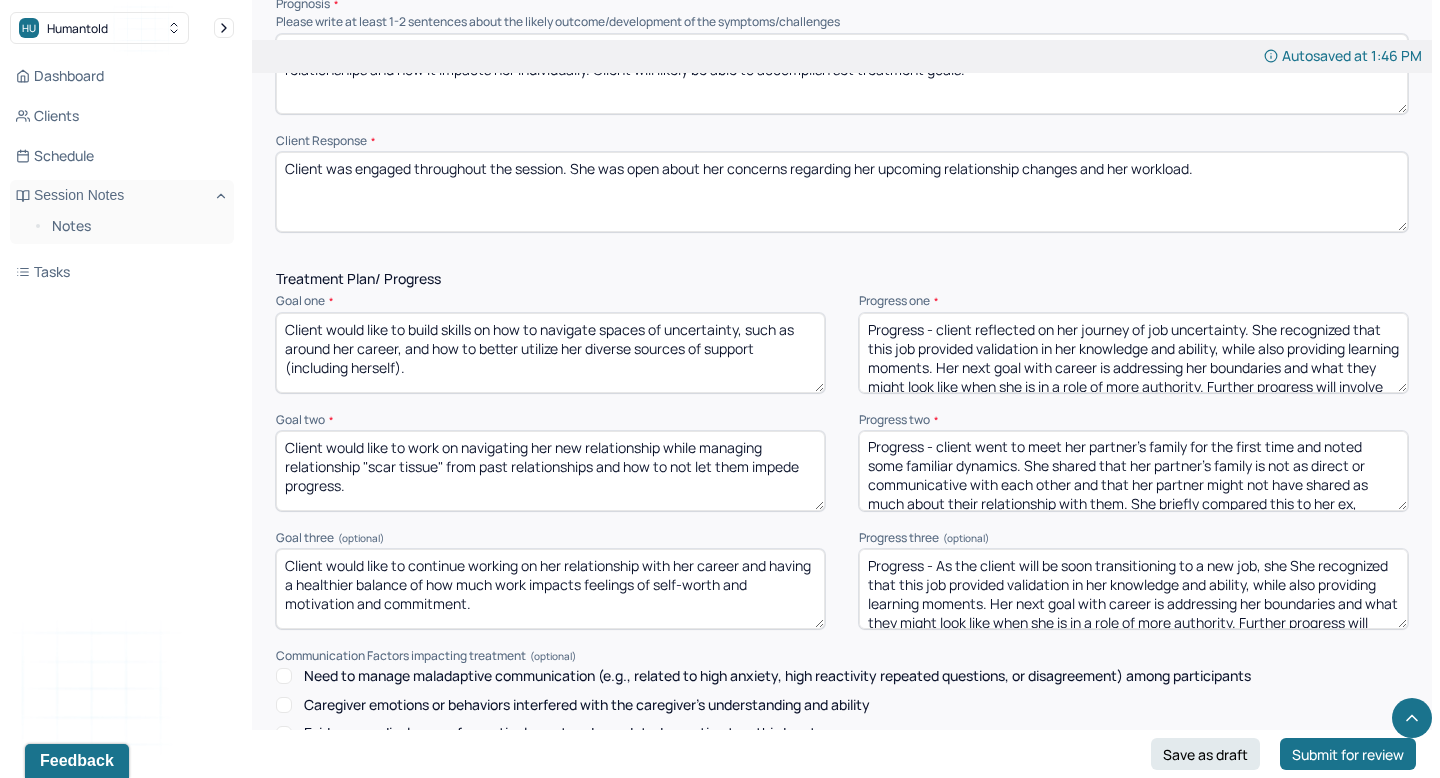 click on "Progress - As the client will be soon transitioning to a new job, she She recognized that this job provided validation in her knowledge and ability, while also providing learning moments. Her next goal with career is addressing her boundaries and what they might look like when she is in a role of more authority. Further progress will involve checking-in and assessing how much she is taking on and what balance at work-life looks like to her." at bounding box center [1133, 589] 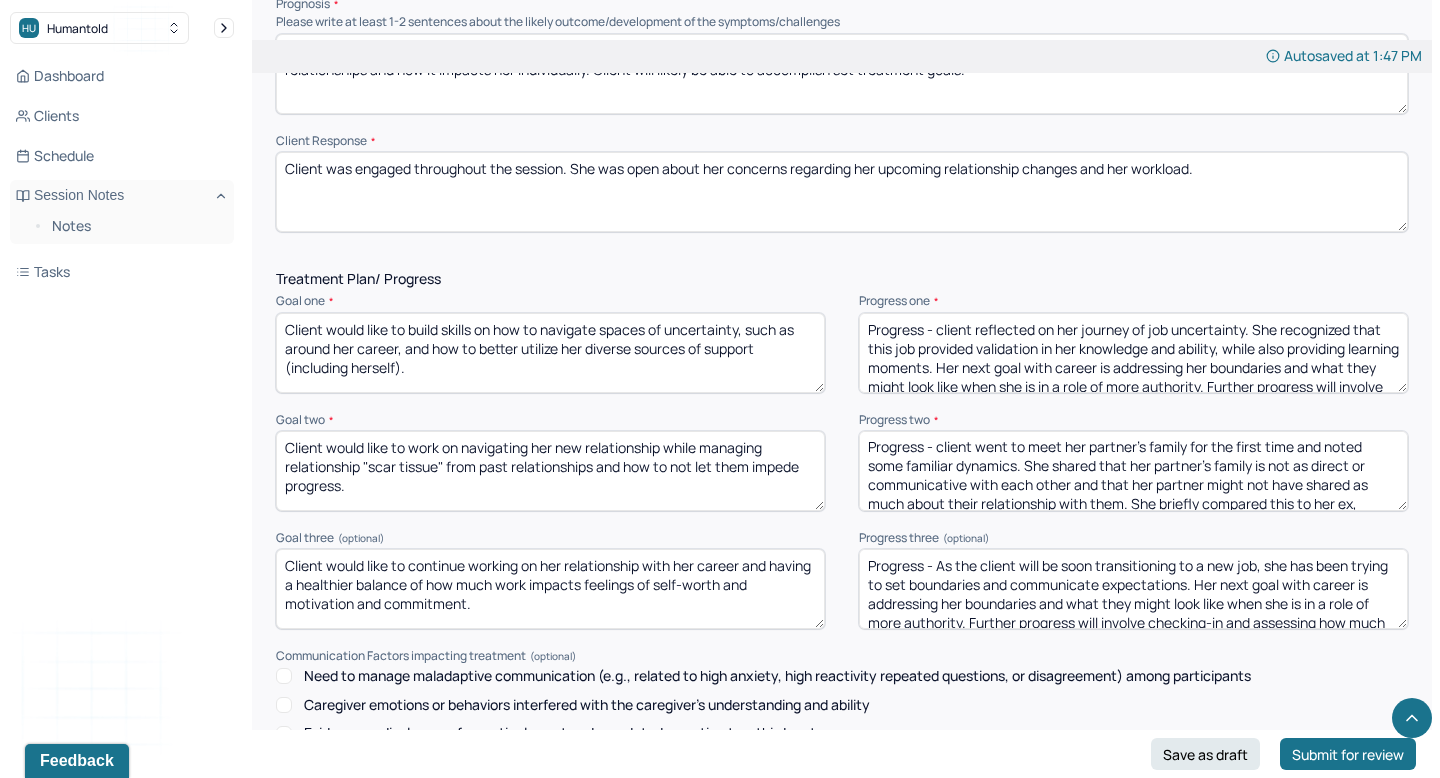 drag, startPoint x: 1356, startPoint y: 581, endPoint x: 1282, endPoint y: 581, distance: 74 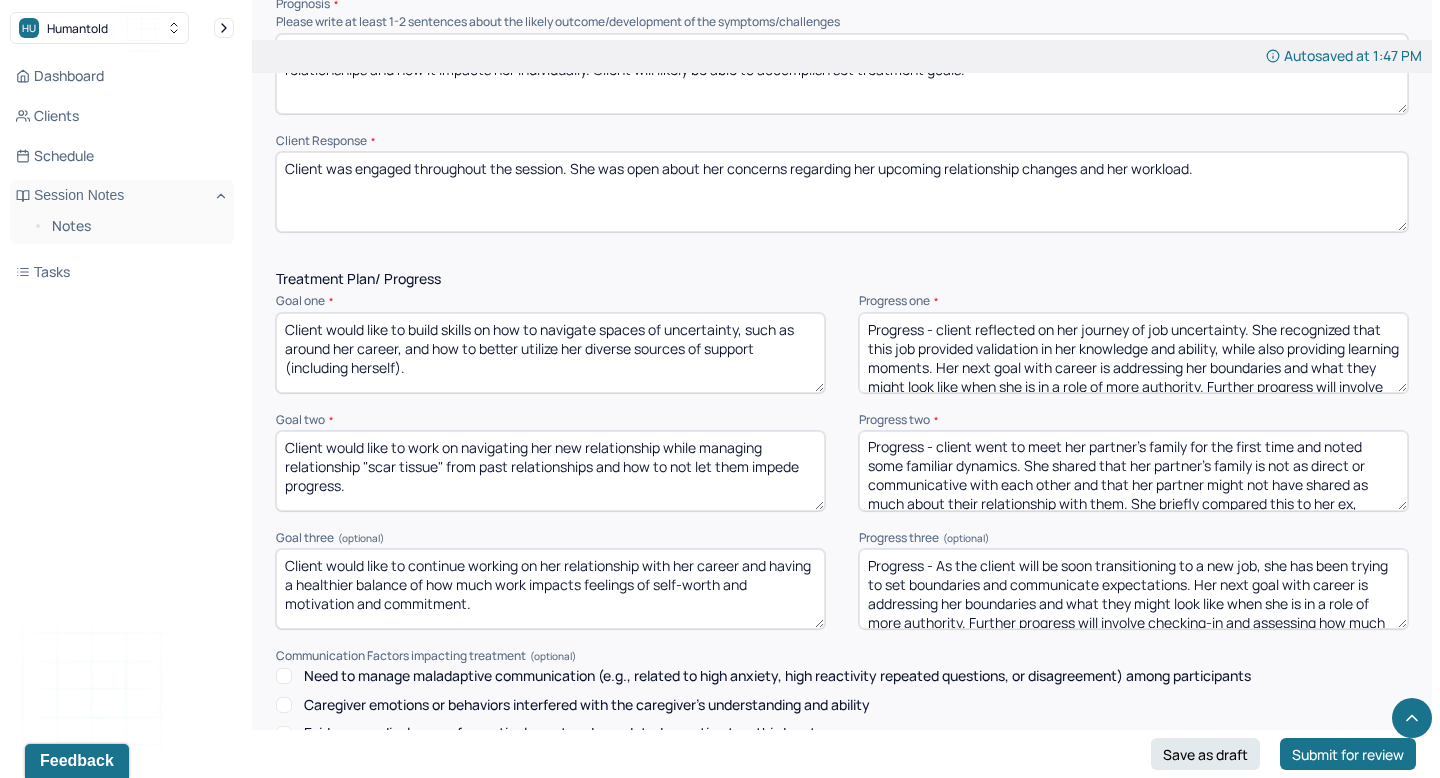 click on "Progress - As the client will be soon transitioning to a new job, she has been trying to set boundaries and communicate expectations. Her next goal with career is addressing her boundaries and what they might look like when she is in a role of more authority. Further progress will involve checking-in and assessing how much she is taking on and what balance at work-life looks like to her." at bounding box center [1133, 589] 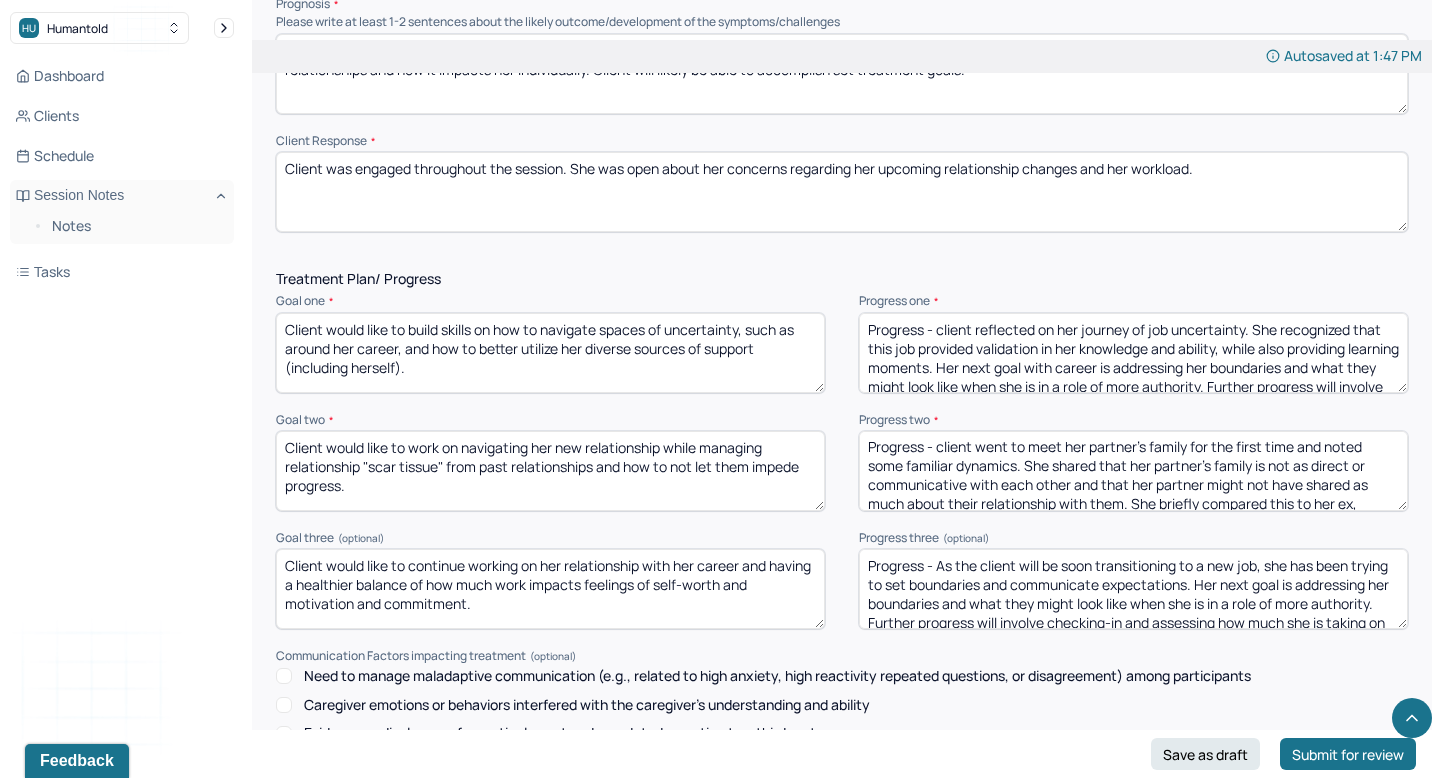 click on "Progress - As the client will be soon transitioning to a new job, she has been trying to set boundaries and communicate expectations. Her next goal is addressing her boundaries and what they might look like when she is in a role of more authority. Further progress will involve checking-in and assessing how much she is taking on and what balance at work-life looks like to her." at bounding box center [1133, 589] 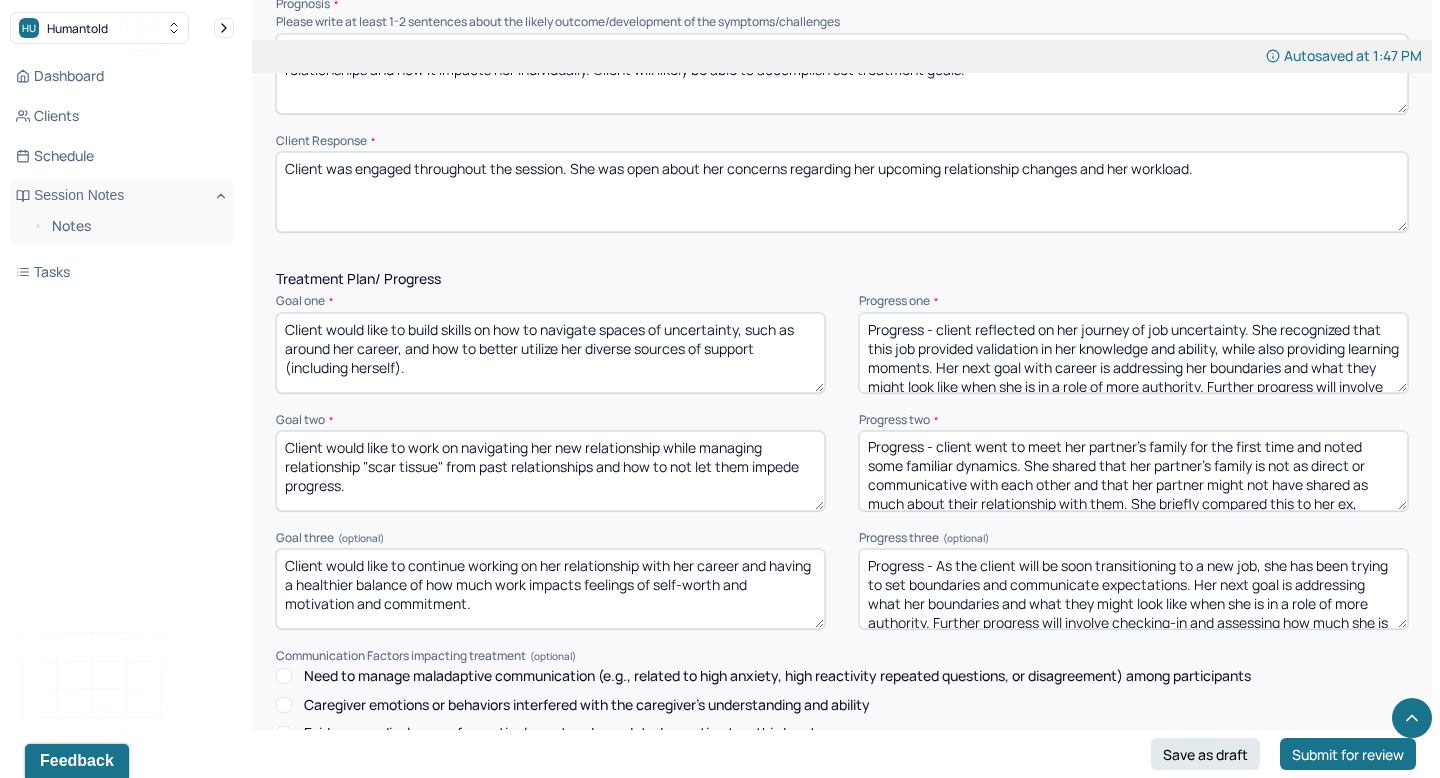 click on "Progress - As the client will be soon transitioning to a new job, she has been trying to set boundaries and communicate expectations. Her next goal is addressing what her boundaries and what they might look like when she is in a role of more authority. Further progress will involve checking-in and assessing how much she is taking on and what balance at work-life looks like to her." at bounding box center (1133, 589) 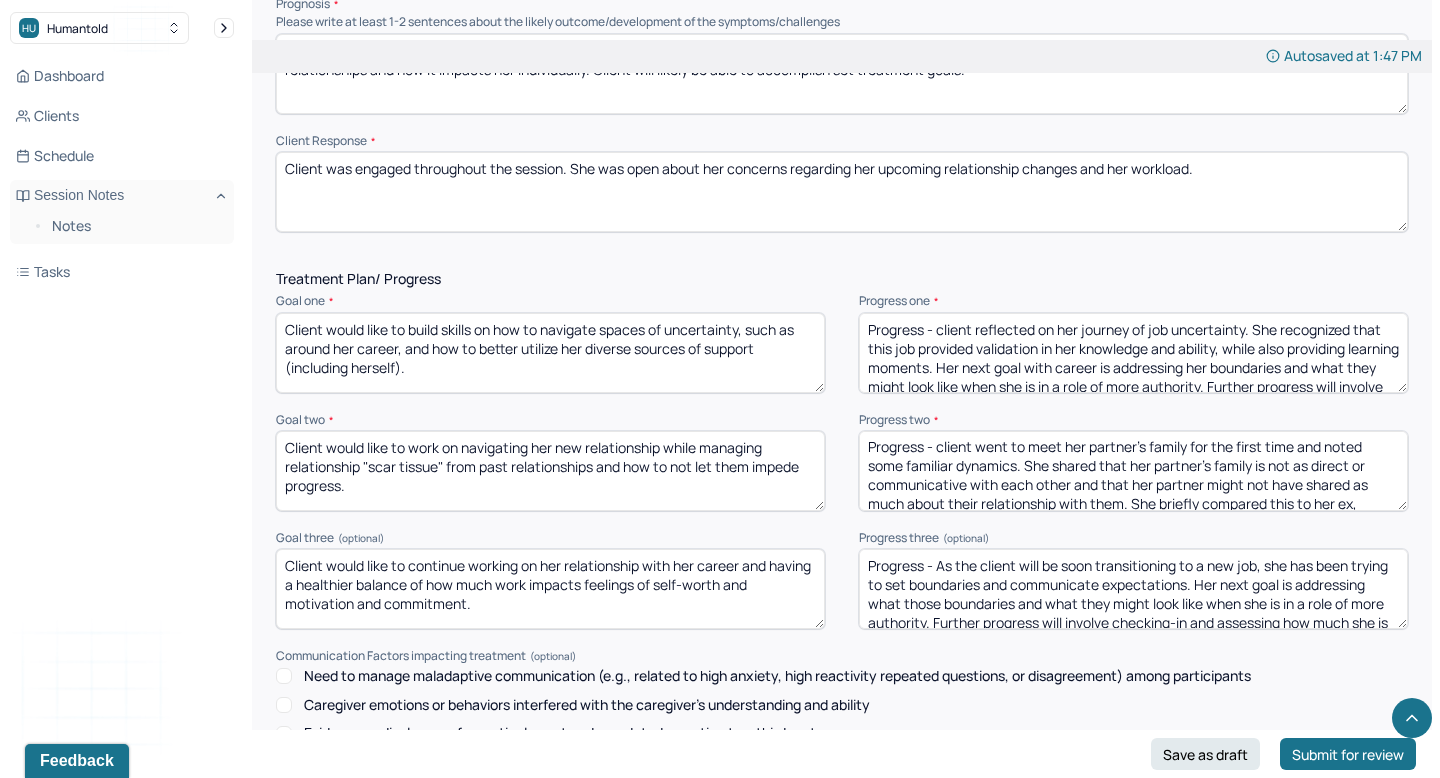 drag, startPoint x: 1022, startPoint y: 598, endPoint x: 1110, endPoint y: 600, distance: 88.02273 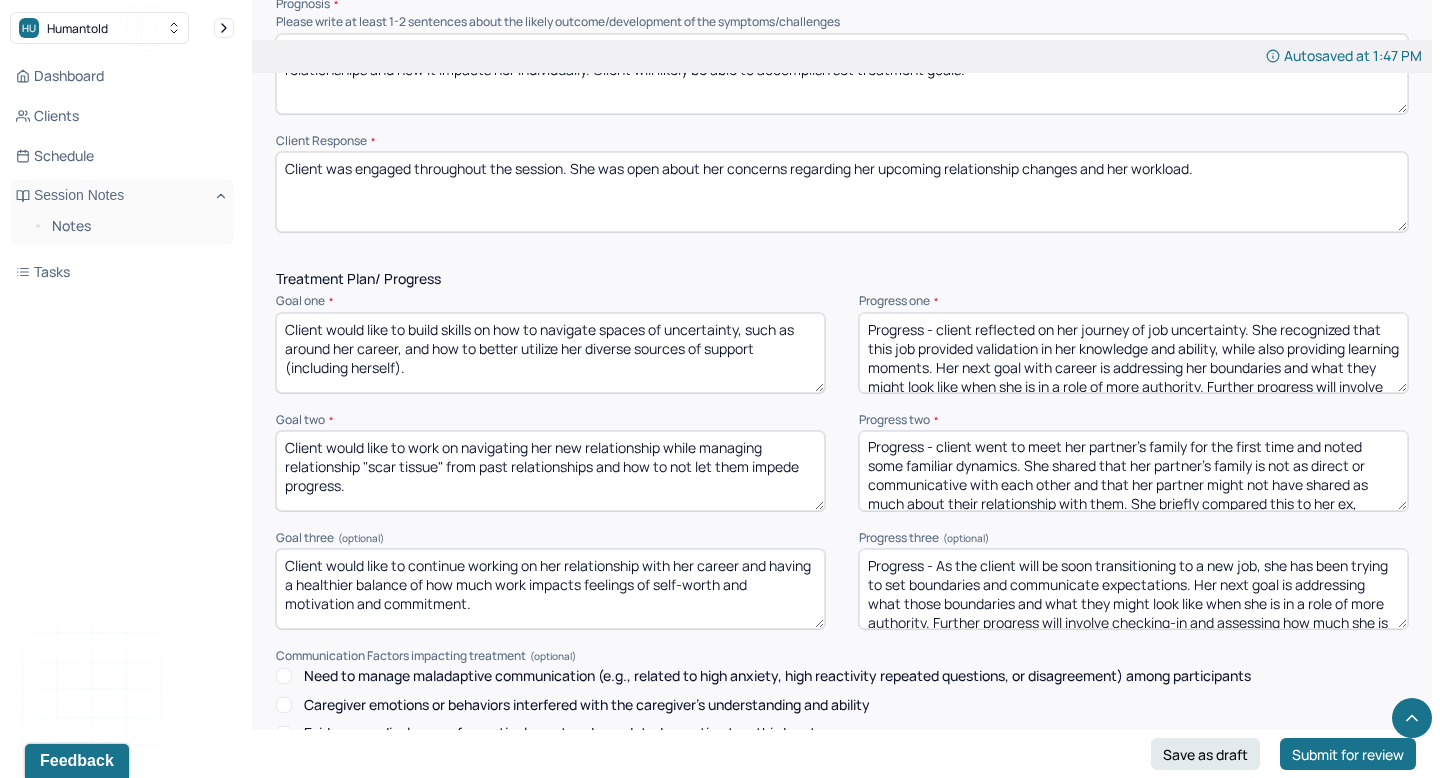 click on "Progress - As the client will be soon transitioning to a new job, she has been trying to set boundaries and communicate expectations. Her next goal is addressing what those boundaries and what they might look like when she is in a role of more authority. Further progress will involve checking-in and assessing how much she is taking on and what balance at work-life looks like to her." at bounding box center (1133, 589) 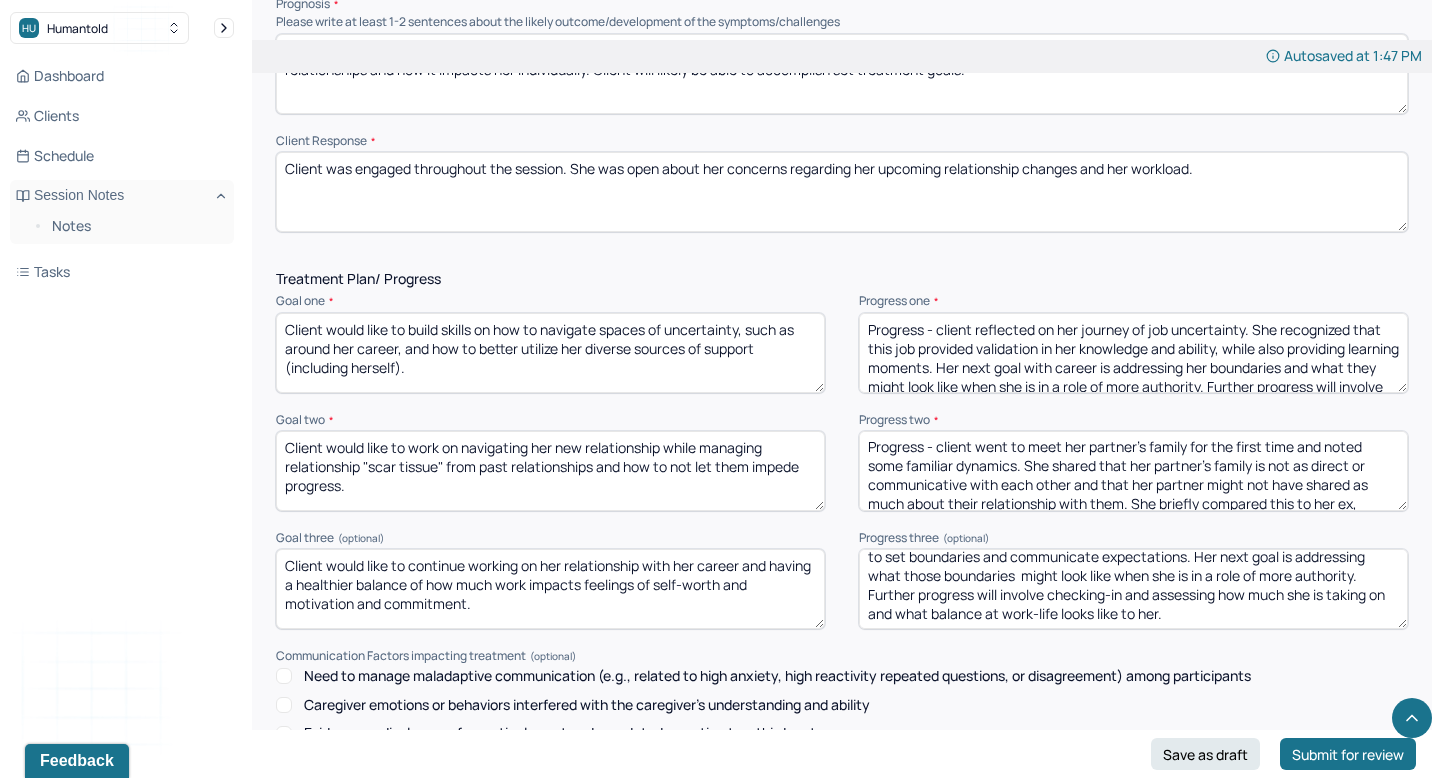 scroll, scrollTop: 0, scrollLeft: 0, axis: both 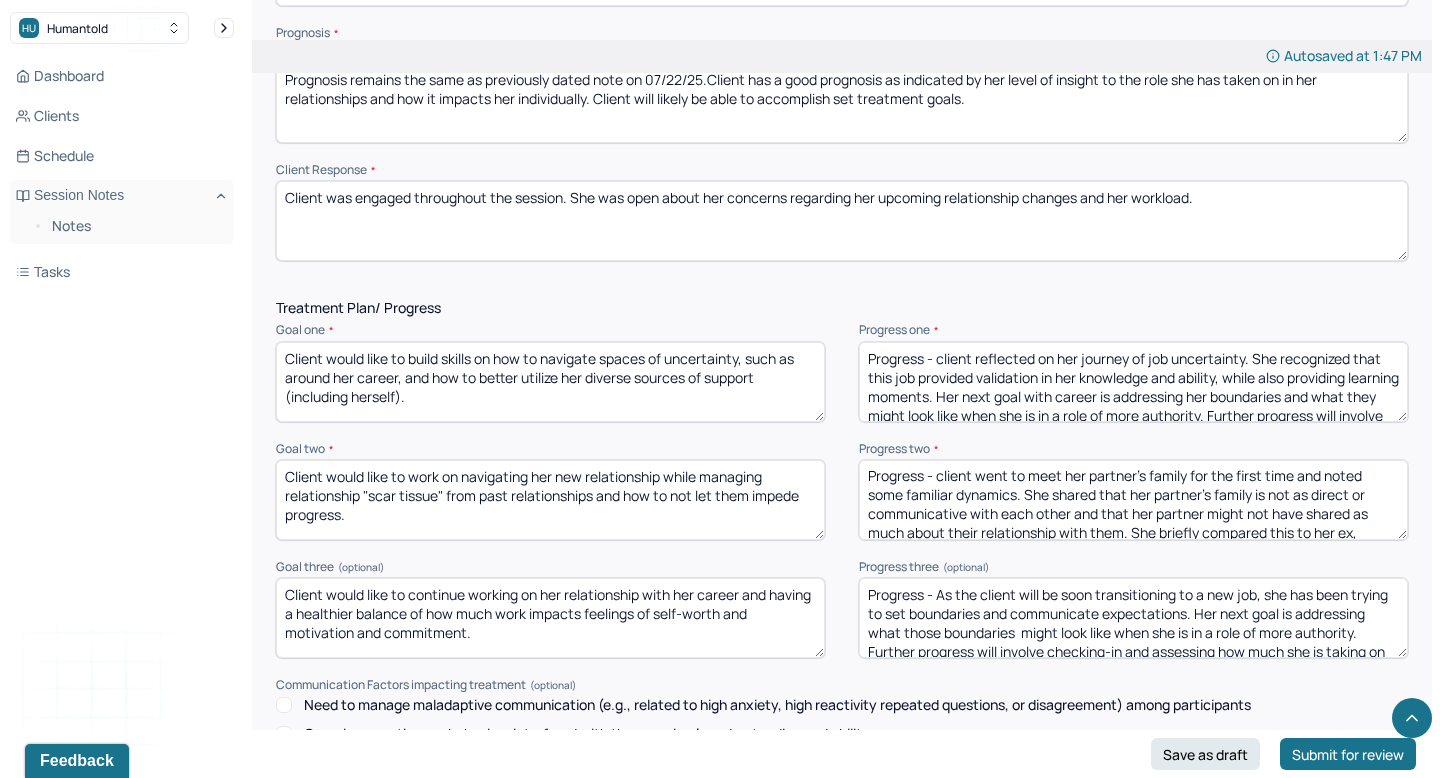 type on "Progress - As the client will be soon transitioning to a new job, she has been trying to set boundaries and communicate expectations. Her next goal is addressing what those boundaries  might look like when she is in a role of more authority. Further progress will involve checking-in and assessing how much she is taking on and what balance at work-life looks like to her." 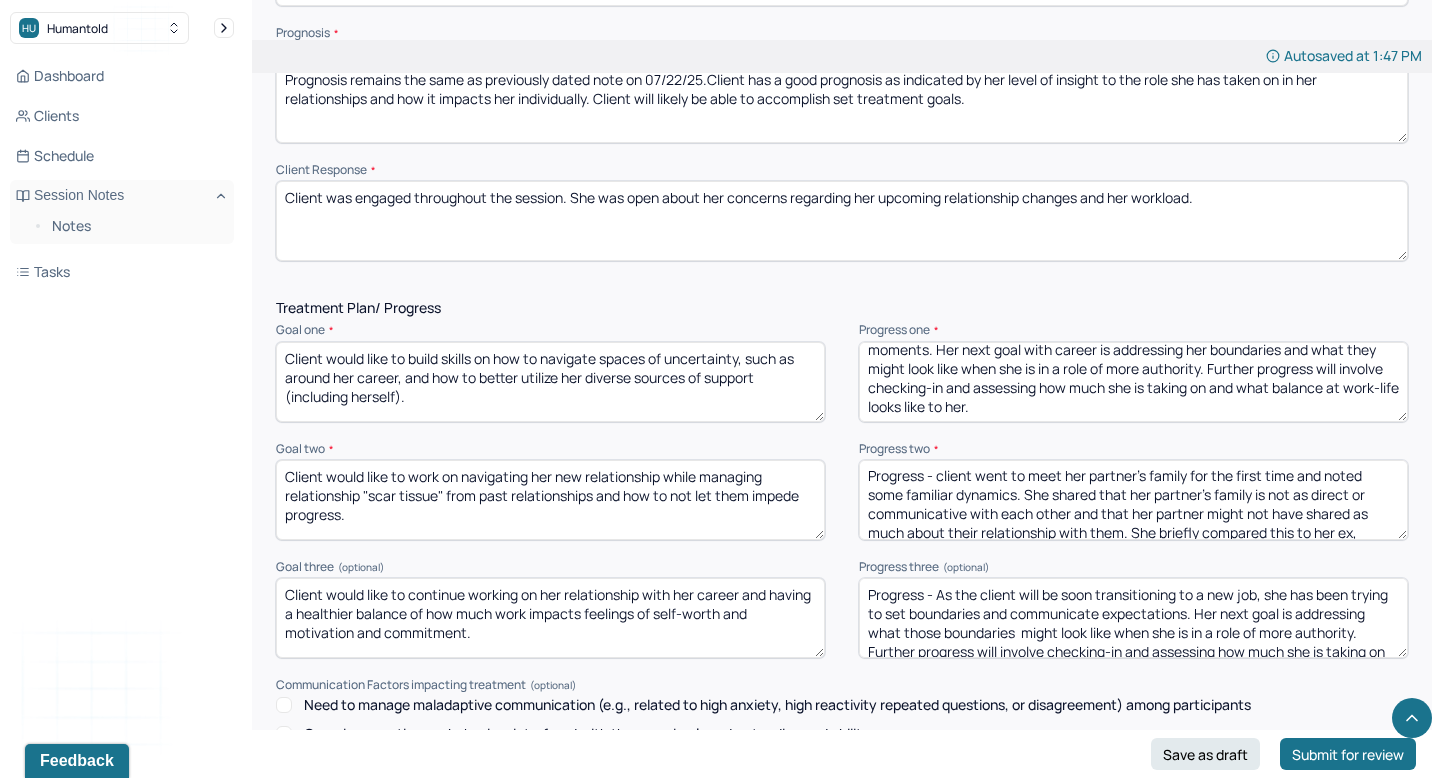 drag, startPoint x: 993, startPoint y: 386, endPoint x: 1114, endPoint y: 475, distance: 150.20653 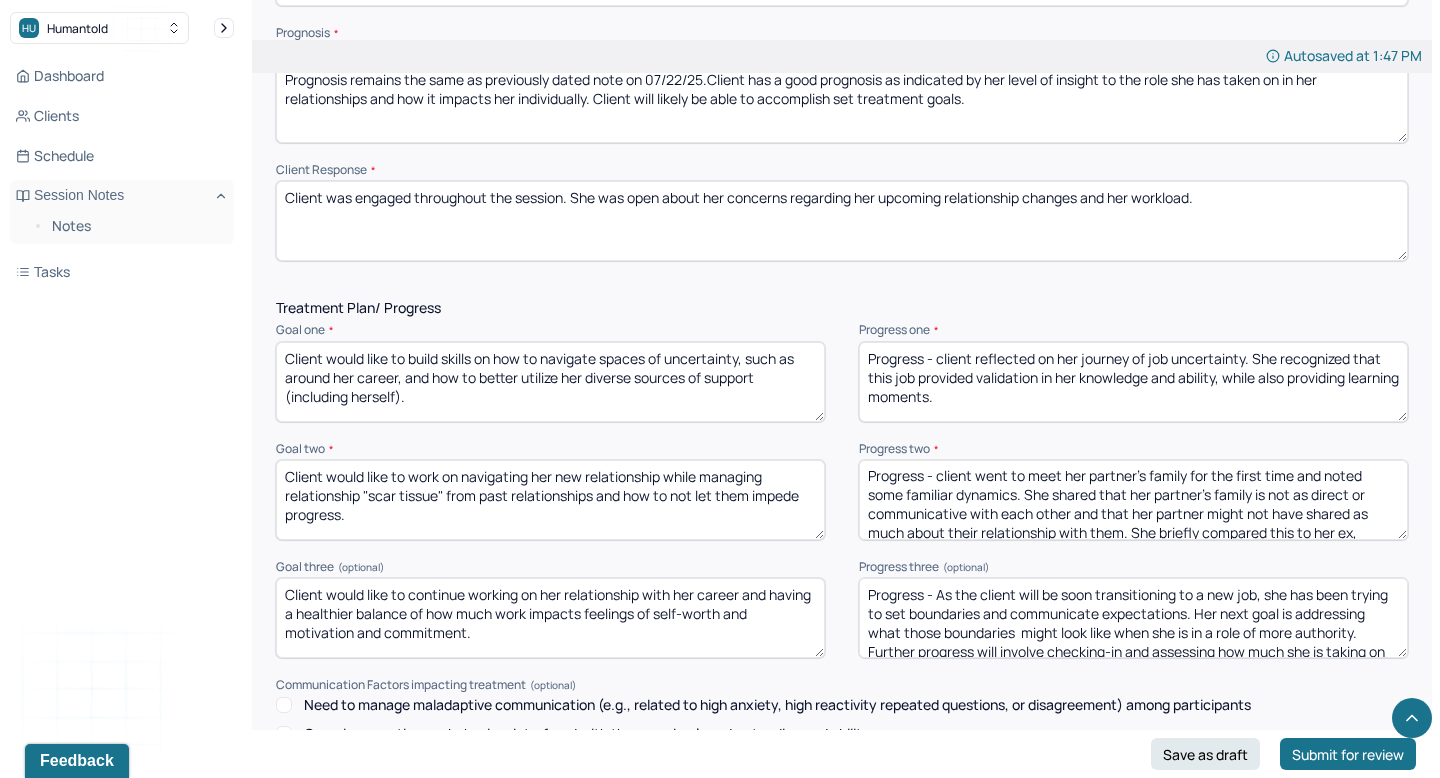 scroll, scrollTop: 0, scrollLeft: 0, axis: both 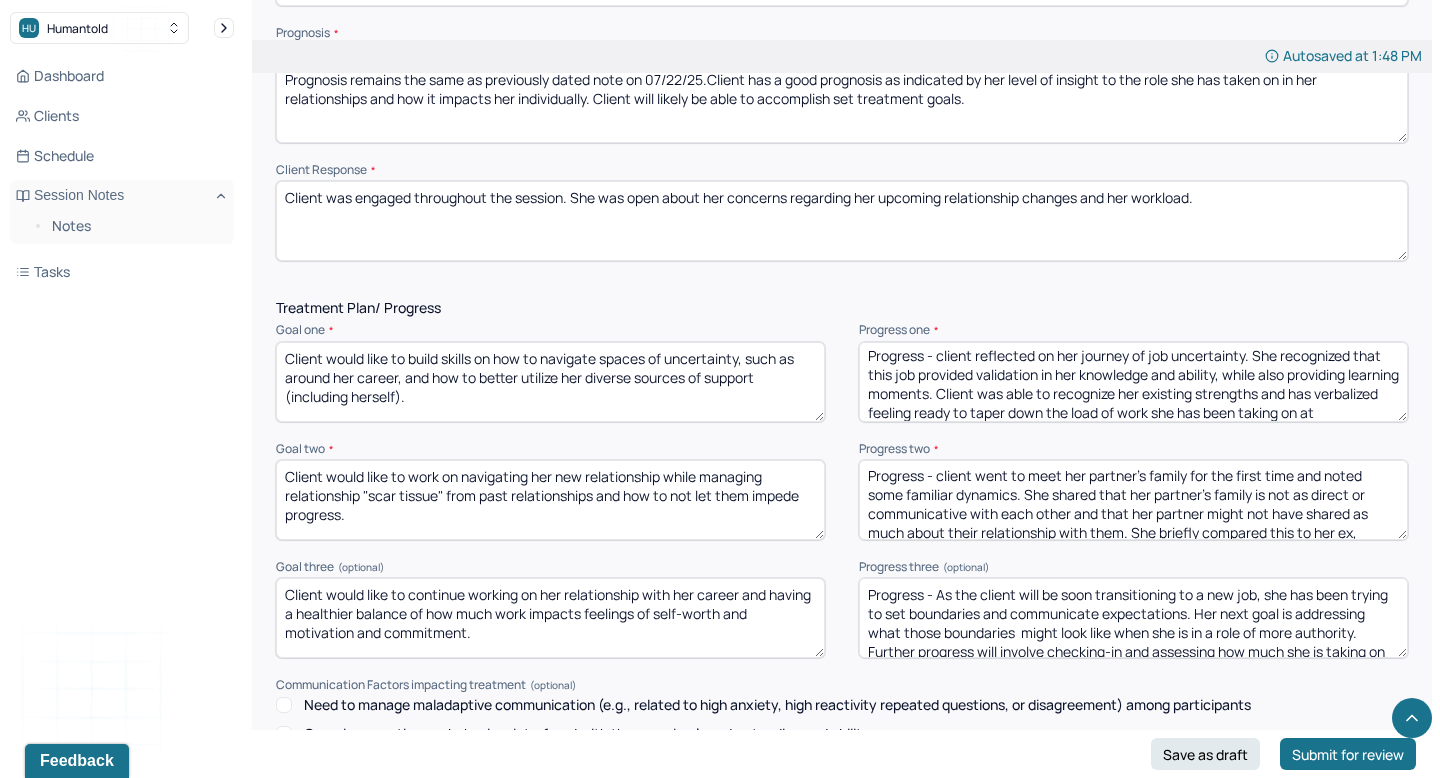 drag, startPoint x: 913, startPoint y: 364, endPoint x: 831, endPoint y: 362, distance: 82.02438 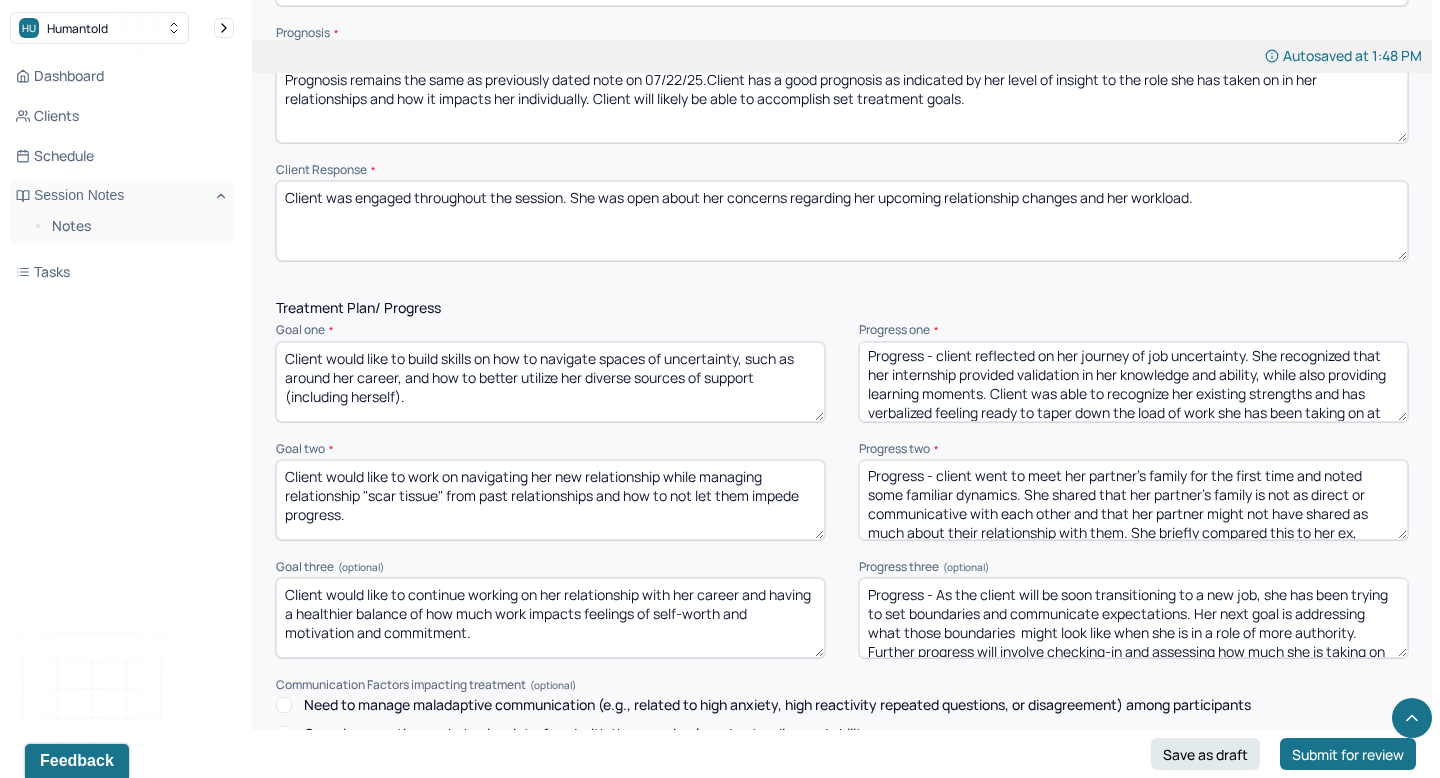 scroll, scrollTop: 9, scrollLeft: 0, axis: vertical 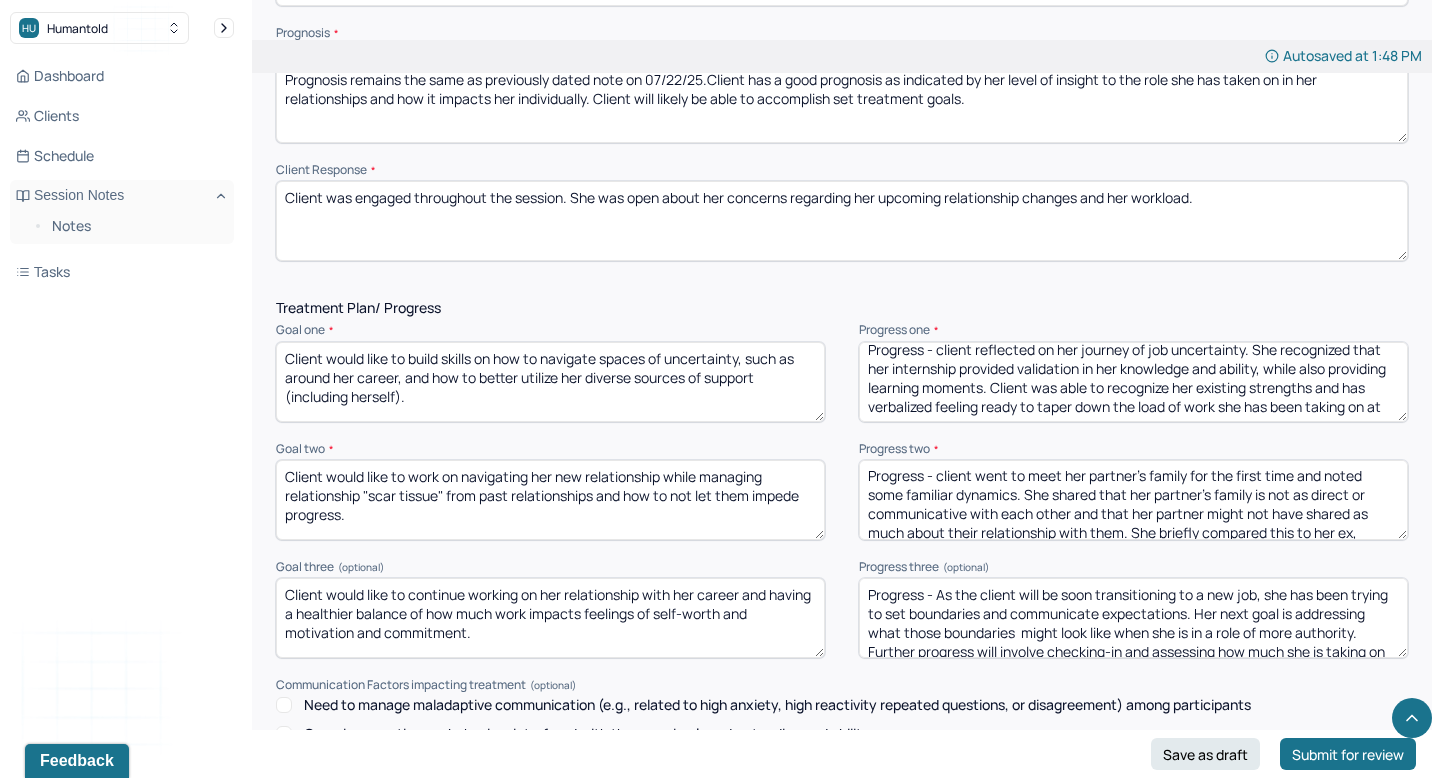 drag, startPoint x: 1086, startPoint y: 361, endPoint x: 1115, endPoint y: 424, distance: 69.354164 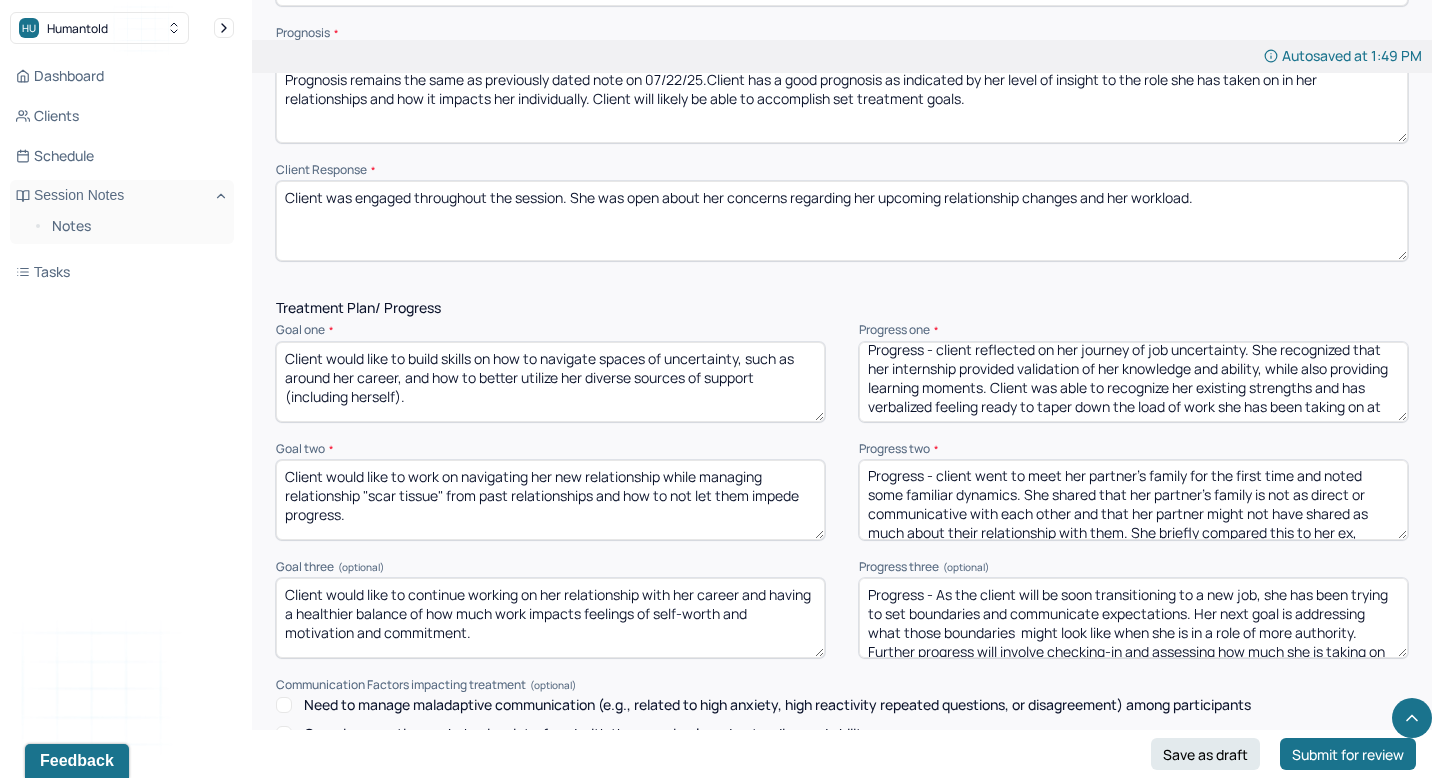 drag, startPoint x: 1253, startPoint y: 398, endPoint x: 1406, endPoint y: 402, distance: 153.05228 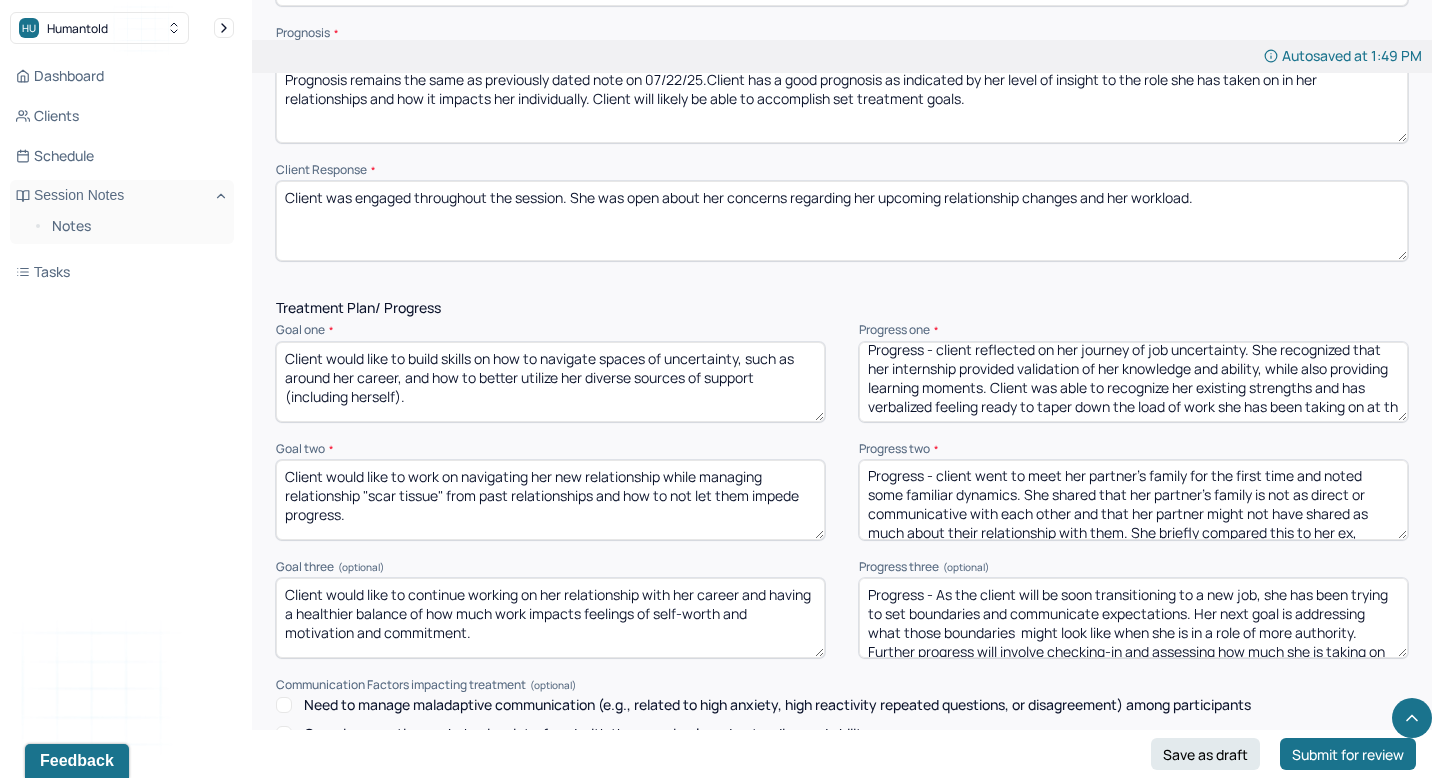 scroll, scrollTop: 22, scrollLeft: 0, axis: vertical 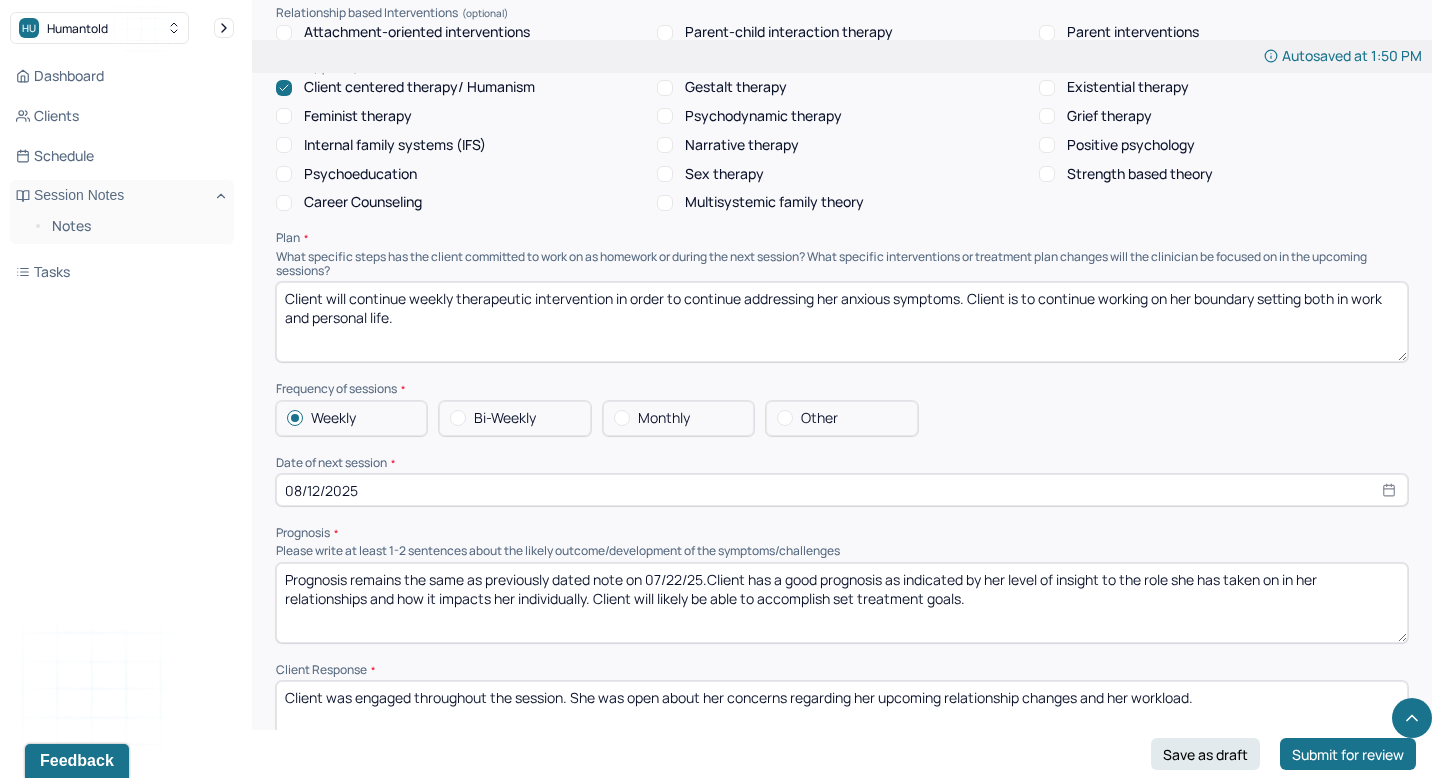 type on "Progress - client reflected on her journey of job uncertainty. She recognized that her internship provided validation of her knowledge and ability, while also providing learning moments. Client was able to recognize her existing strengths and has verbalized feeling ready to taper down the load of work she has been taking on at the internship. Further progress will be to explore what it means for her to slowly step back and what barriers might come up." 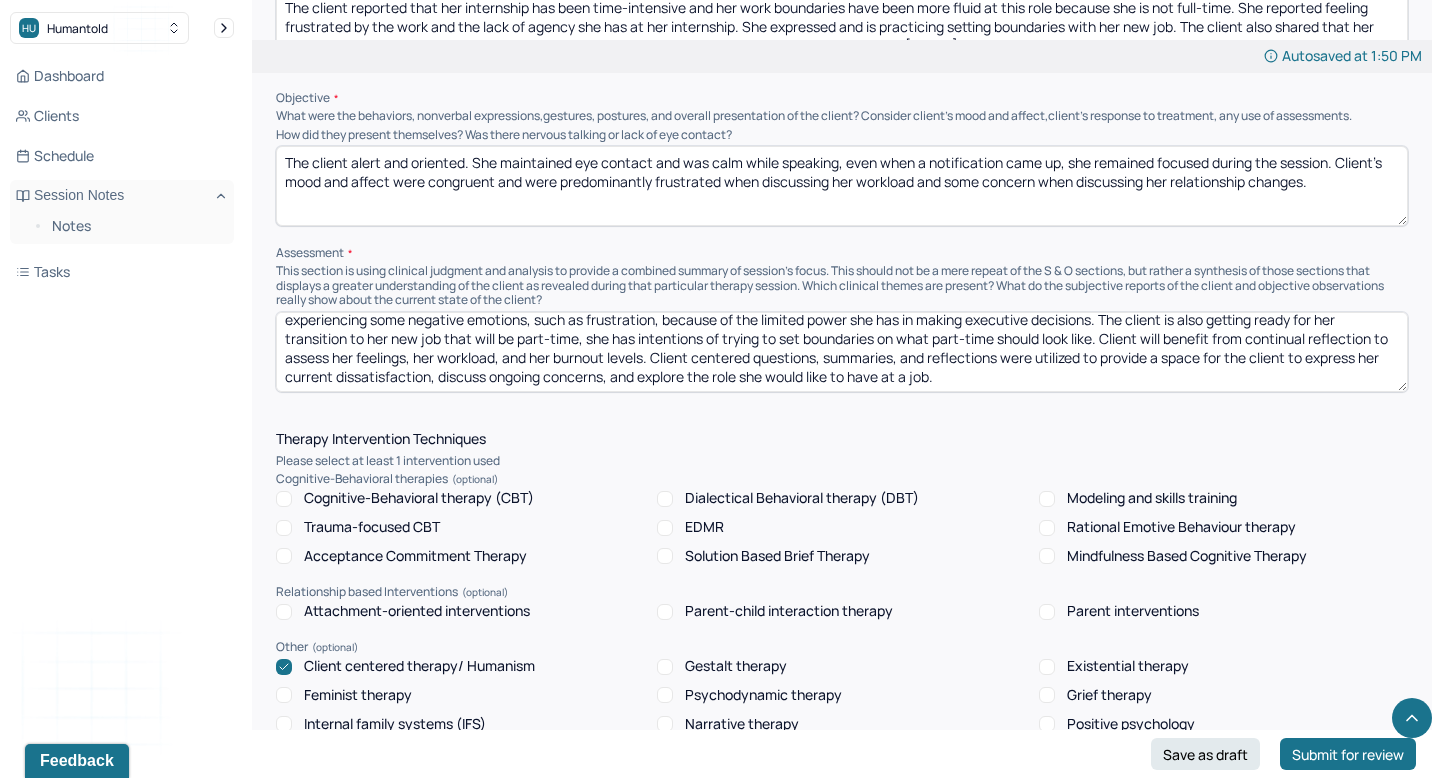 scroll, scrollTop: 1253, scrollLeft: 0, axis: vertical 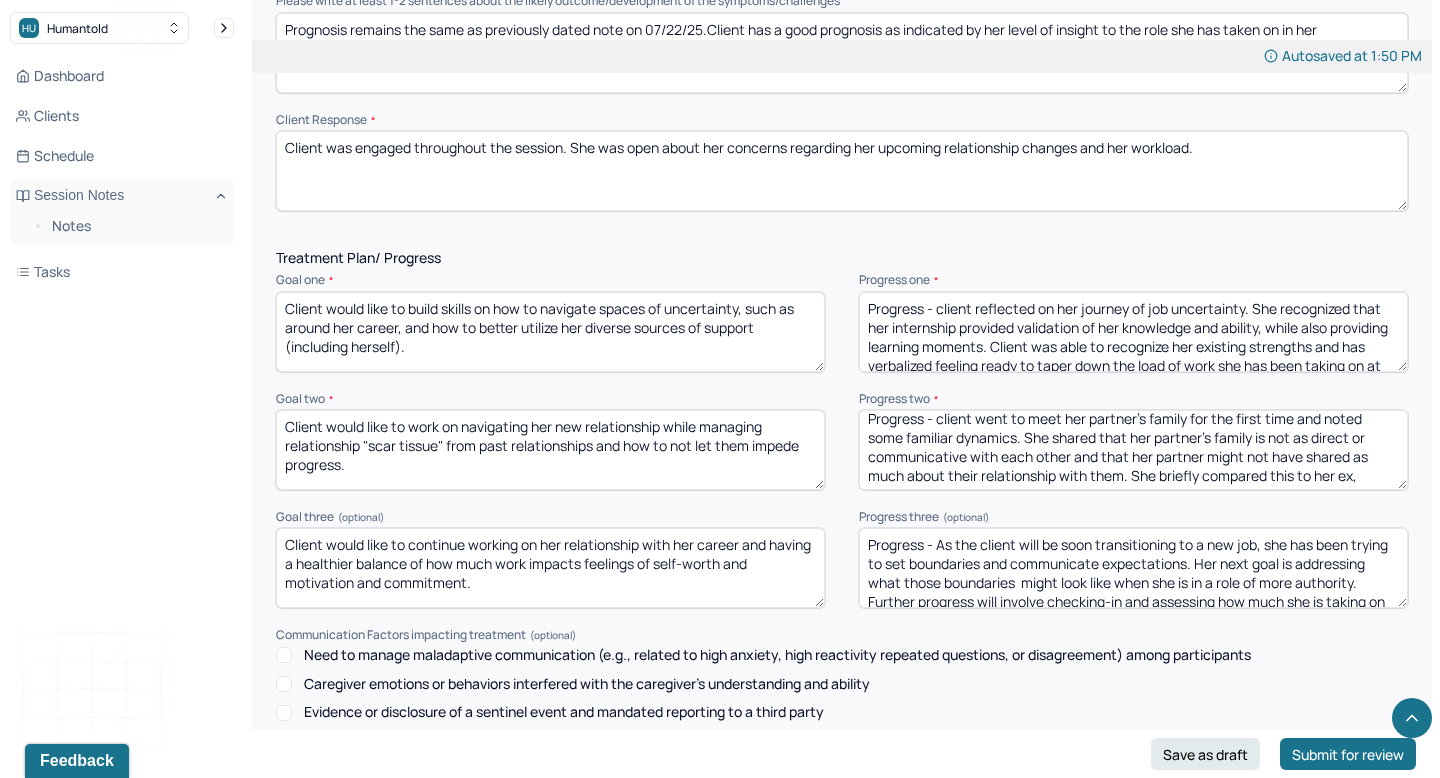 click on "Progress - client went to meet her partner's family for the first time and noted some familiar dynamics. She shared that her partner's family is not as direct or communicative with each other and that her partner might not have shared as much about their relationship with them. She briefly compared this to her ex, where he would not disclose information to his parents and would explain to her that he was trying to "protect" them. She acknowledged that her current partner is different, but she does want him to communicate more with his family about their relationship, such as his intents to move to [STATE] and her attending his brother's wedding." at bounding box center [1133, 450] 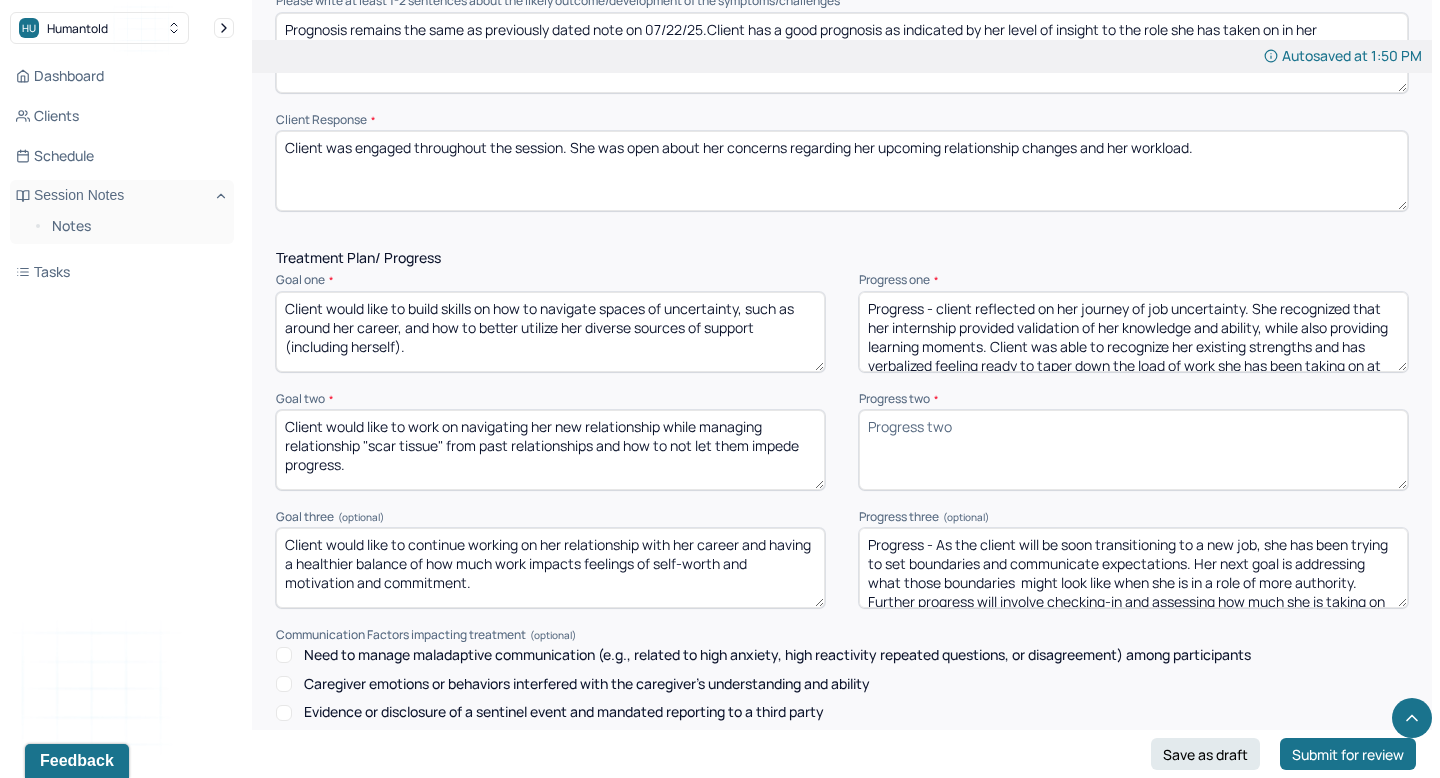 scroll, scrollTop: 0, scrollLeft: 0, axis: both 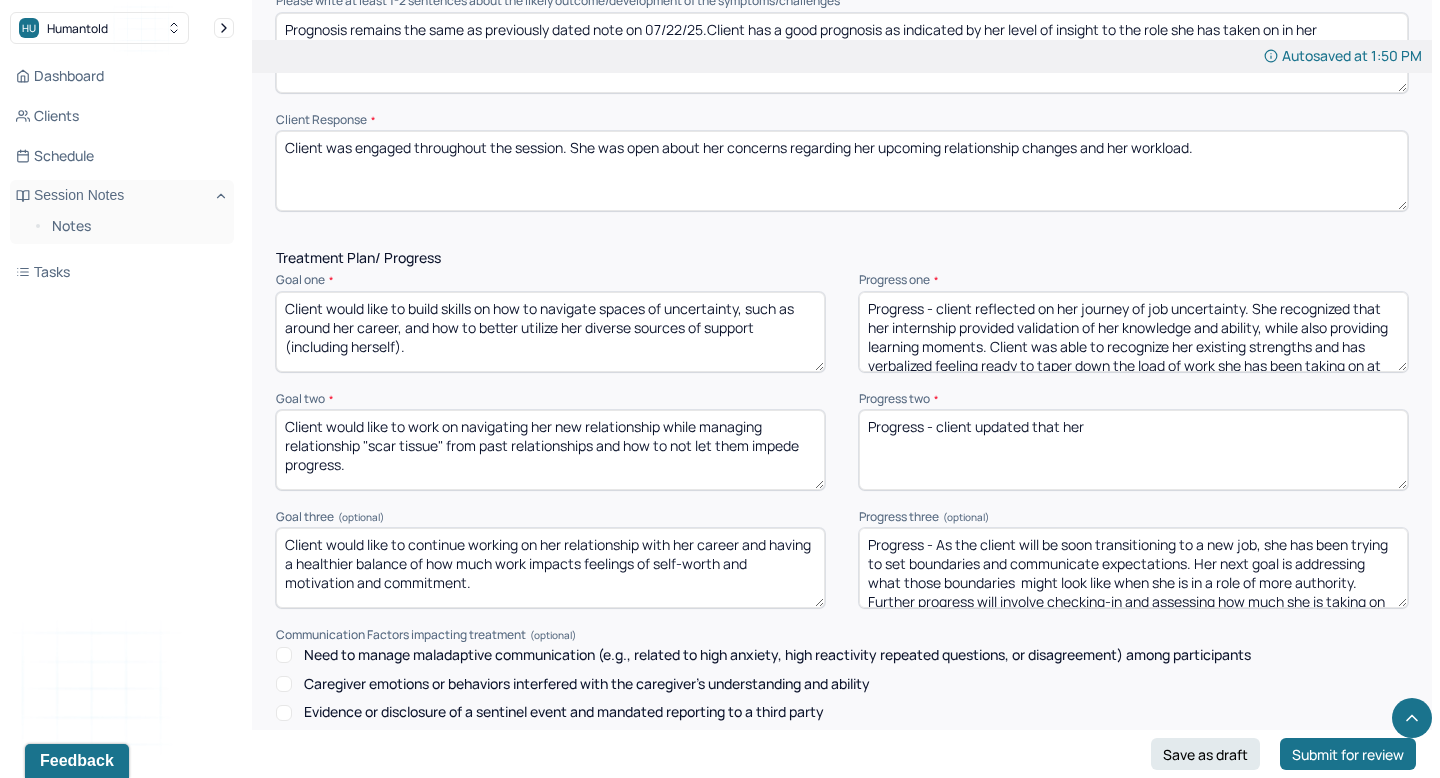 type on "Progress - client updated that her" 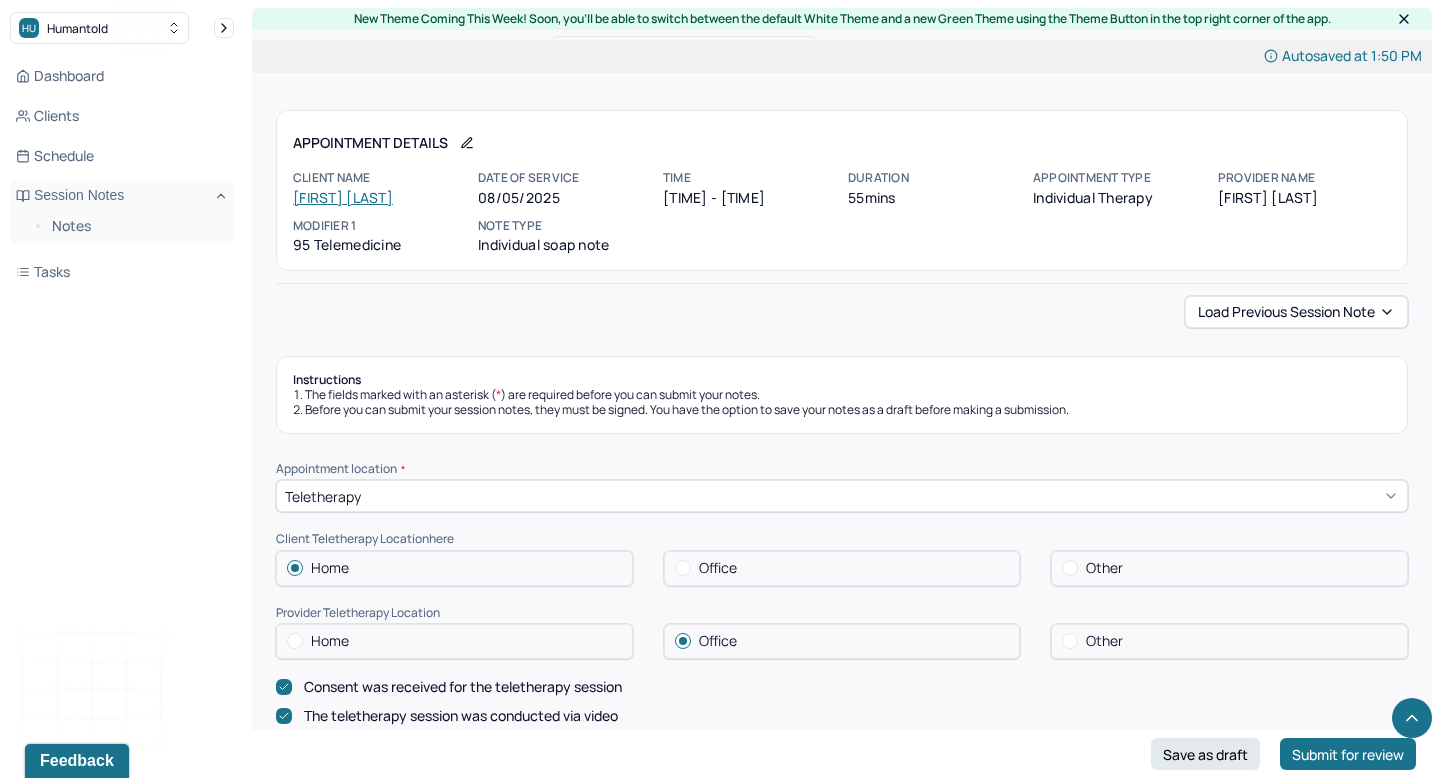 scroll, scrollTop: 0, scrollLeft: 0, axis: both 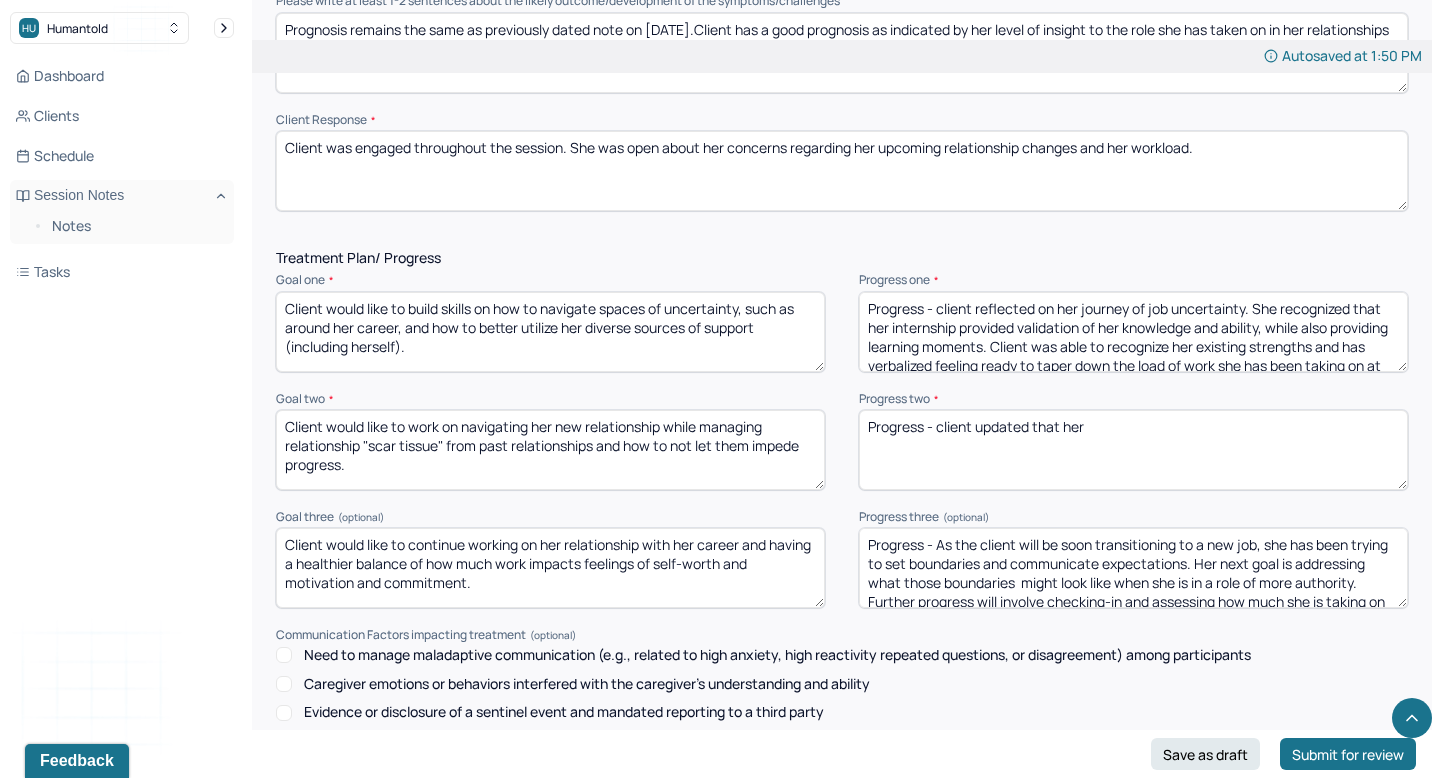 drag, startPoint x: 1105, startPoint y: 420, endPoint x: 975, endPoint y: 424, distance: 130.06152 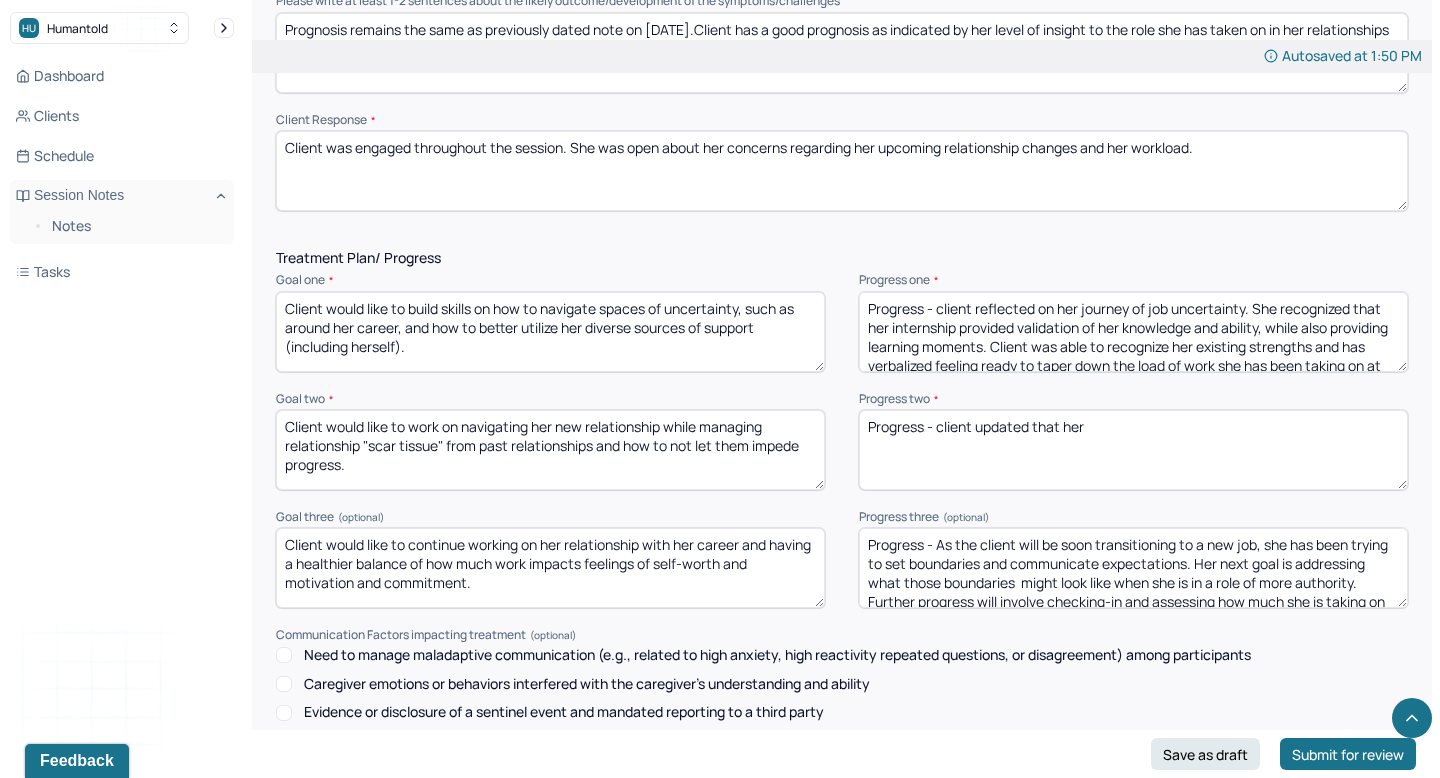 click on "Progress - client updated that her" at bounding box center [1133, 450] 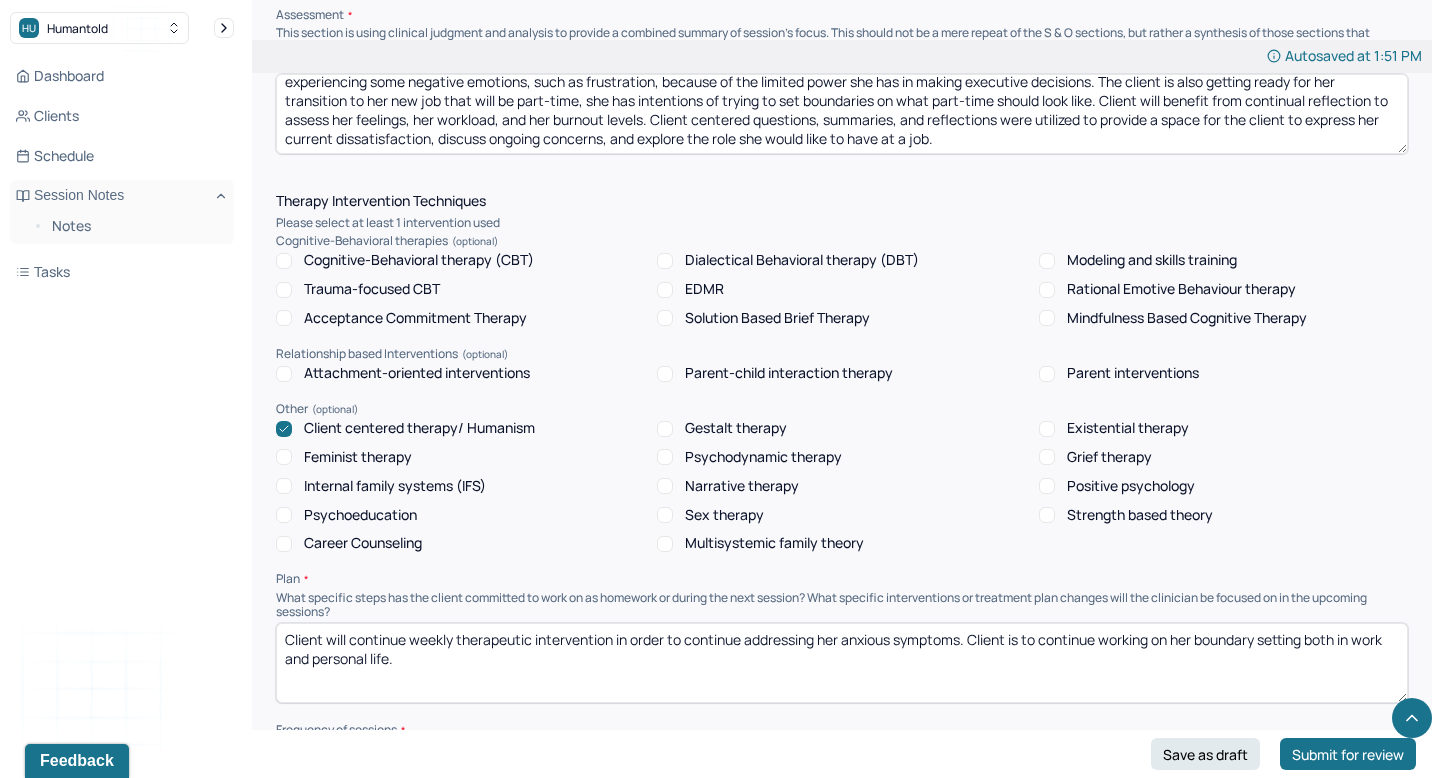 scroll, scrollTop: 1422, scrollLeft: 0, axis: vertical 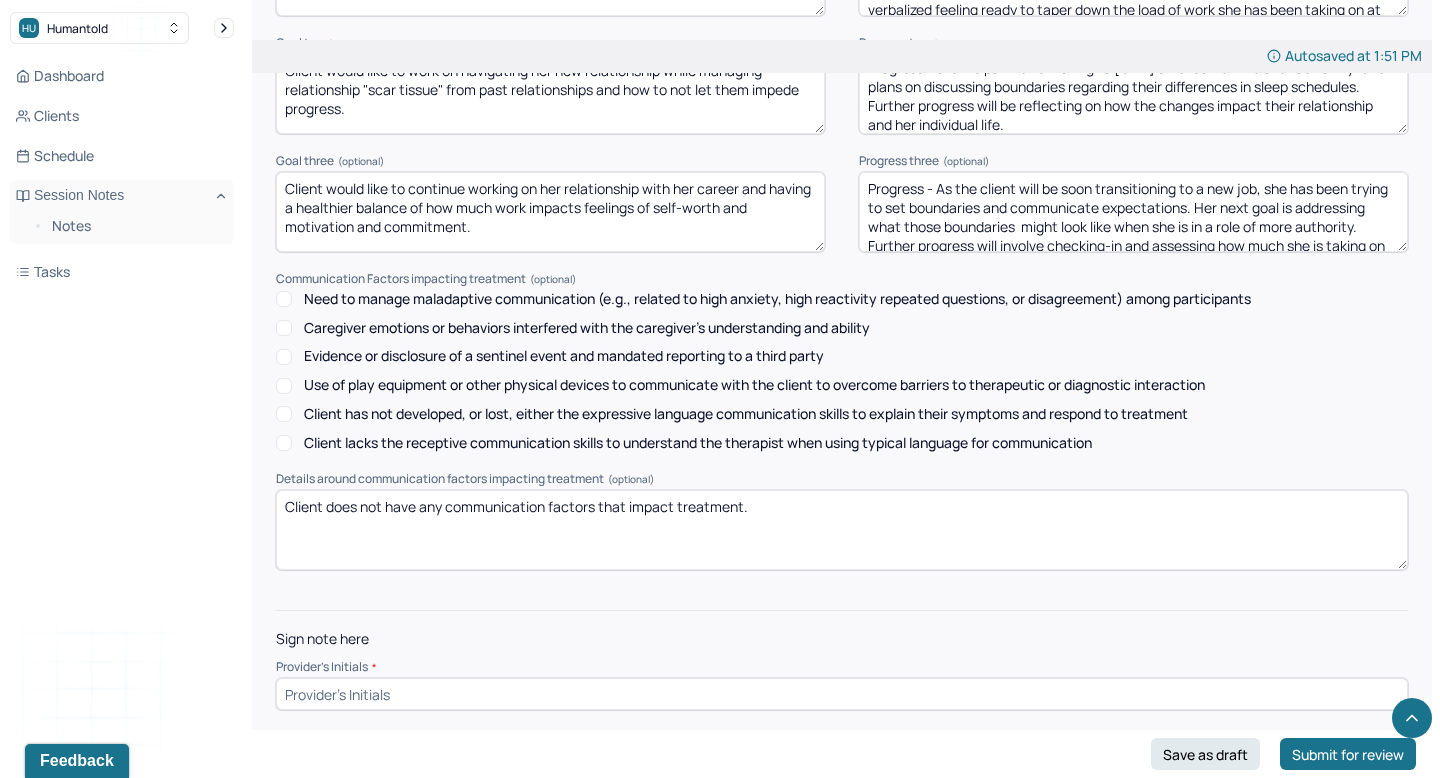 type on "Progress - client's partner is moving to [CITY] after some time of uncertainty. She plans on discussing boundaries regarding their differences in sleep schedules. Further progress will be reflecting on how the changes impact their relationship and her individual life." 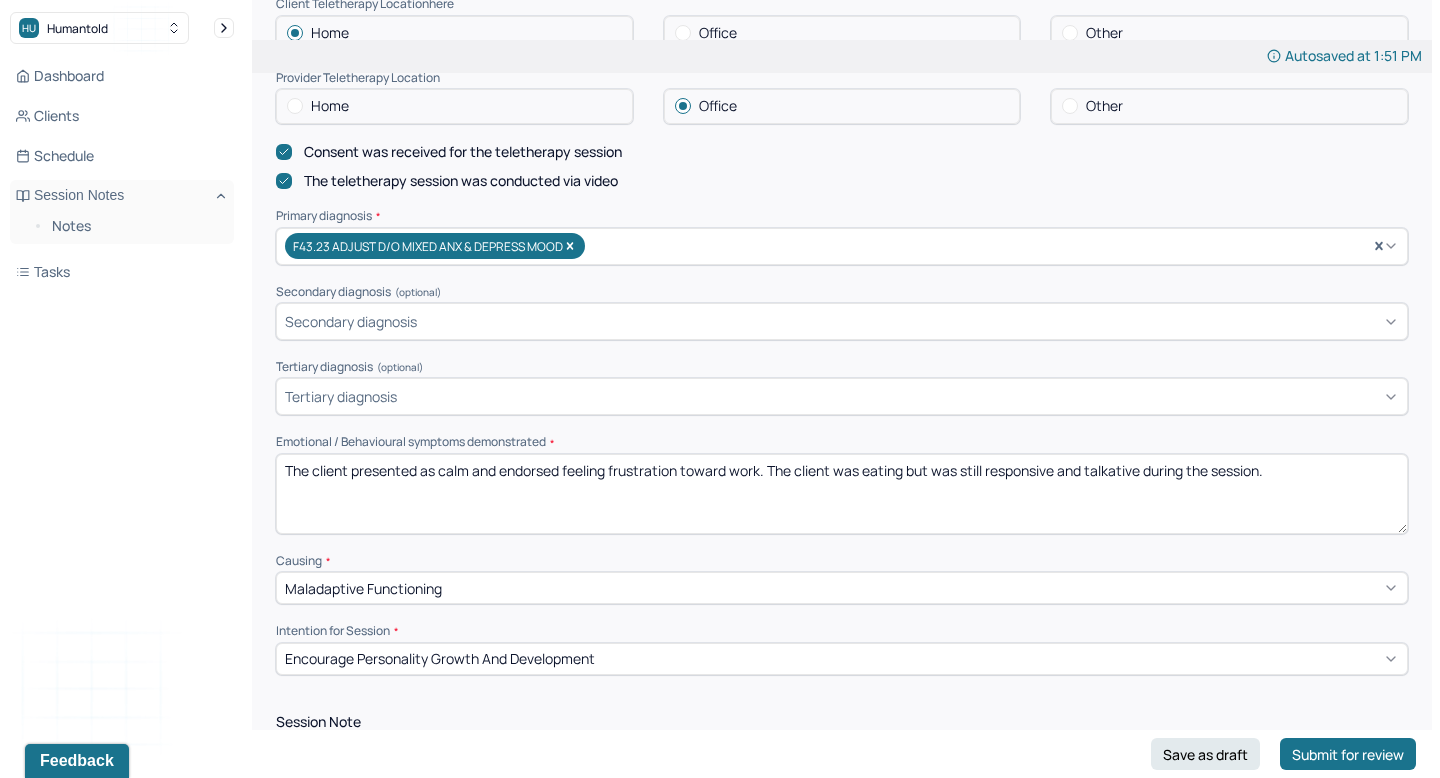 scroll, scrollTop: 0, scrollLeft: 0, axis: both 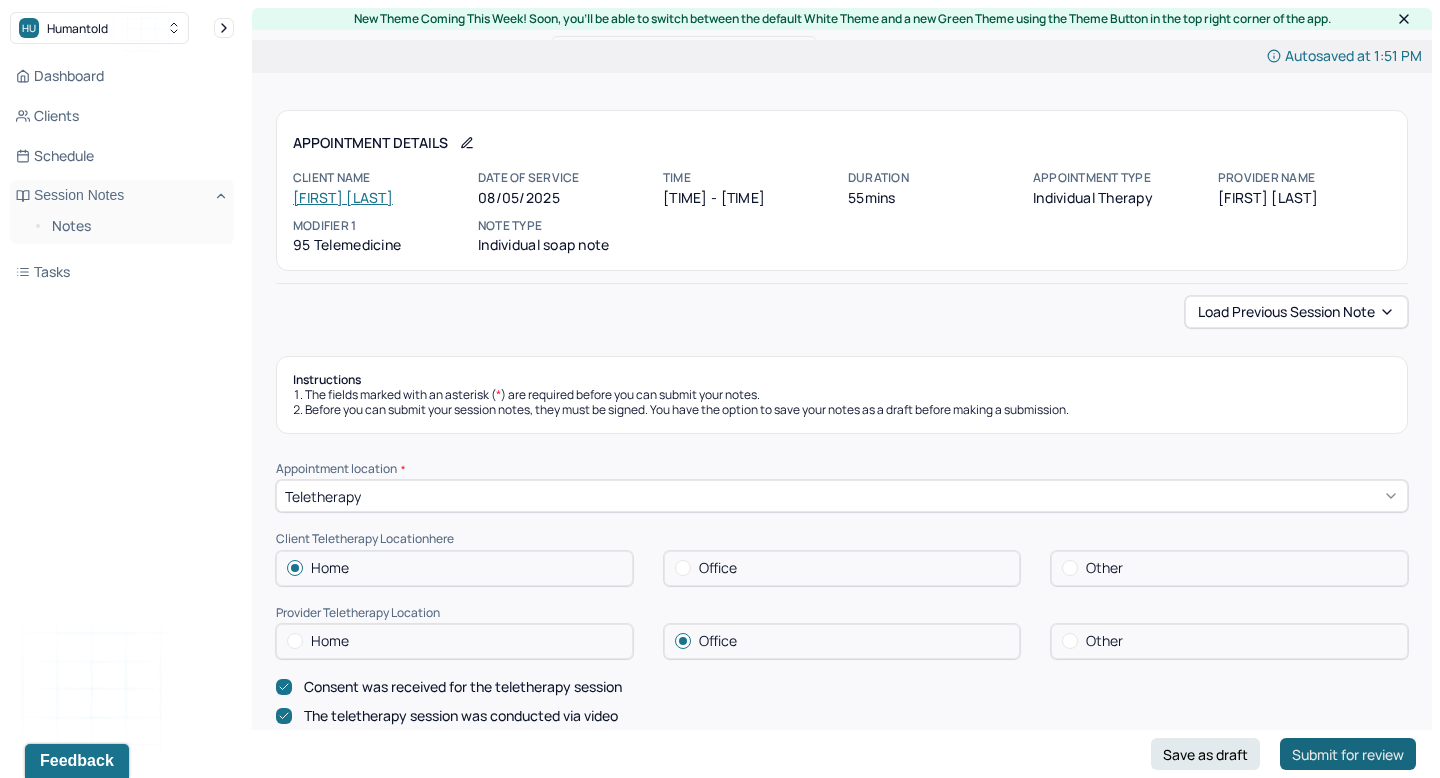 type on "JY" 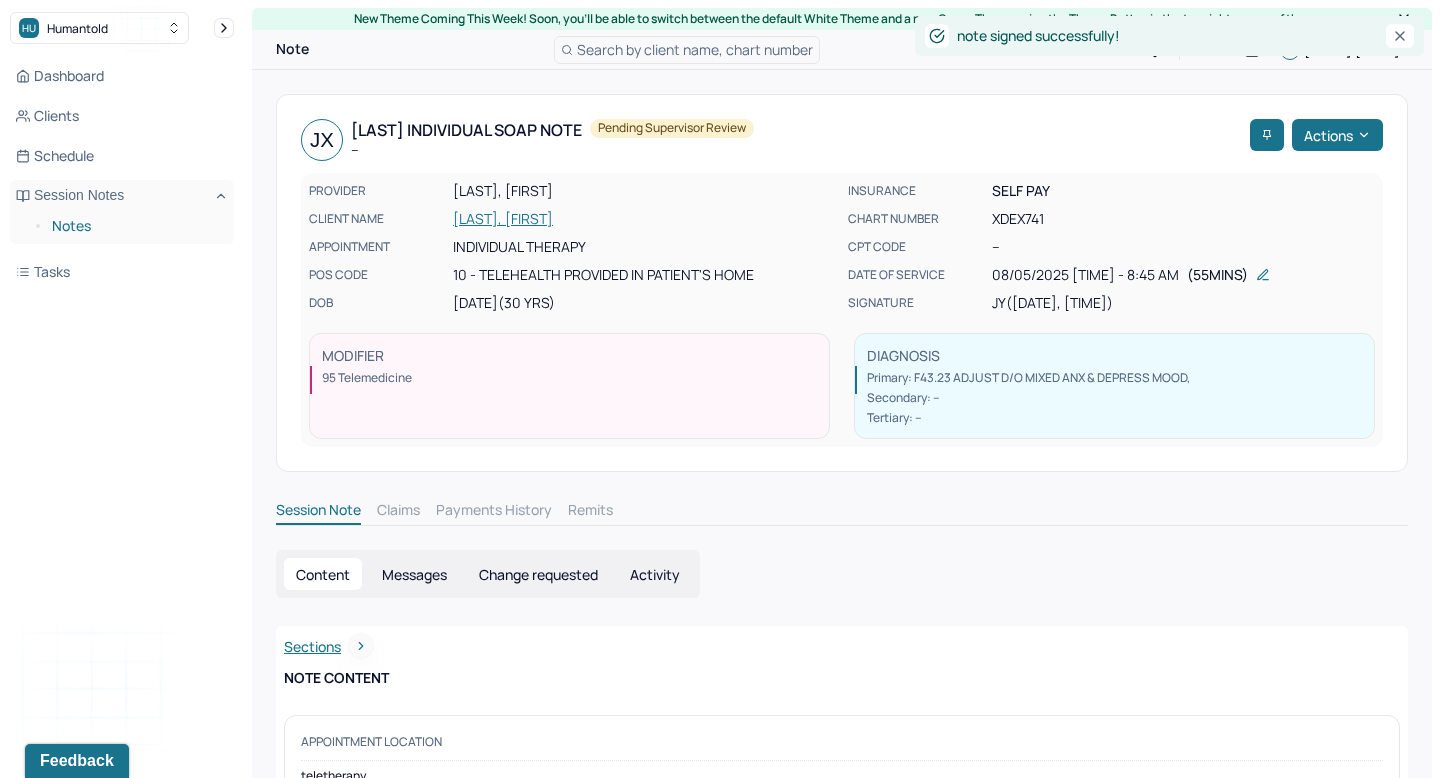 click on "Notes" at bounding box center (135, 226) 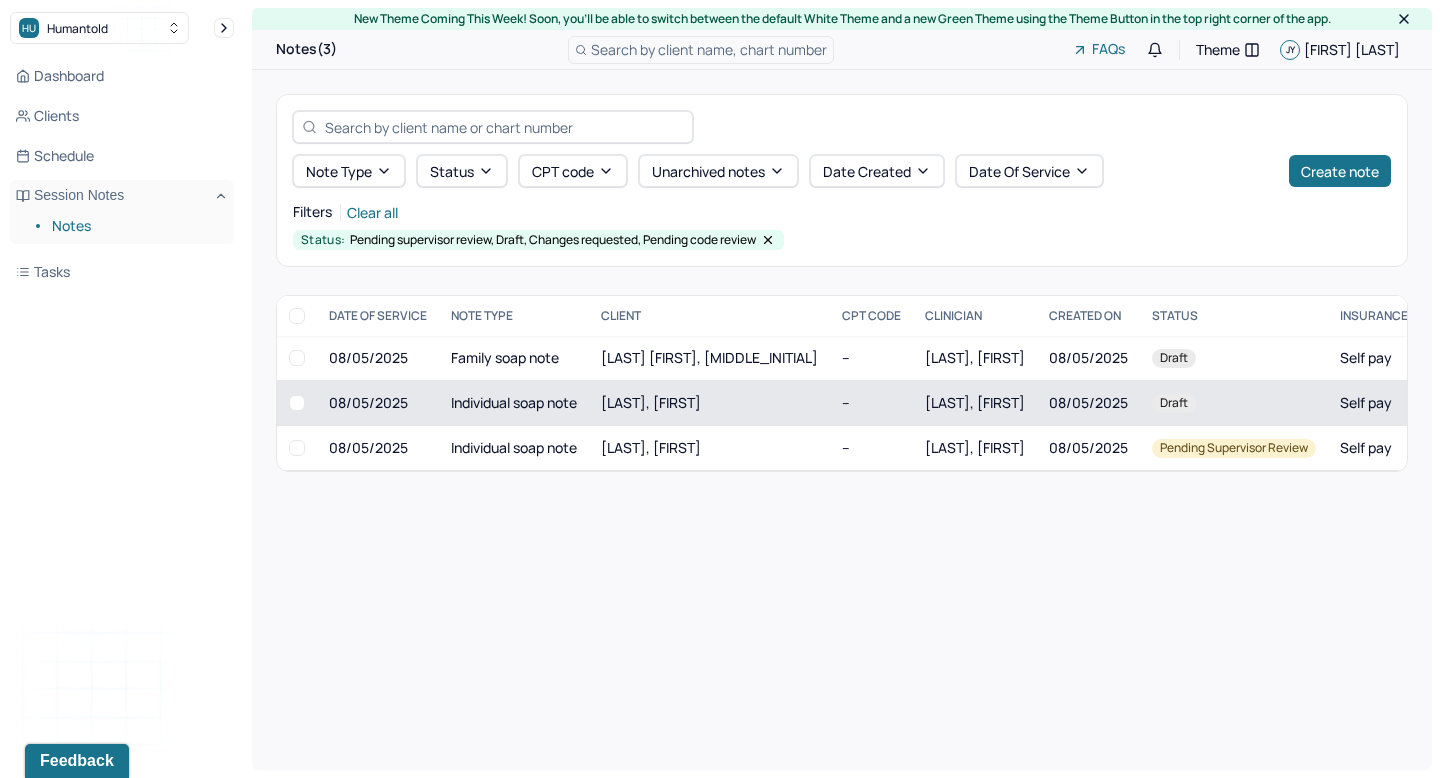 click on "[LAST], [FIRST]" at bounding box center [709, 403] 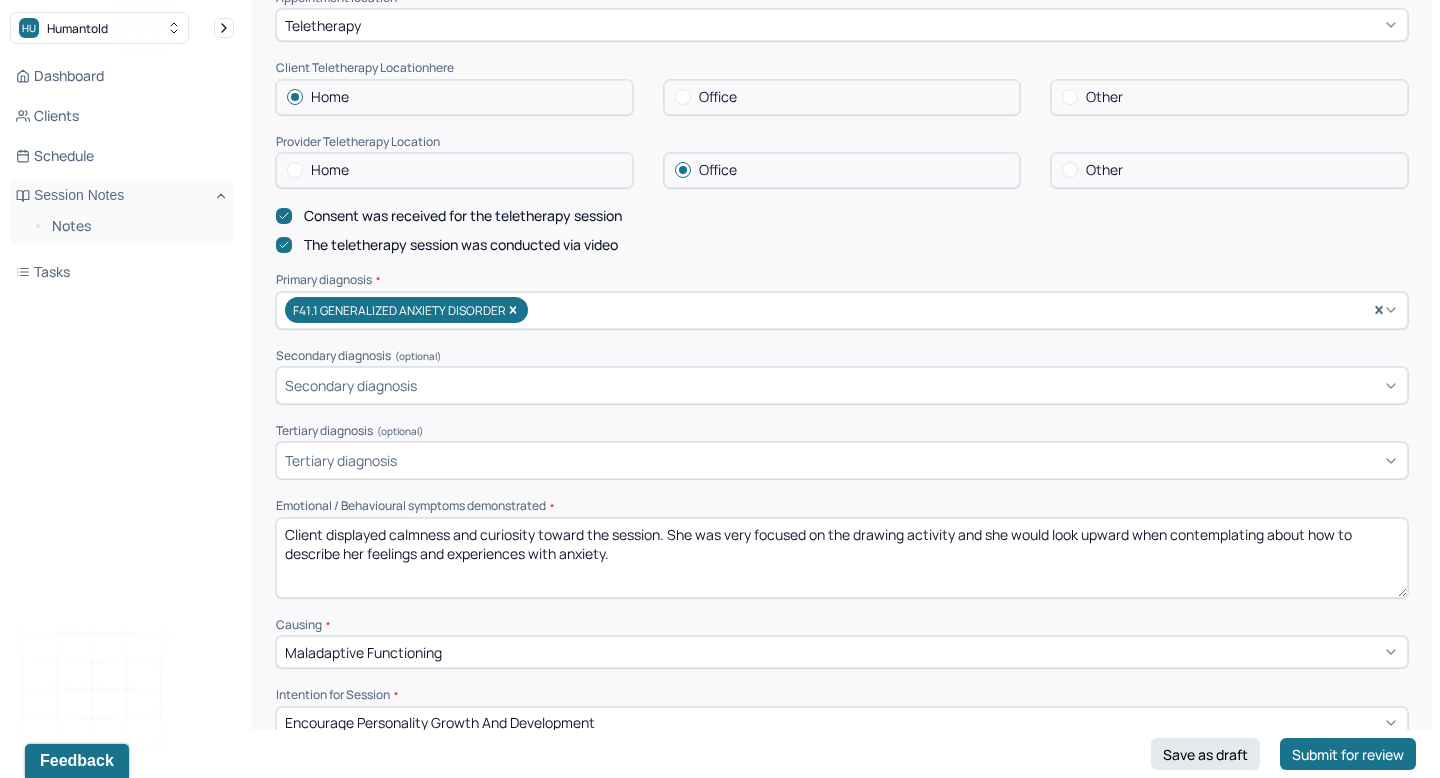 scroll, scrollTop: 472, scrollLeft: 0, axis: vertical 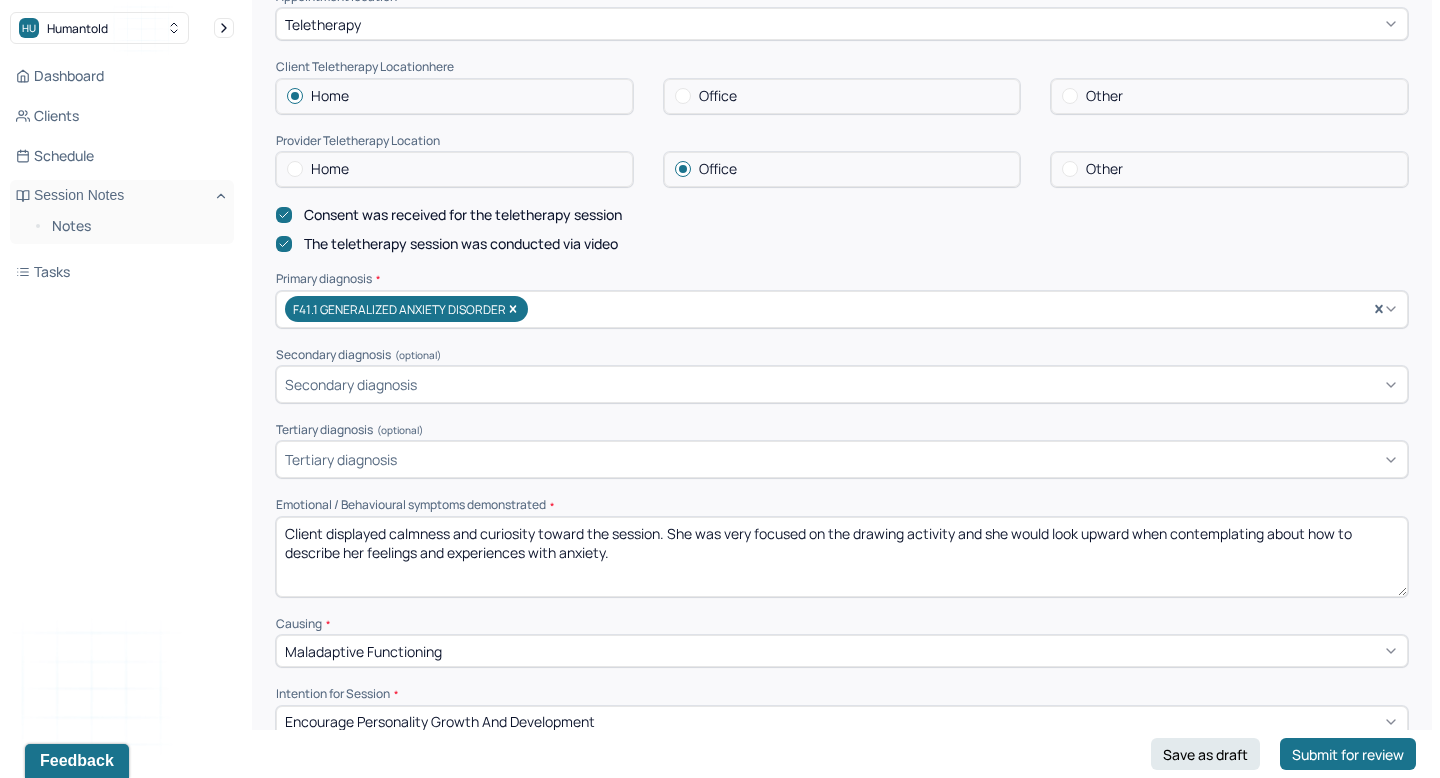 click on "Client displayed calmness and curiosity toward the session. She was very focused on the drawing activity and she would look upward when contemplating about how to describe her feelings and experiences with anxiety." at bounding box center [842, 557] 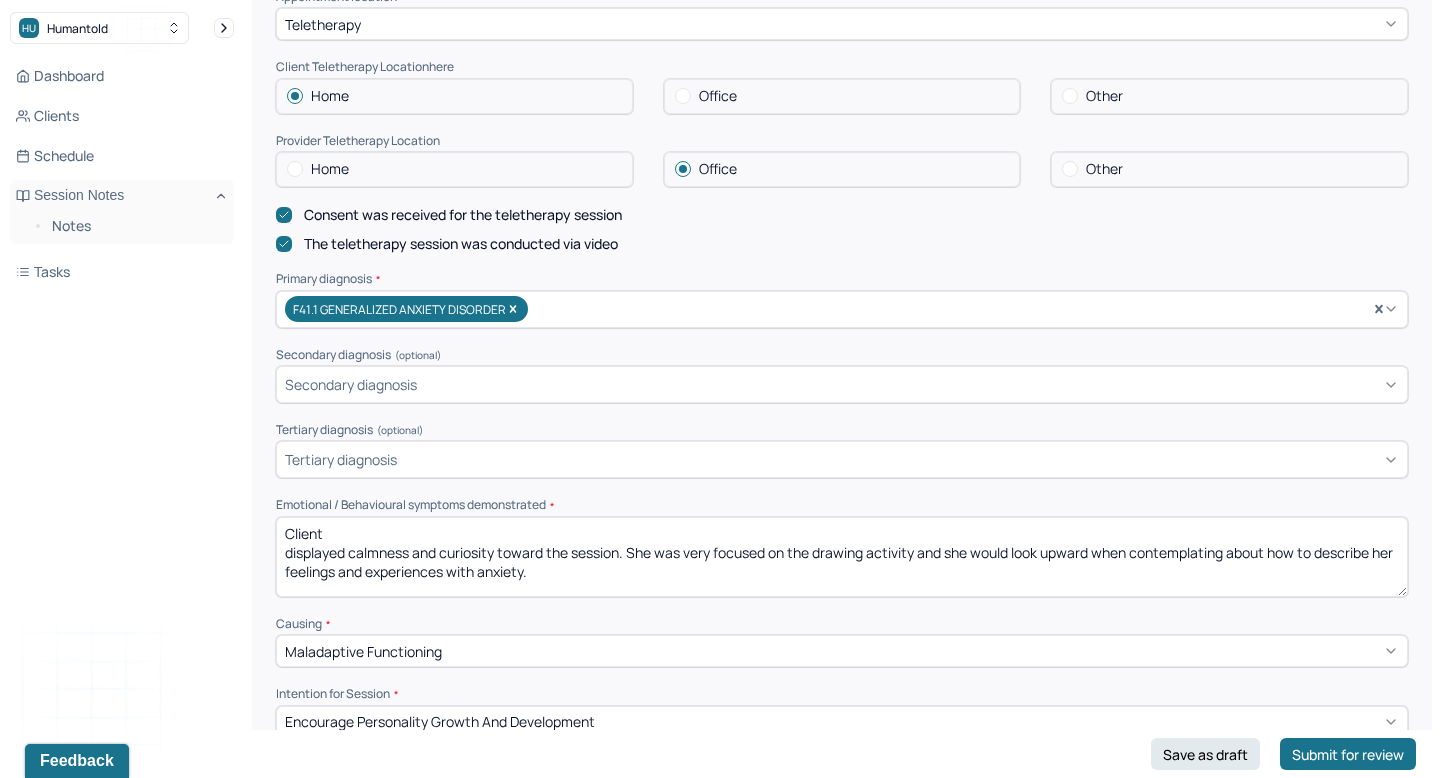 click on "Client displayed calmness and curiosity toward the session. She was very focused on the drawing activity and she would look upward when contemplating about how to describe her feelings and experiences with anxiety." at bounding box center (842, 557) 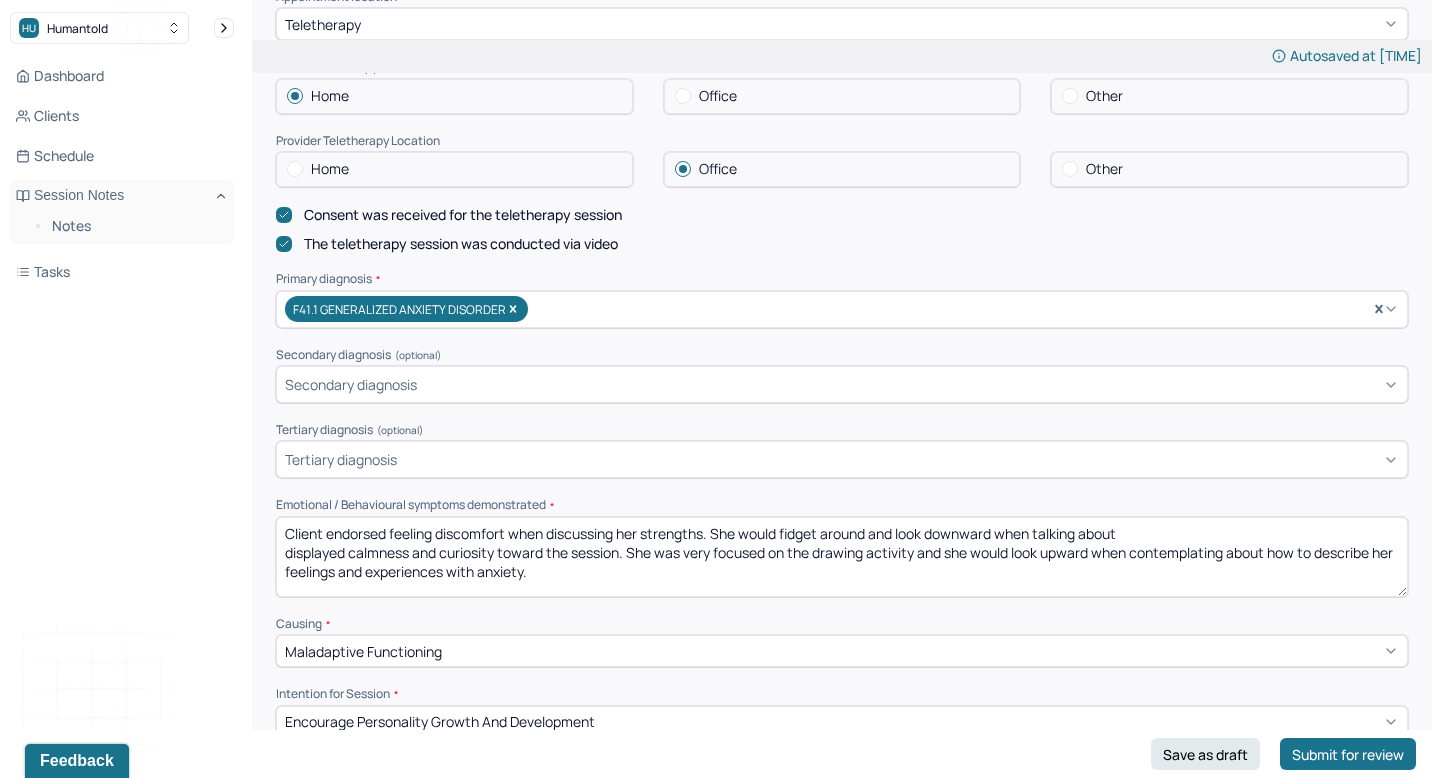 drag, startPoint x: 906, startPoint y: 566, endPoint x: 1133, endPoint y: 530, distance: 229.8369 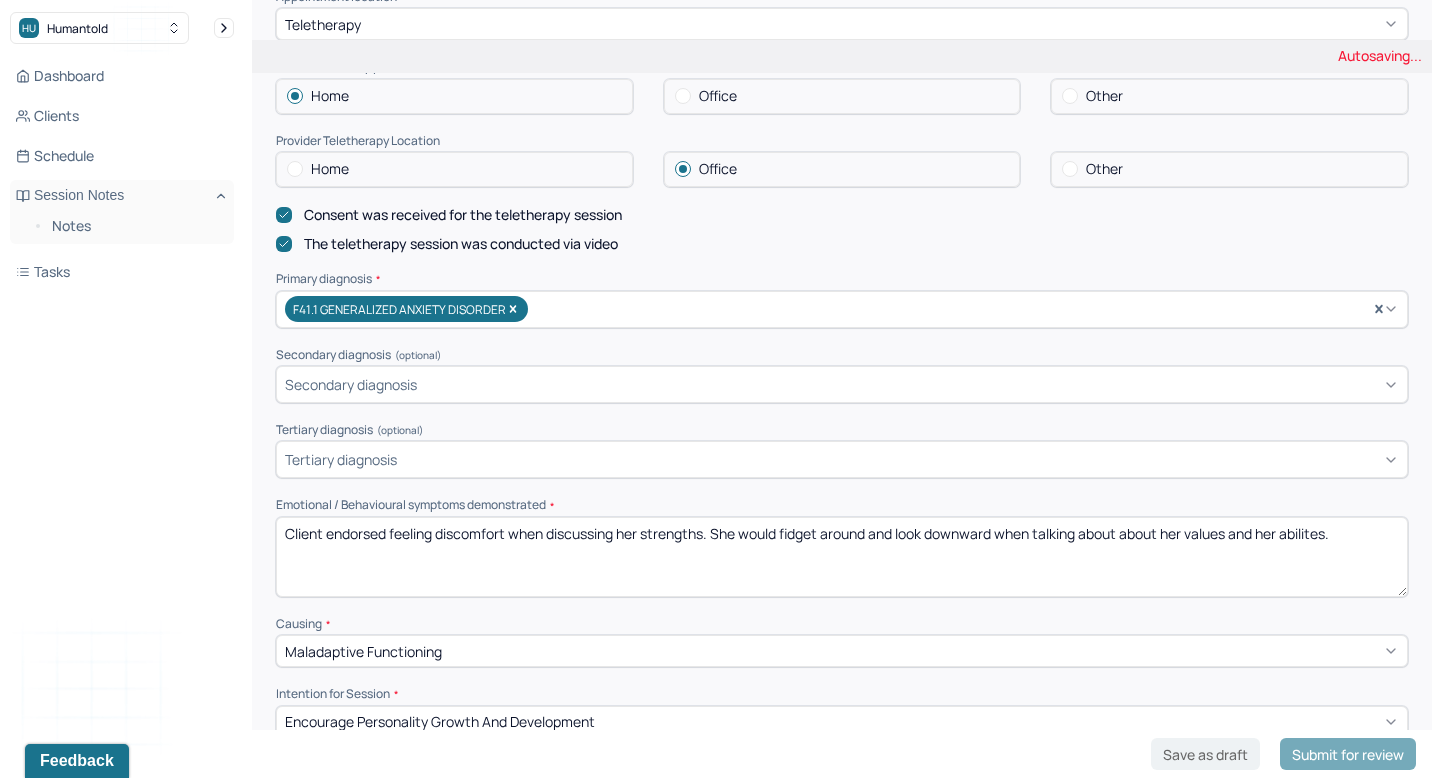 click on "Client endorsed feeling discomfort when discussing her strengths. She would fidget around and look downward when talking about about her values and her" at bounding box center [842, 557] 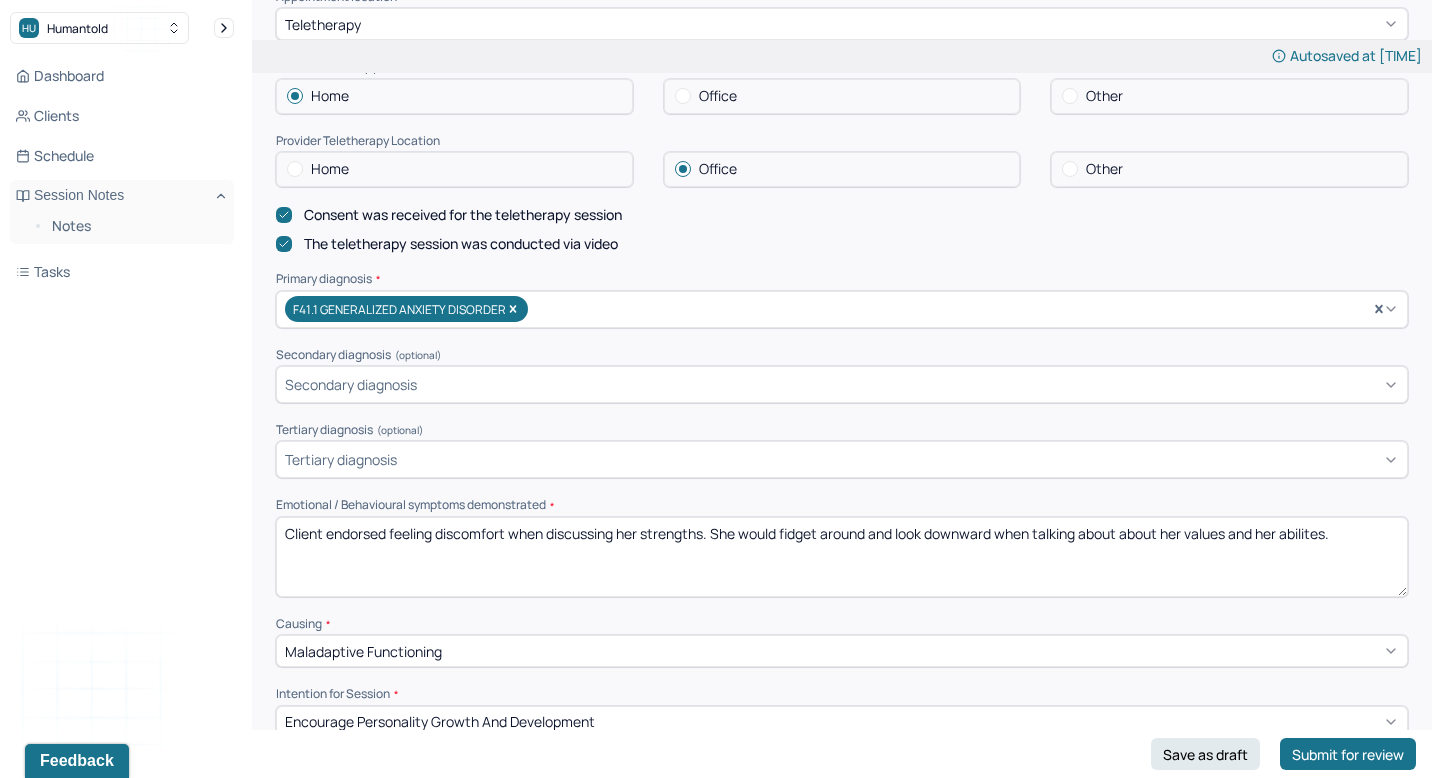 click on "Client endorsed feeling discomfort when discussing her strengths. She would fidget around and look downward when talking about about her values and her abilites." at bounding box center [842, 557] 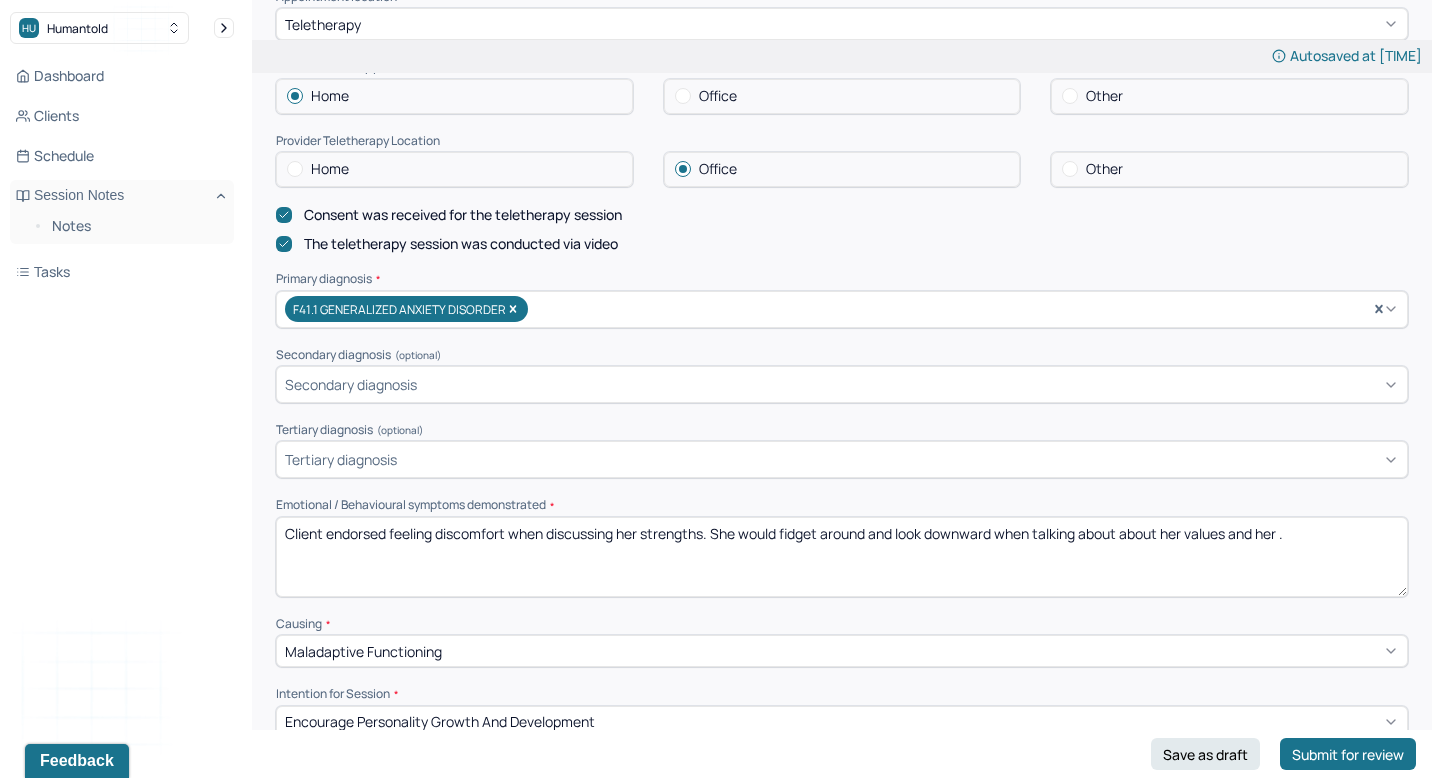 click on "Client endorsed feeling discomfort when discussing her strengths. She would fidget around and look downward when talking about about her values and her ." at bounding box center [842, 557] 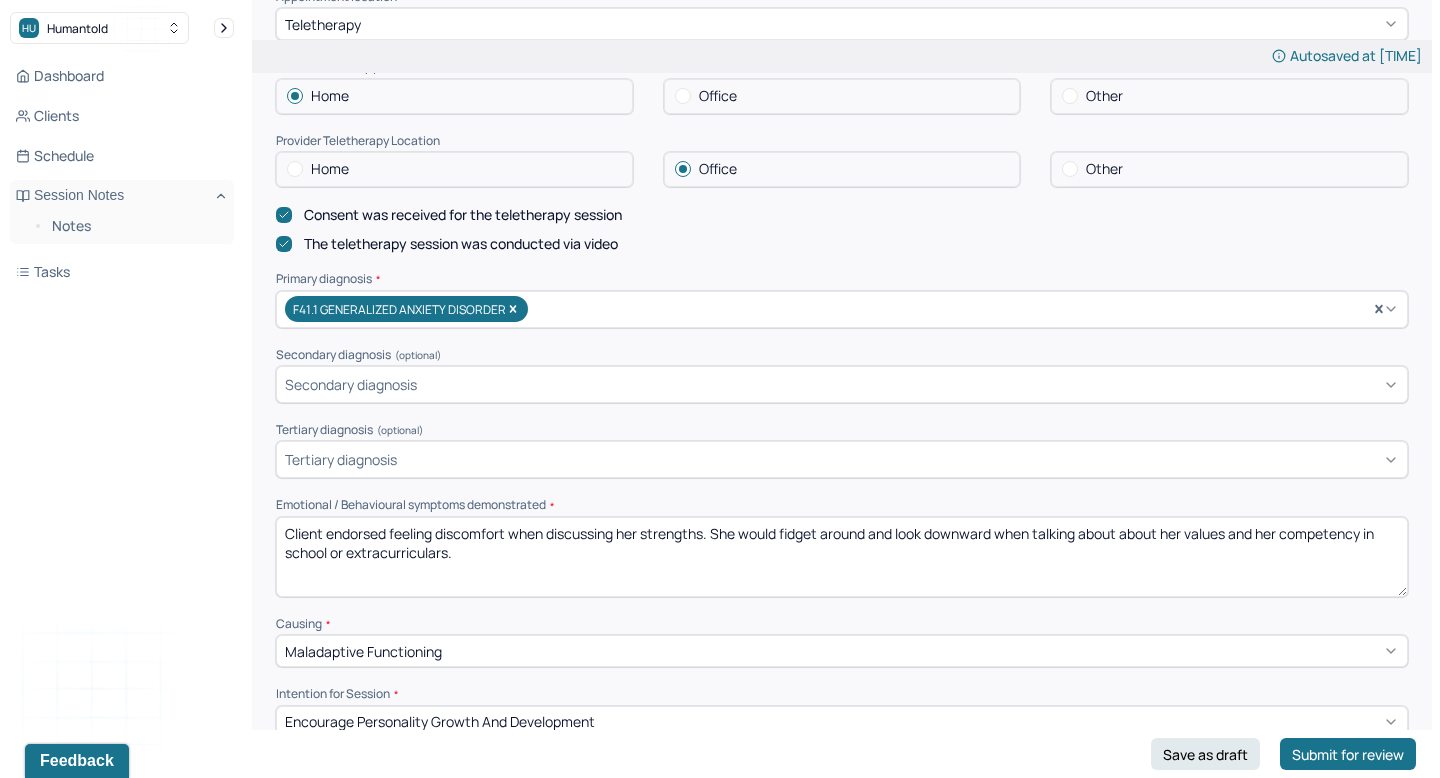 type on "Client endorsed feeling discomfort when discussing her strengths. She would fidget around and look downward when talking about about her values and her competency in school or extracurriculars." 